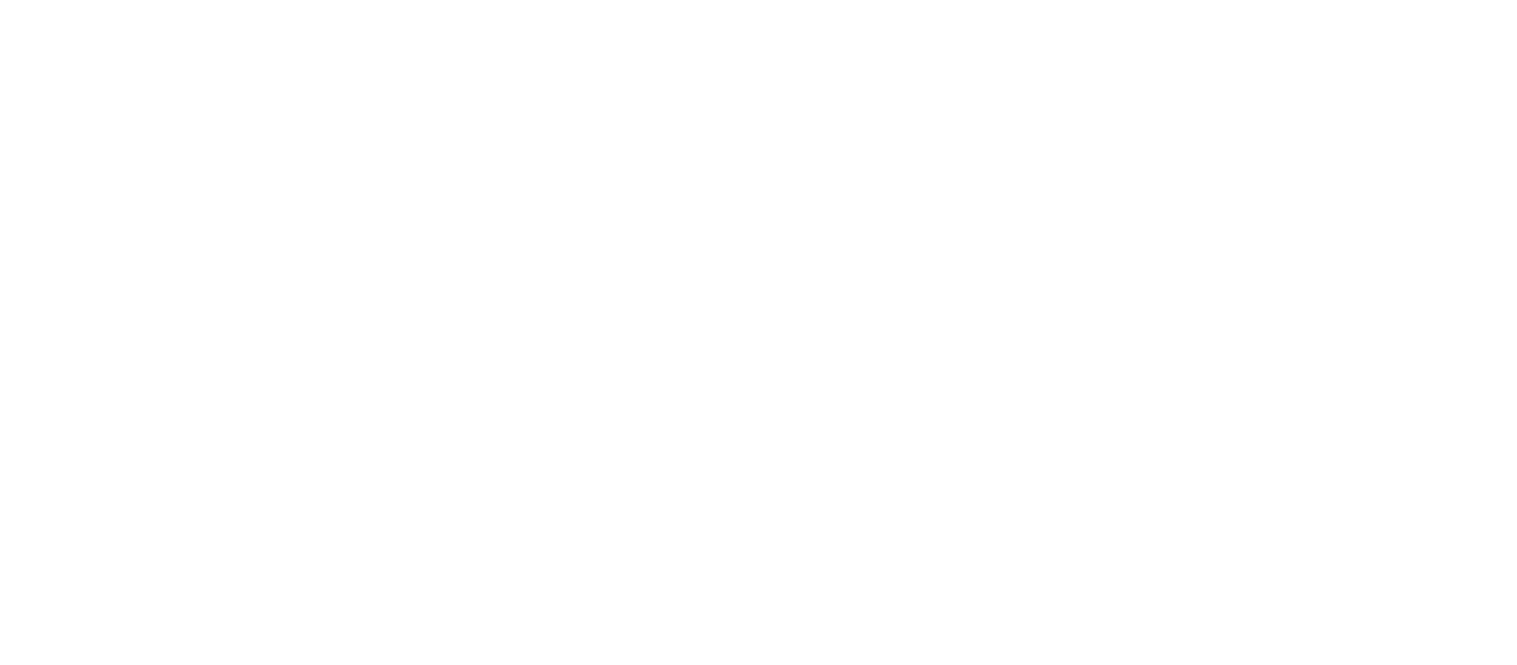 scroll, scrollTop: 0, scrollLeft: 0, axis: both 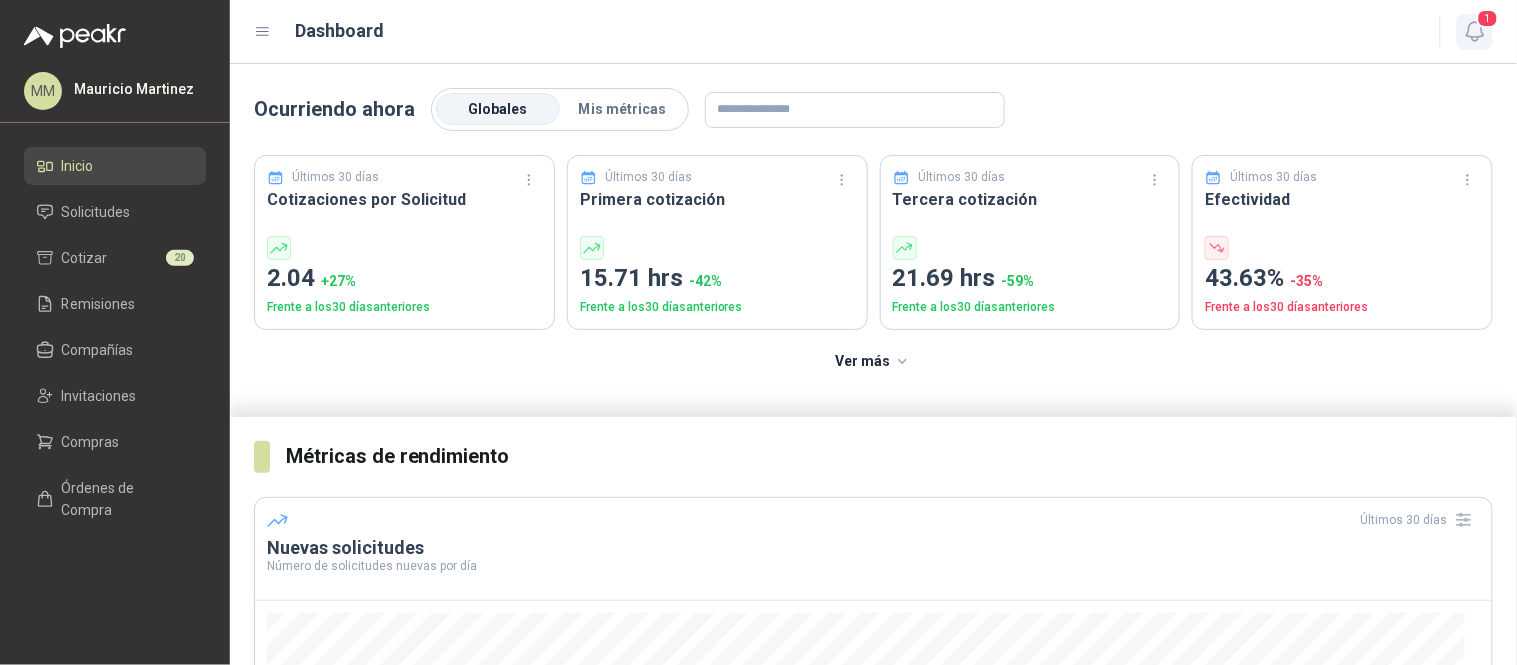 click 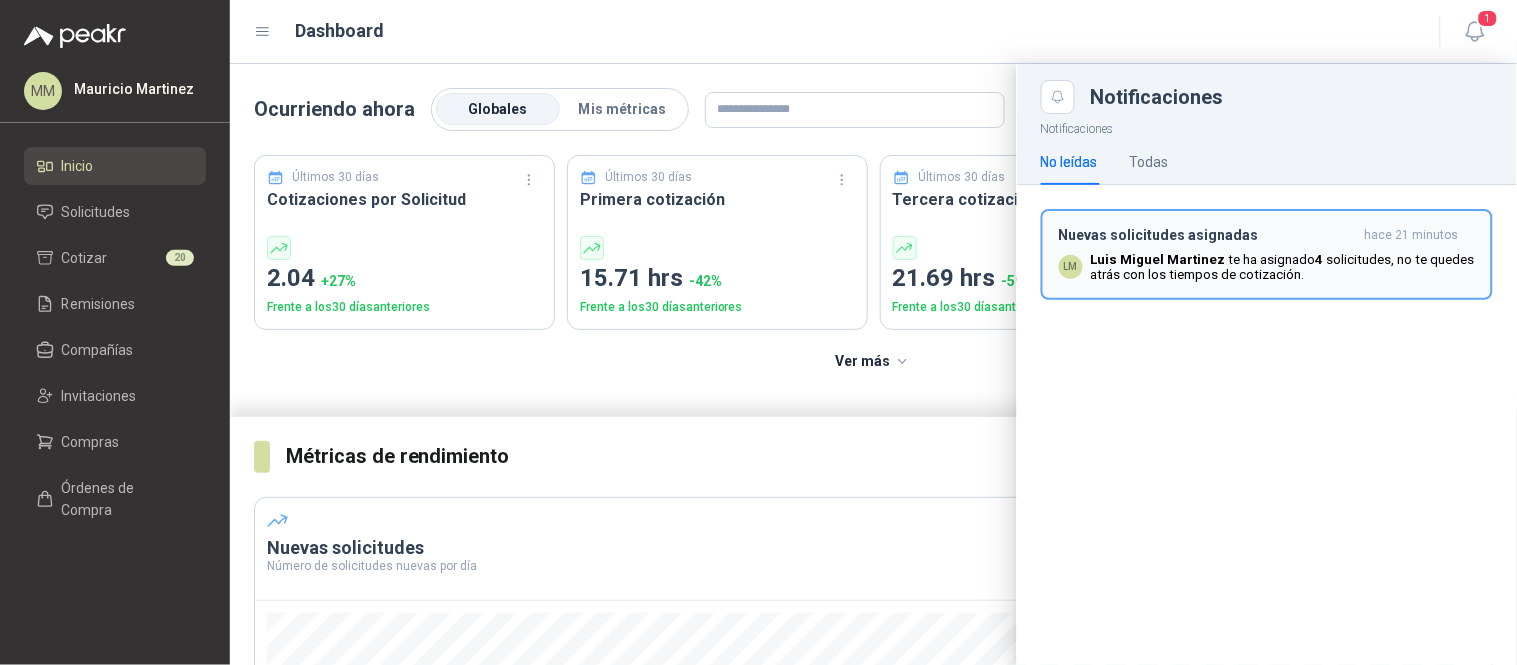 click on "[FIRST] [LAST] te ha asignado 4 solicitudes , no te quedes atrás con los tiempos de cotización." at bounding box center [1283, 267] 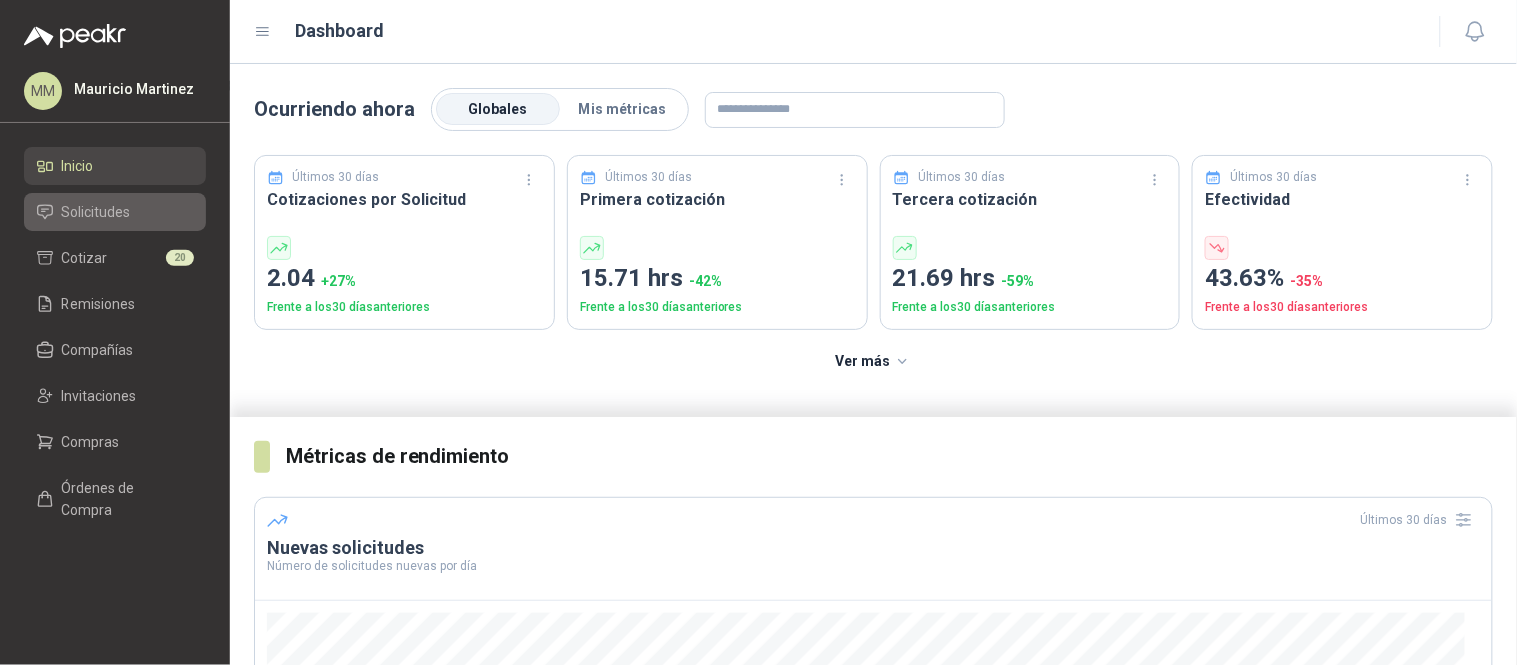 click on "Solicitudes" at bounding box center (96, 212) 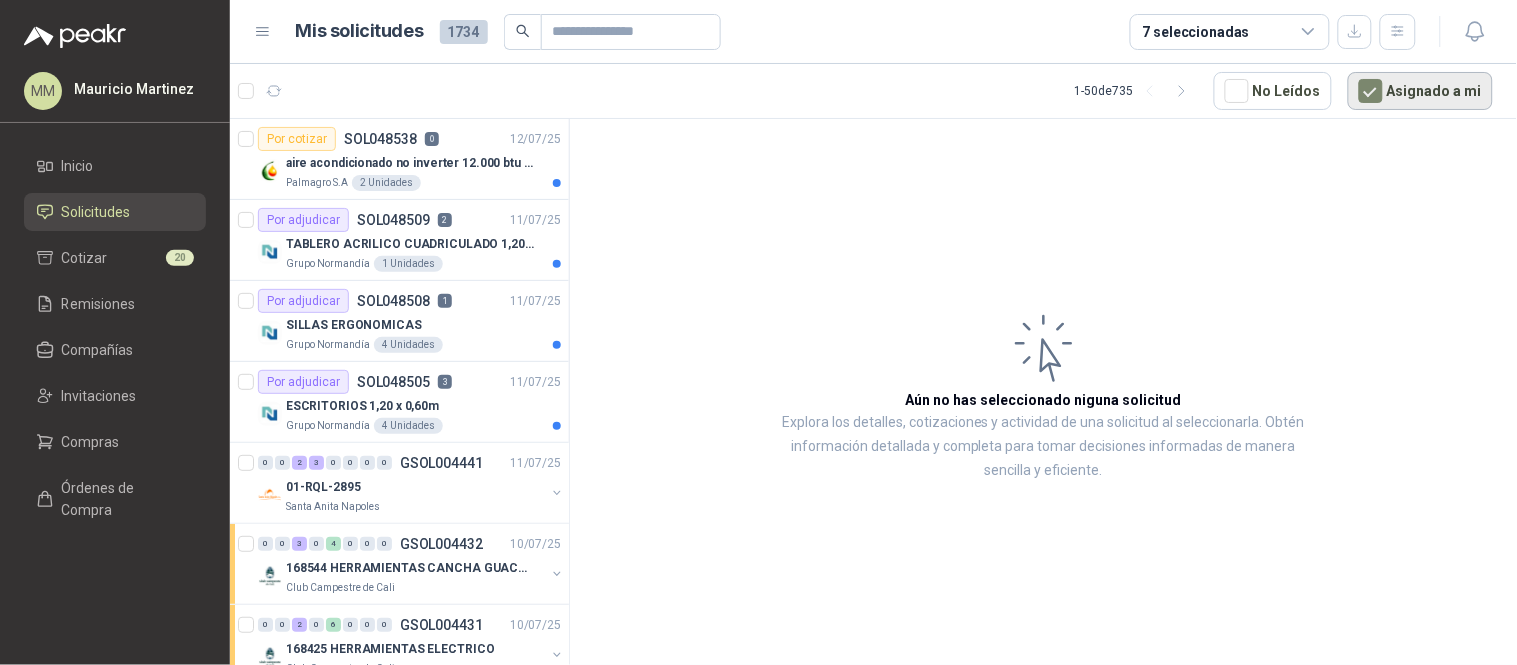 click on "Asignado a mi" at bounding box center [1420, 91] 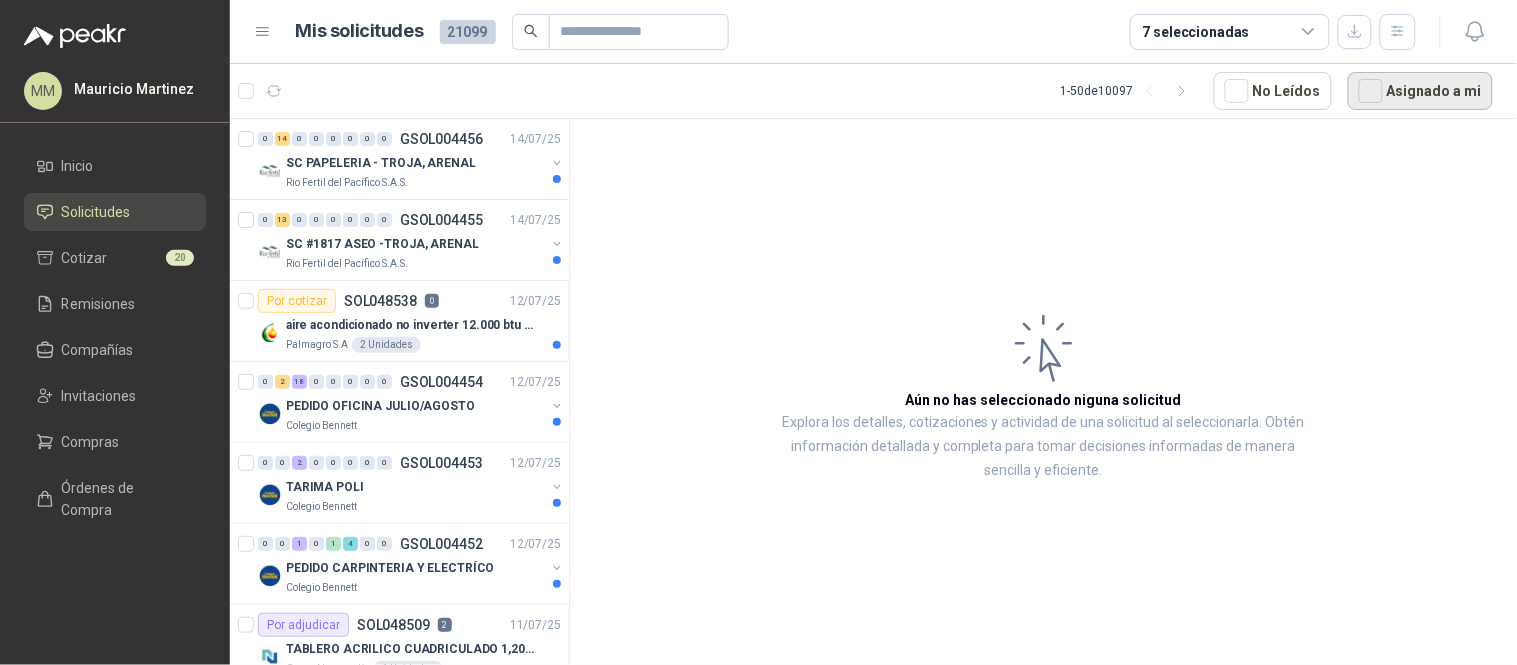 click on "Asignado a mi" at bounding box center (1420, 91) 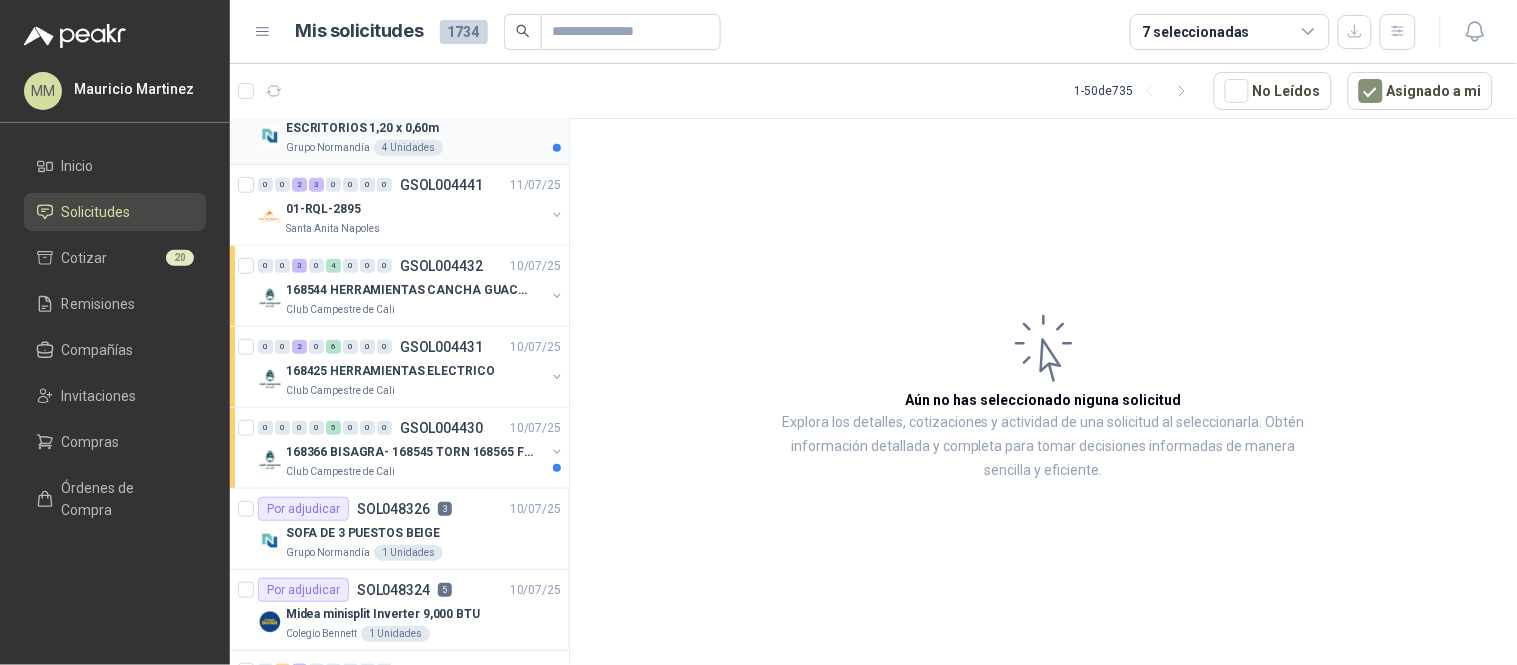 scroll, scrollTop: 280, scrollLeft: 0, axis: vertical 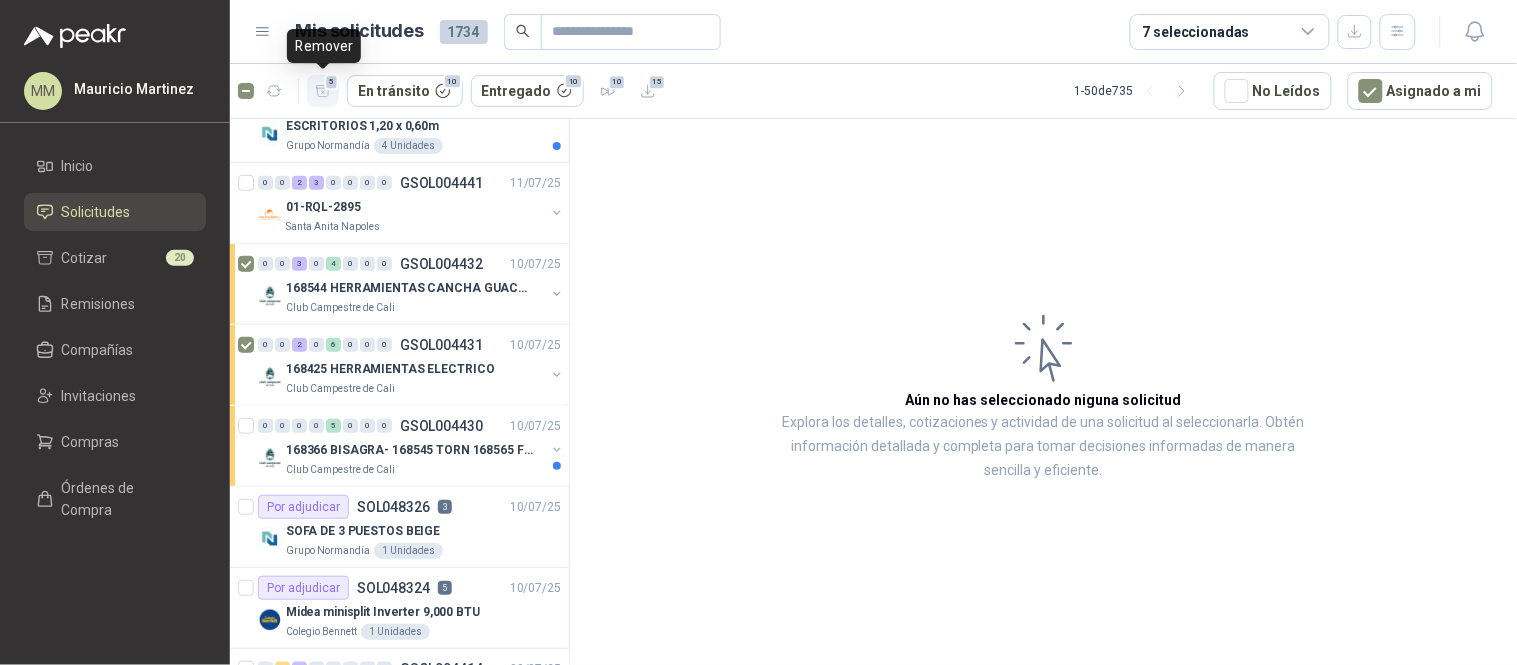 click 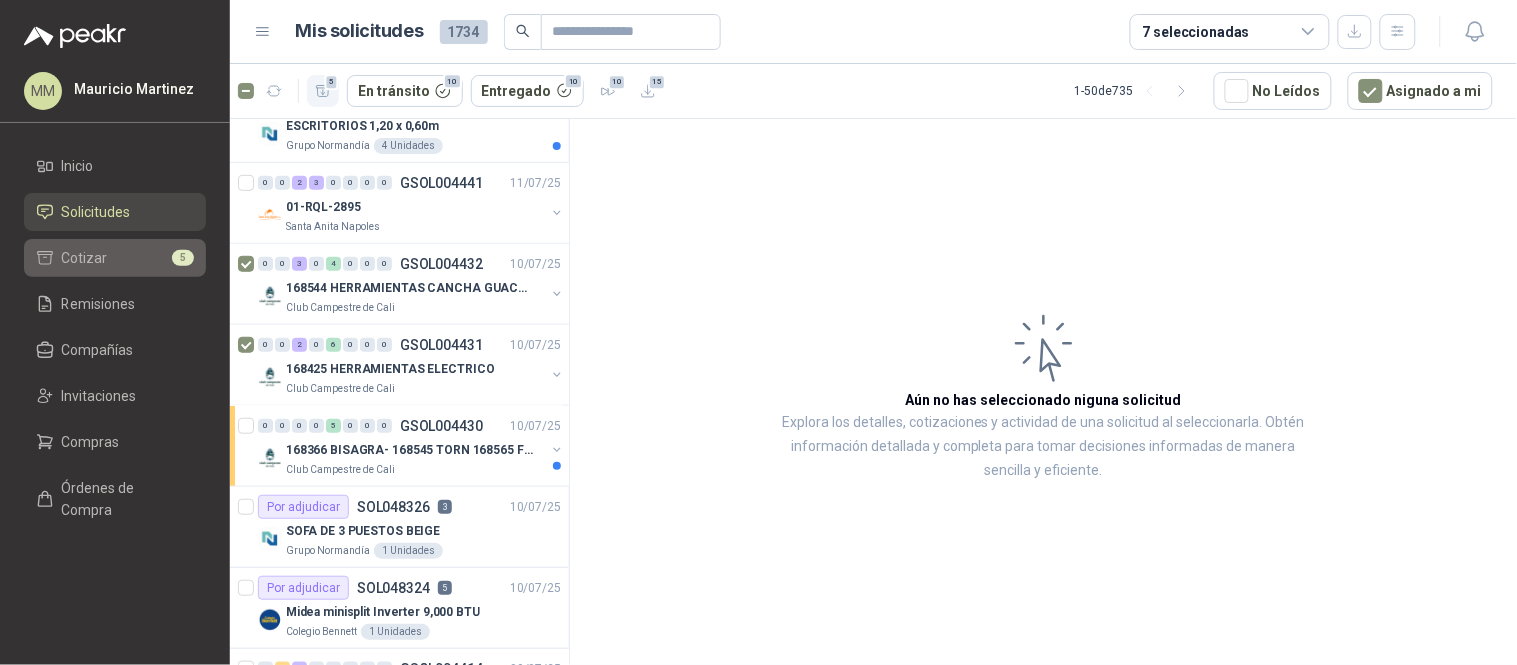 click on "Cotizar 5" at bounding box center [115, 258] 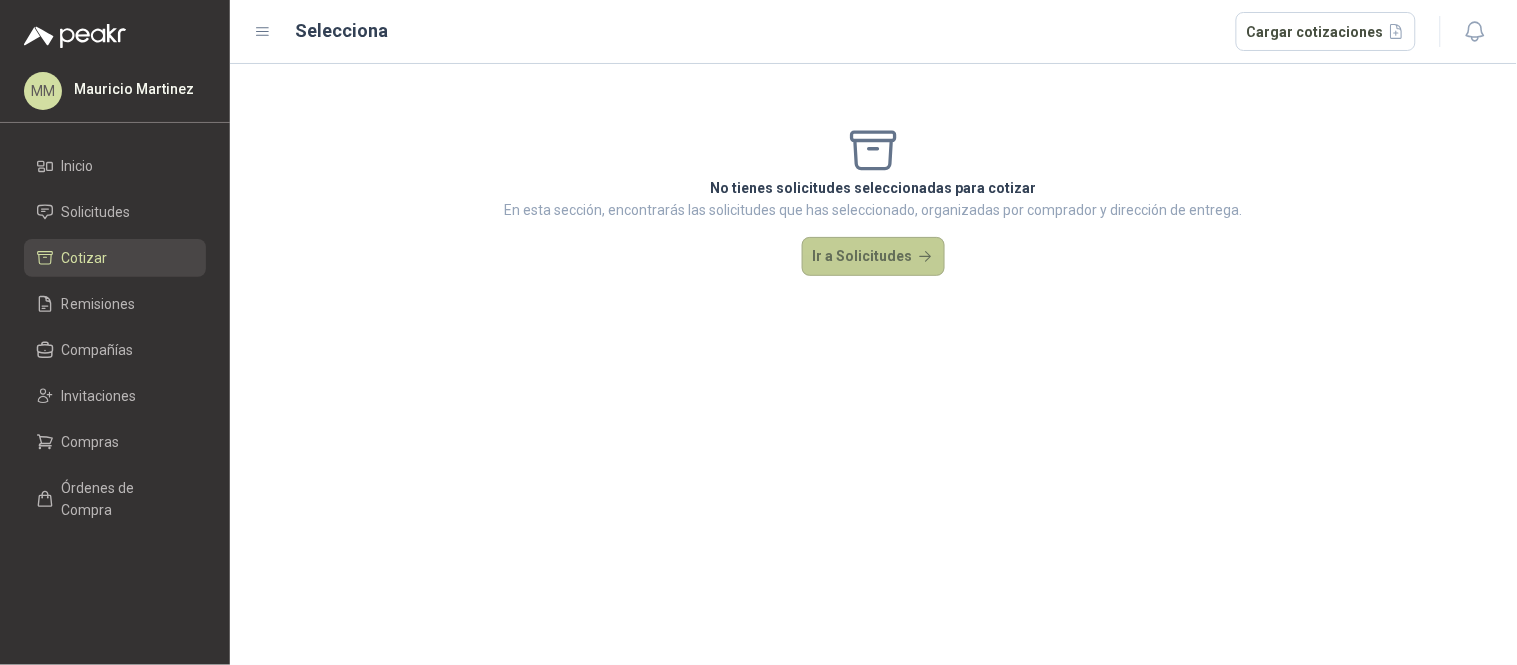 click on "Ir a Solicitudes" at bounding box center [874, 257] 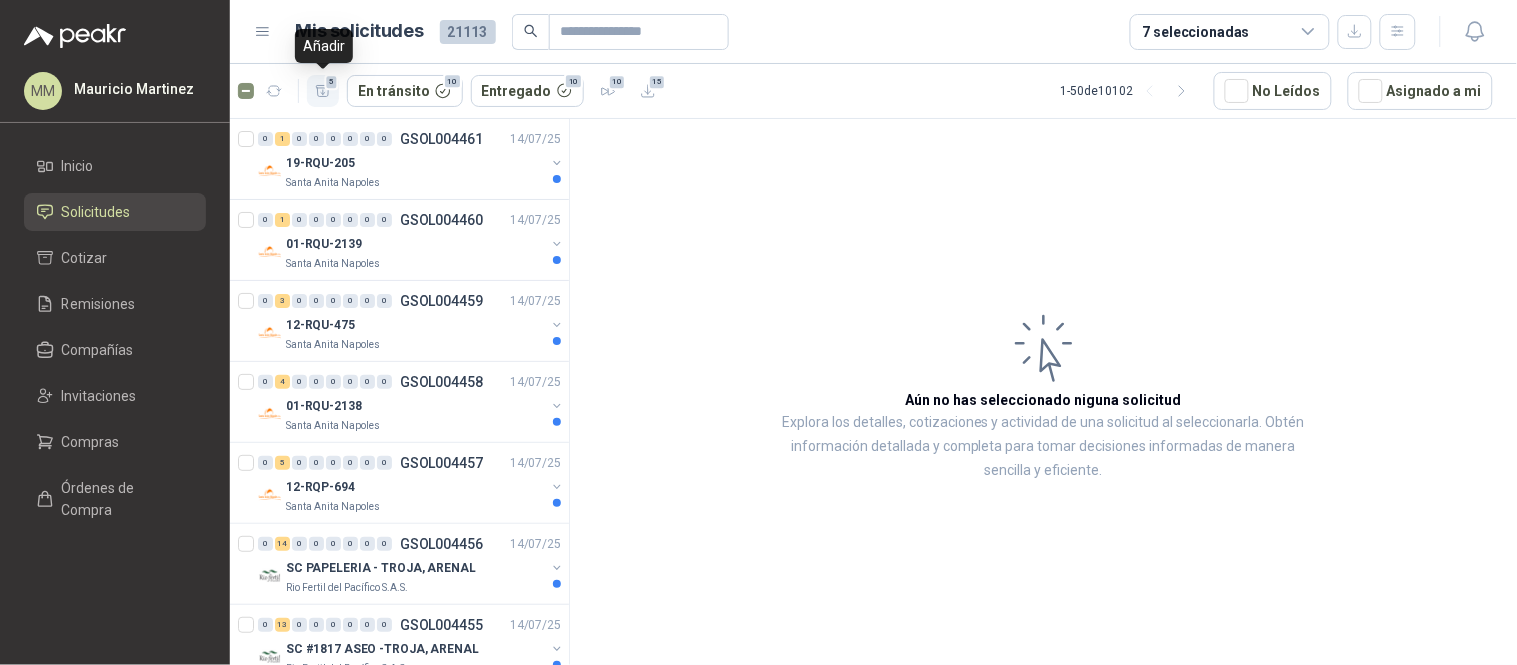 click on "5" at bounding box center (332, 82) 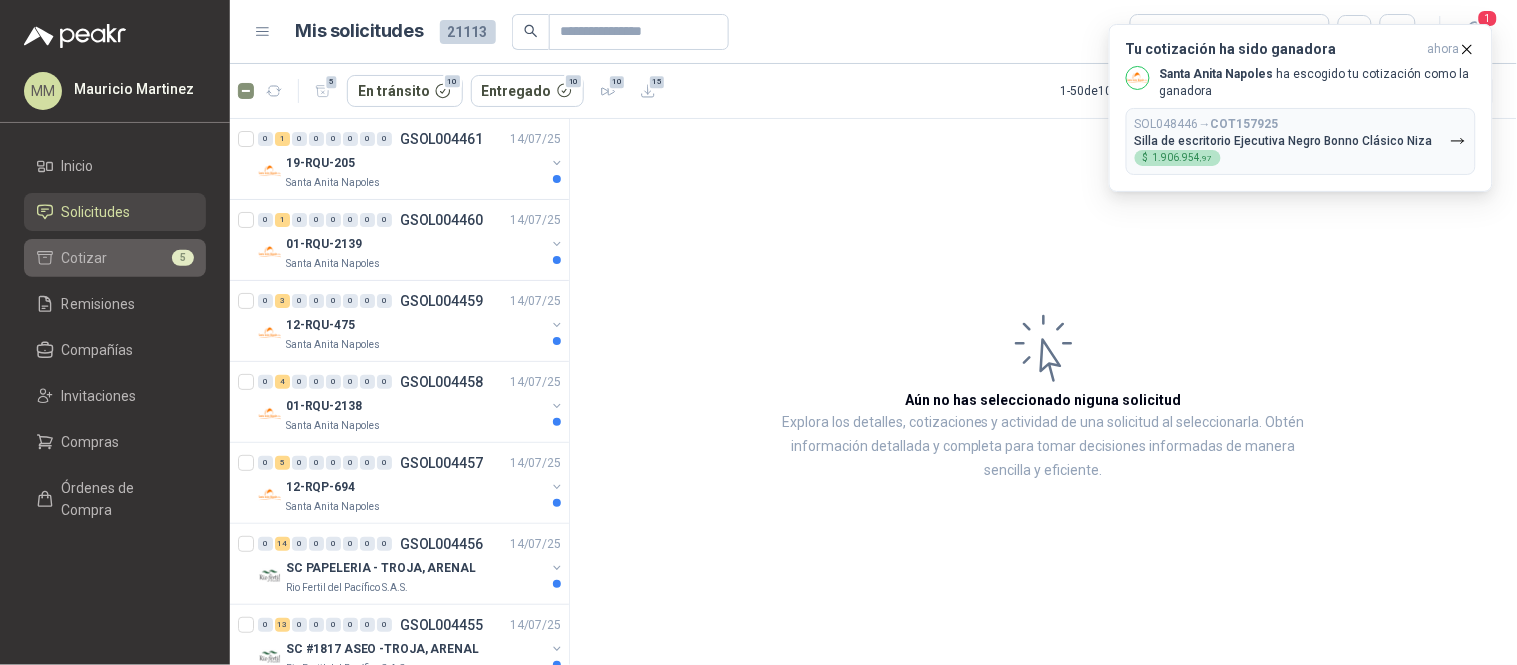 click on "Cotizar 5" at bounding box center (115, 258) 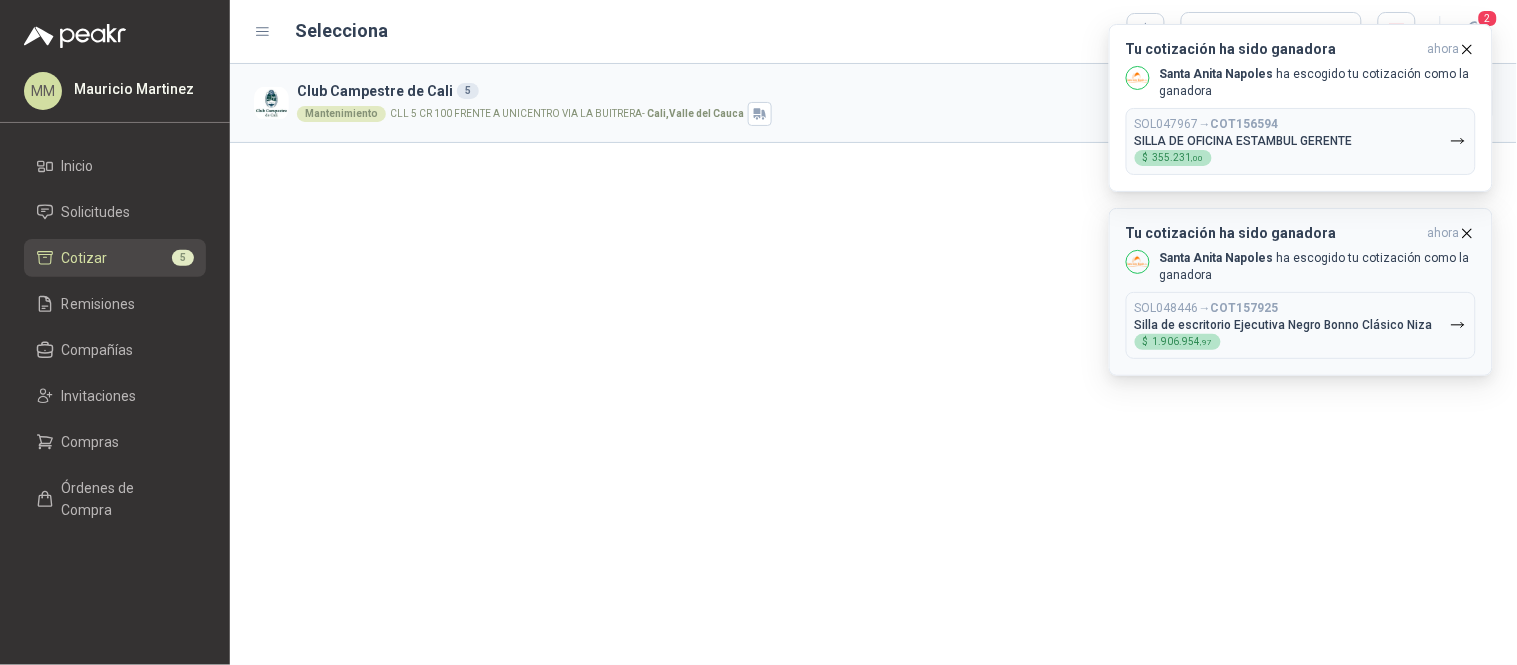 click 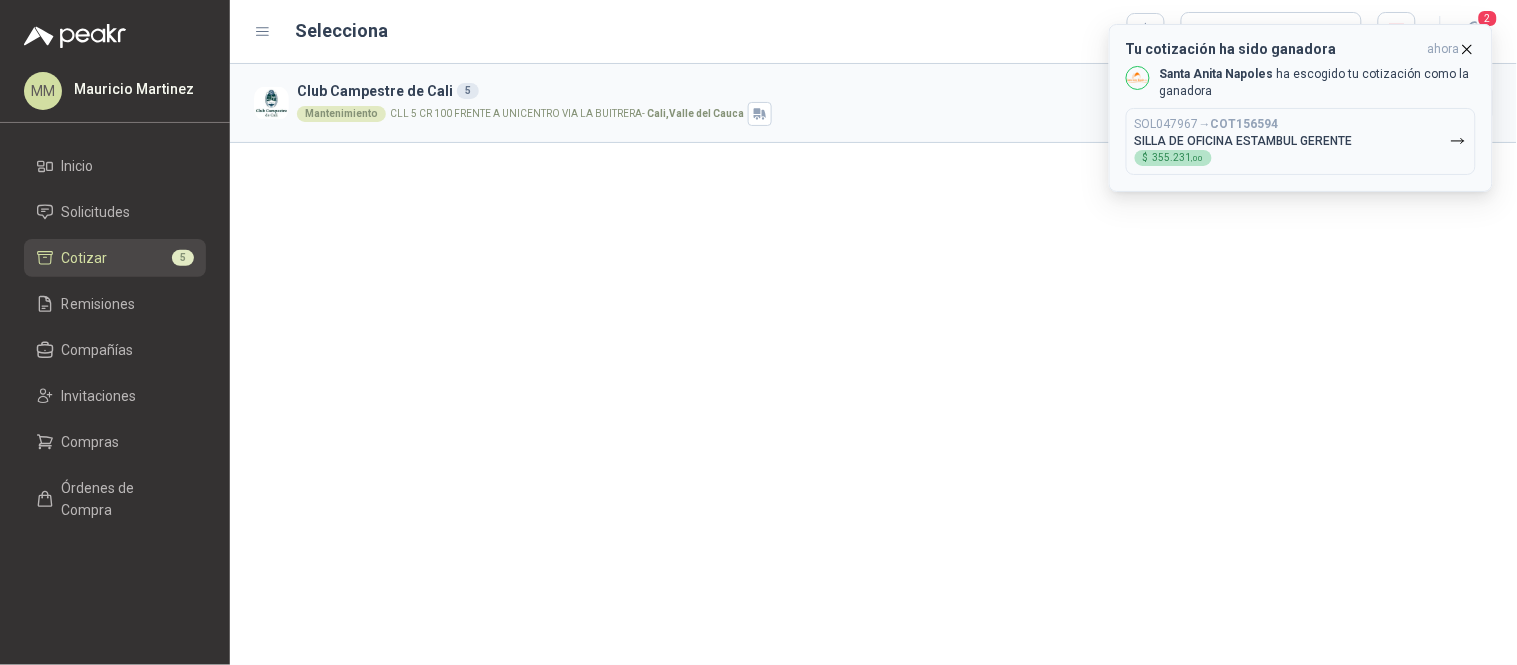 click 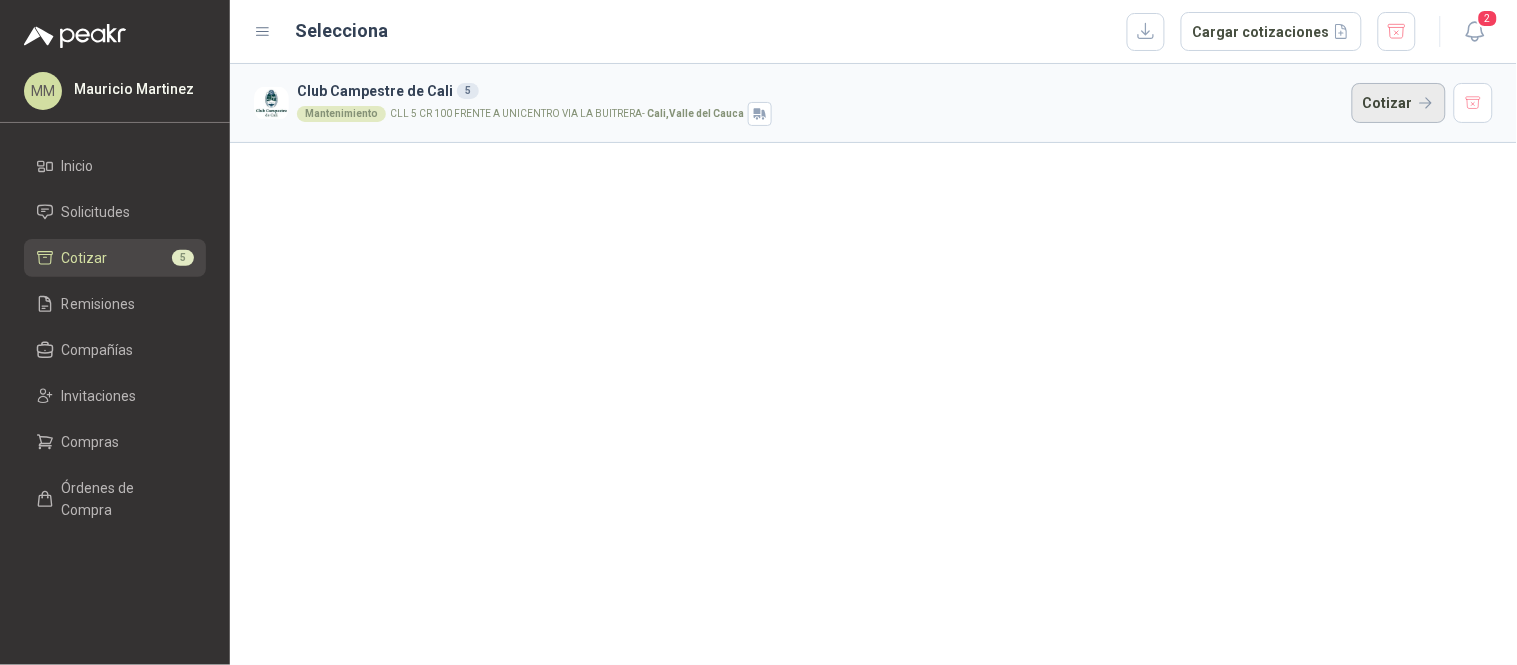 click on "Cotizar" at bounding box center (1399, 103) 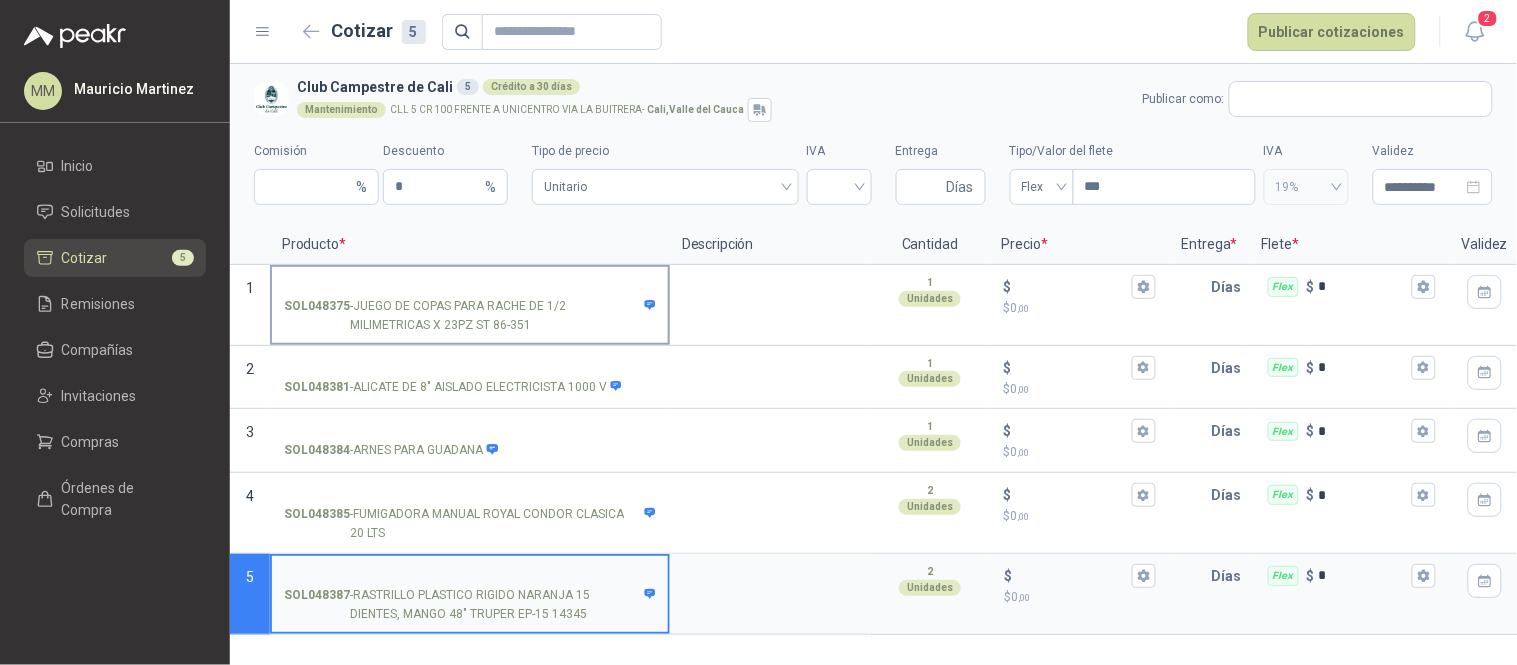 click on "SOL048375  -  JUEGO DE COPAS PARA RACHE DE 1/2 MILIMETRICAS X 23PZ ST 86-351" at bounding box center (470, 287) 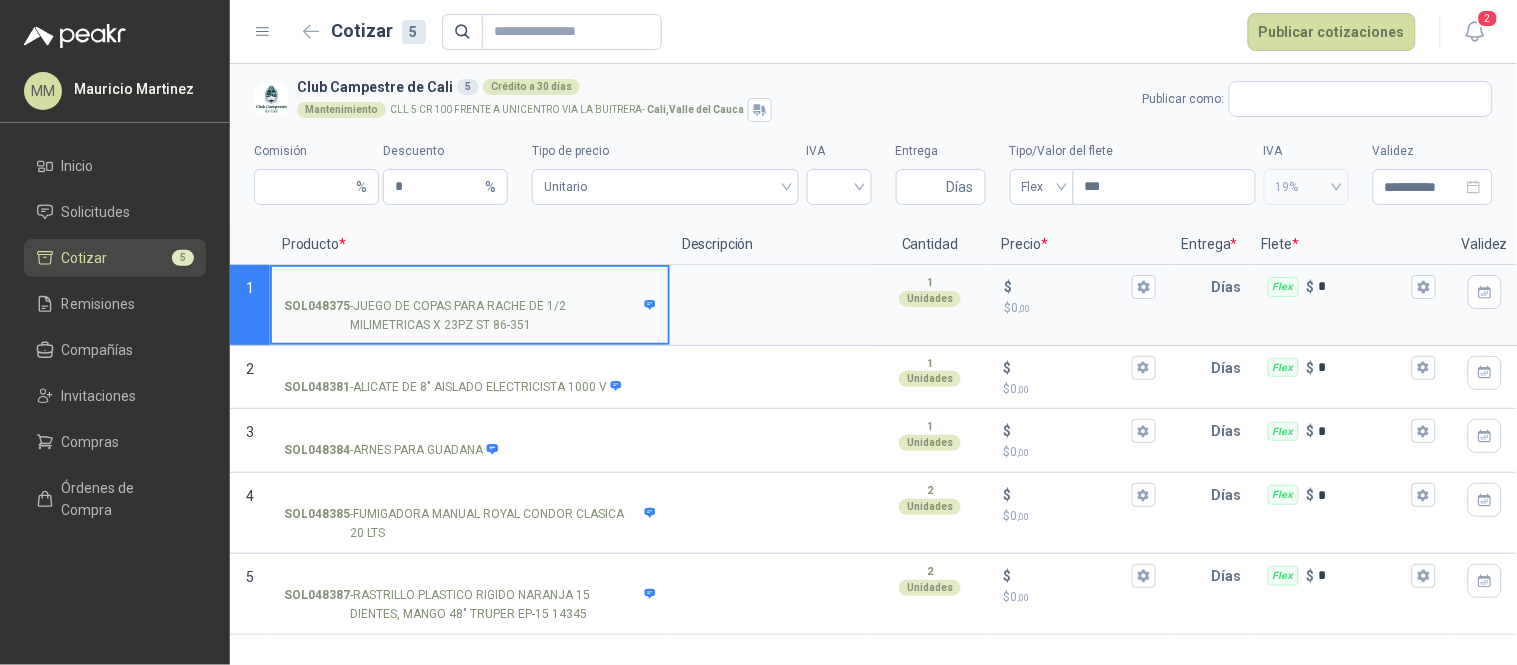 click on "SOL048375  -  JUEGO DE COPAS PARA RACHE DE 1/2 MILIMETRICAS X 23PZ ST 86-351" at bounding box center [470, 316] 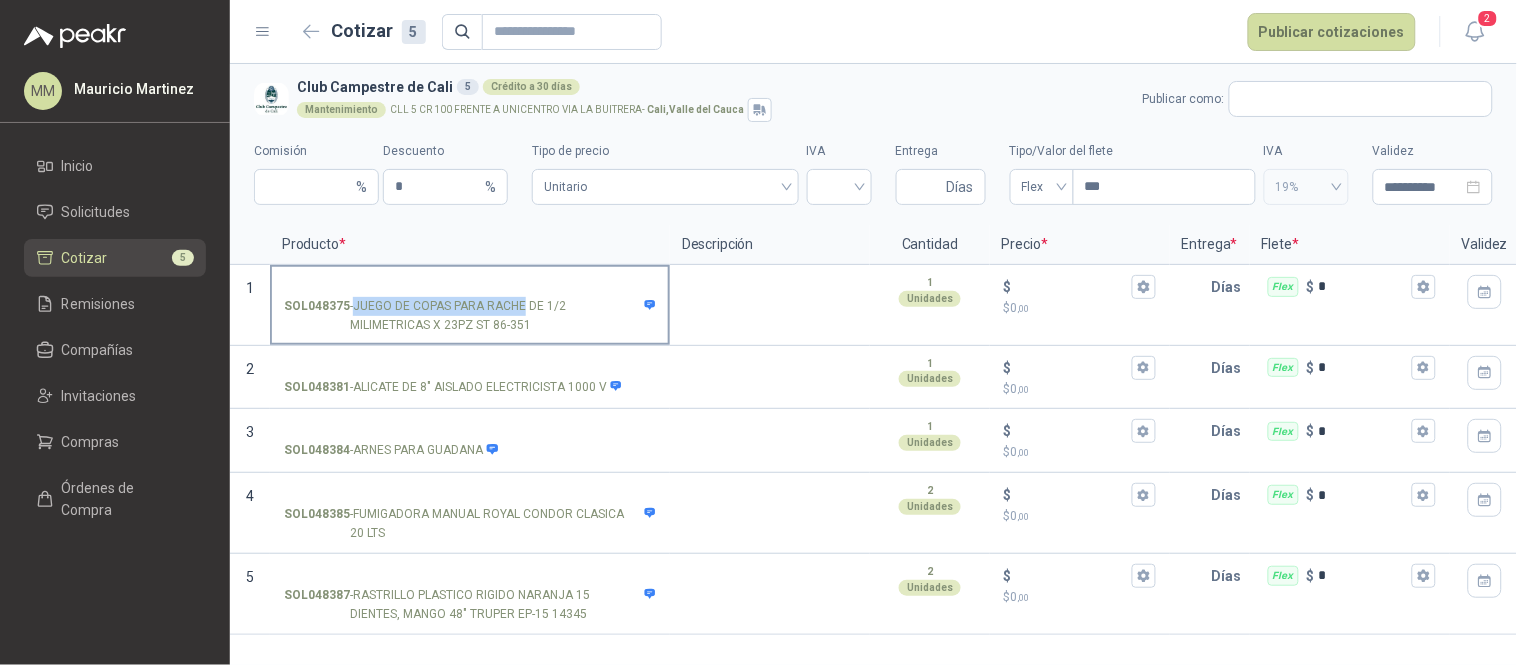 drag, startPoint x: 370, startPoint y: 302, endPoint x: 490, endPoint y: 311, distance: 120.33703 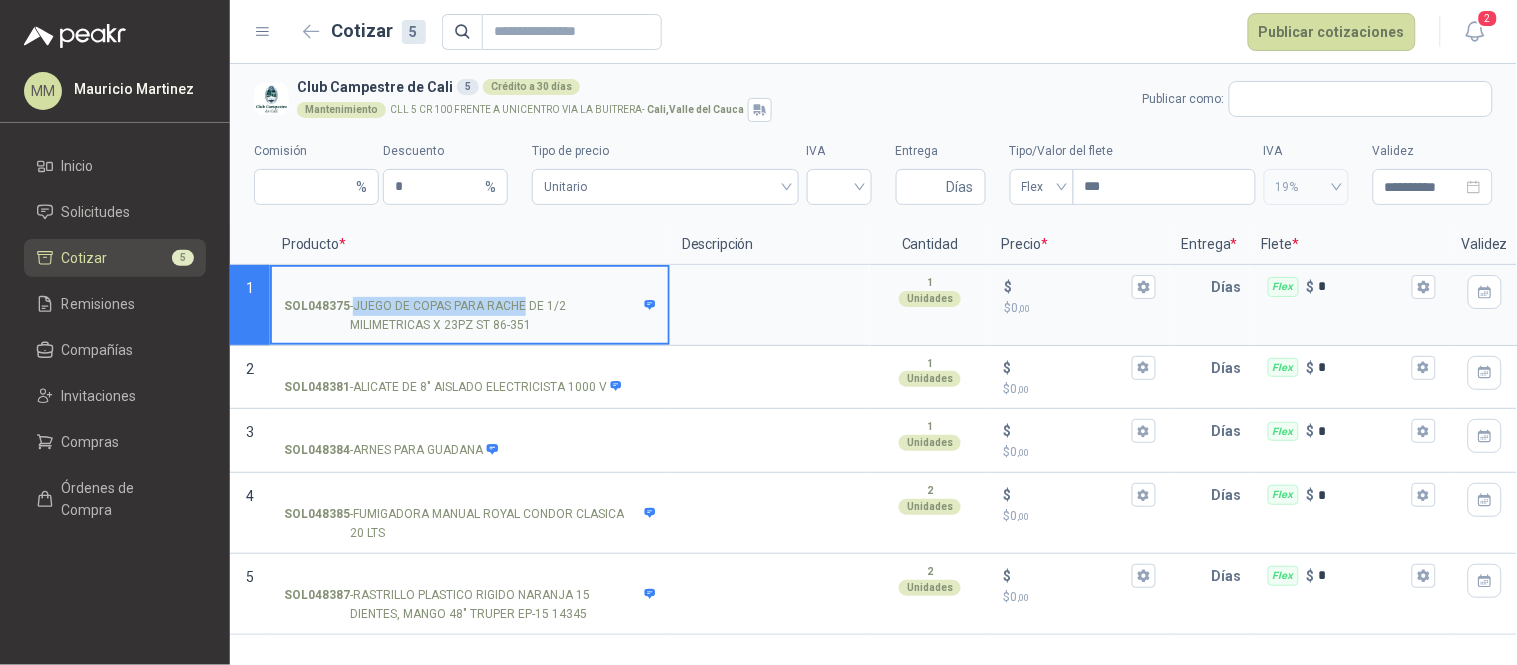 click on "SOL048375  -  JUEGO DE COPAS PARA RACHE DE 1/2 MILIMETRICAS X 23PZ ST 86-351" at bounding box center (470, 287) 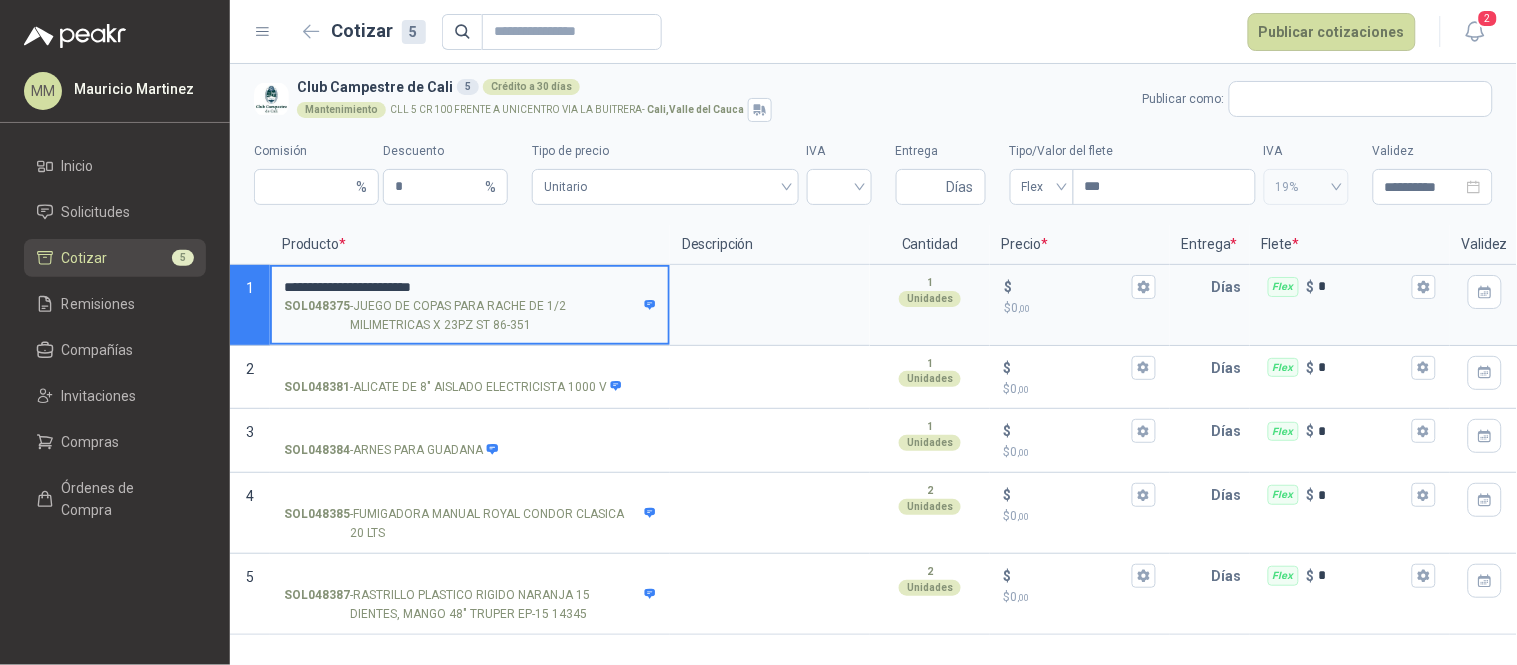 type 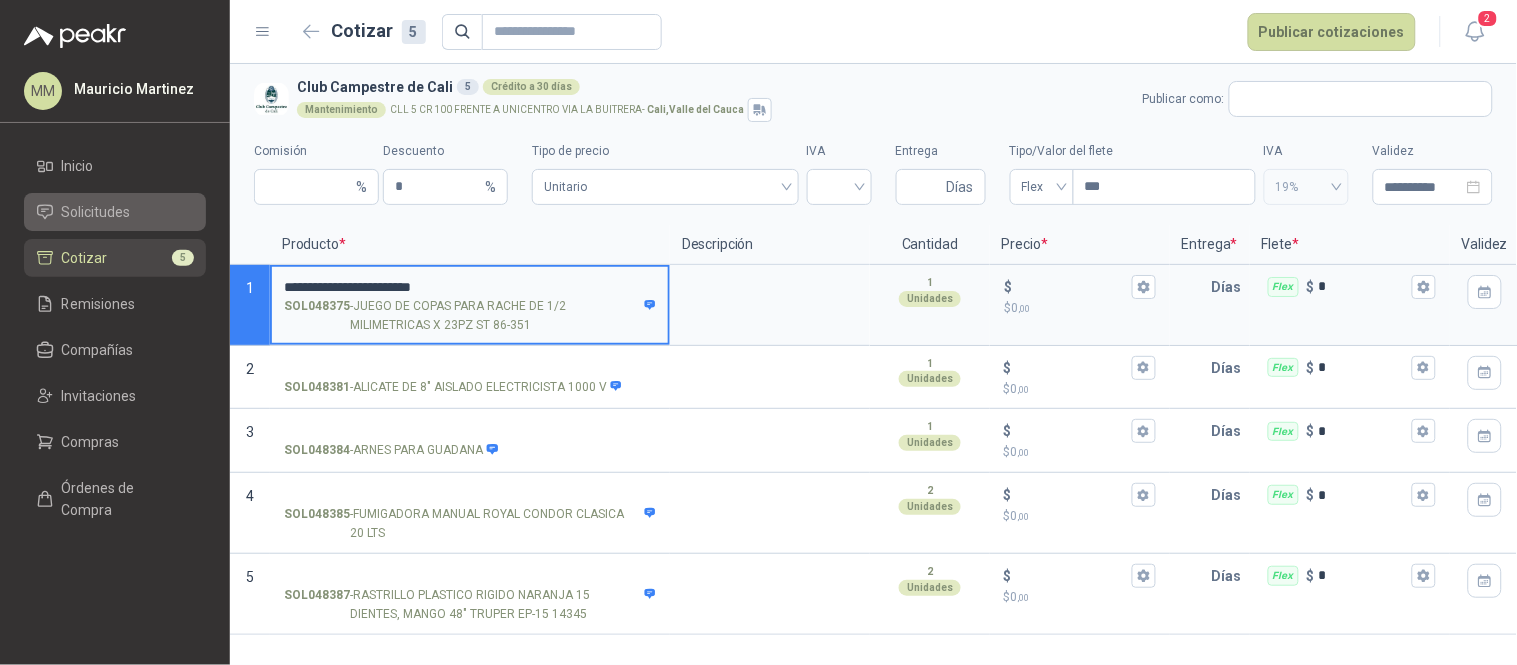 click on "Solicitudes" at bounding box center [96, 212] 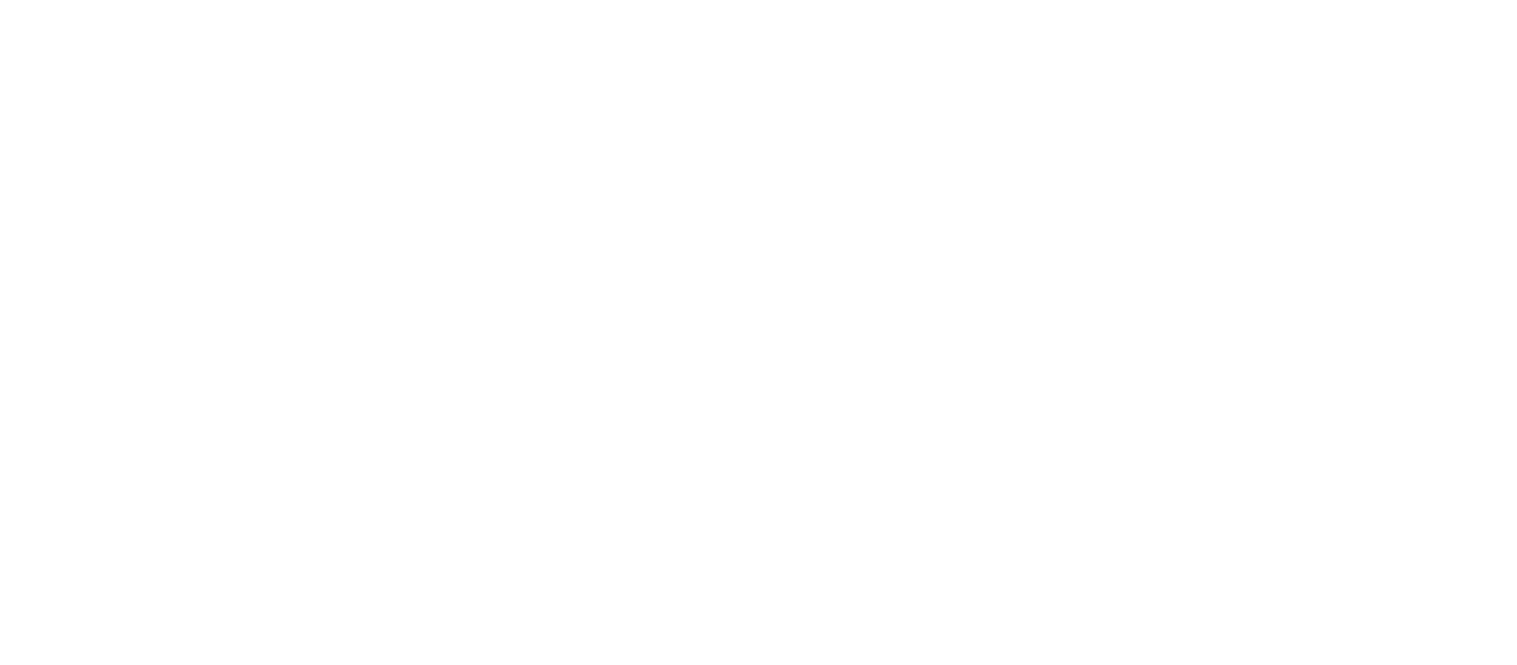 scroll, scrollTop: 0, scrollLeft: 0, axis: both 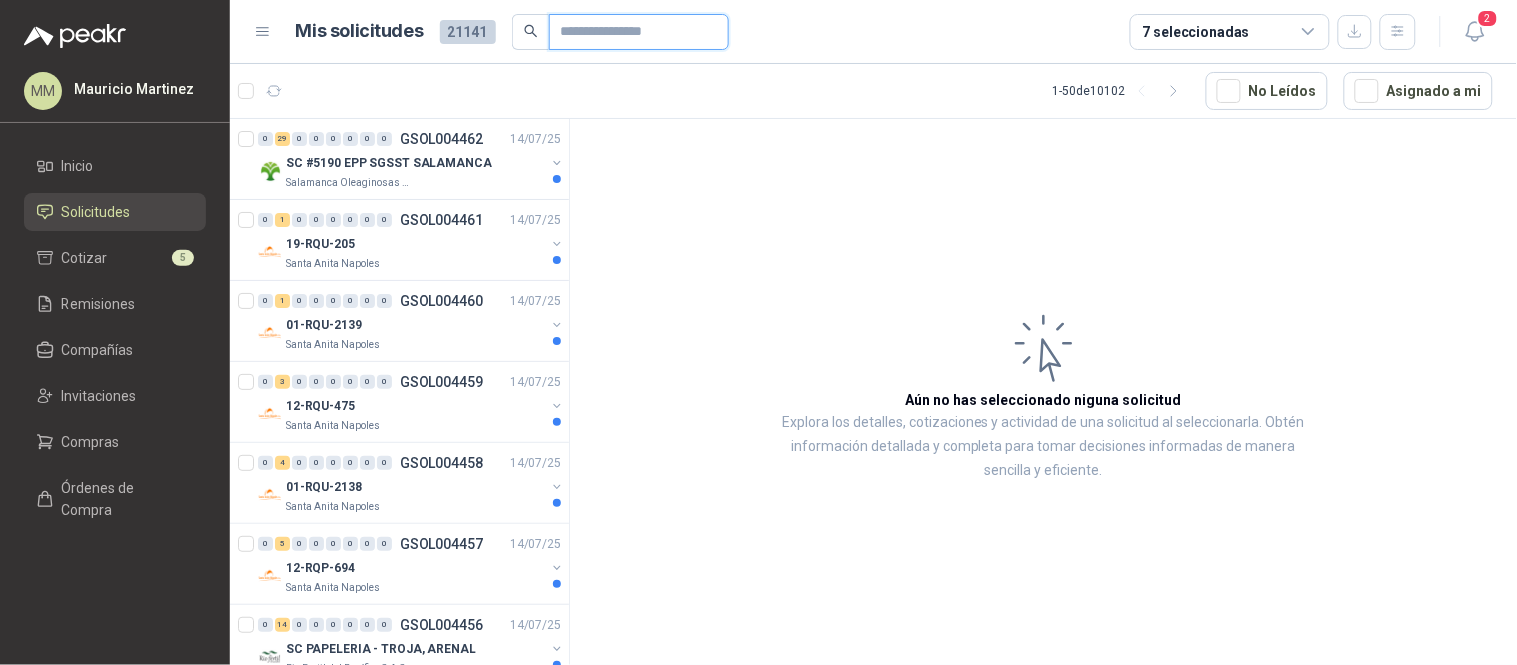 click at bounding box center [631, 32] 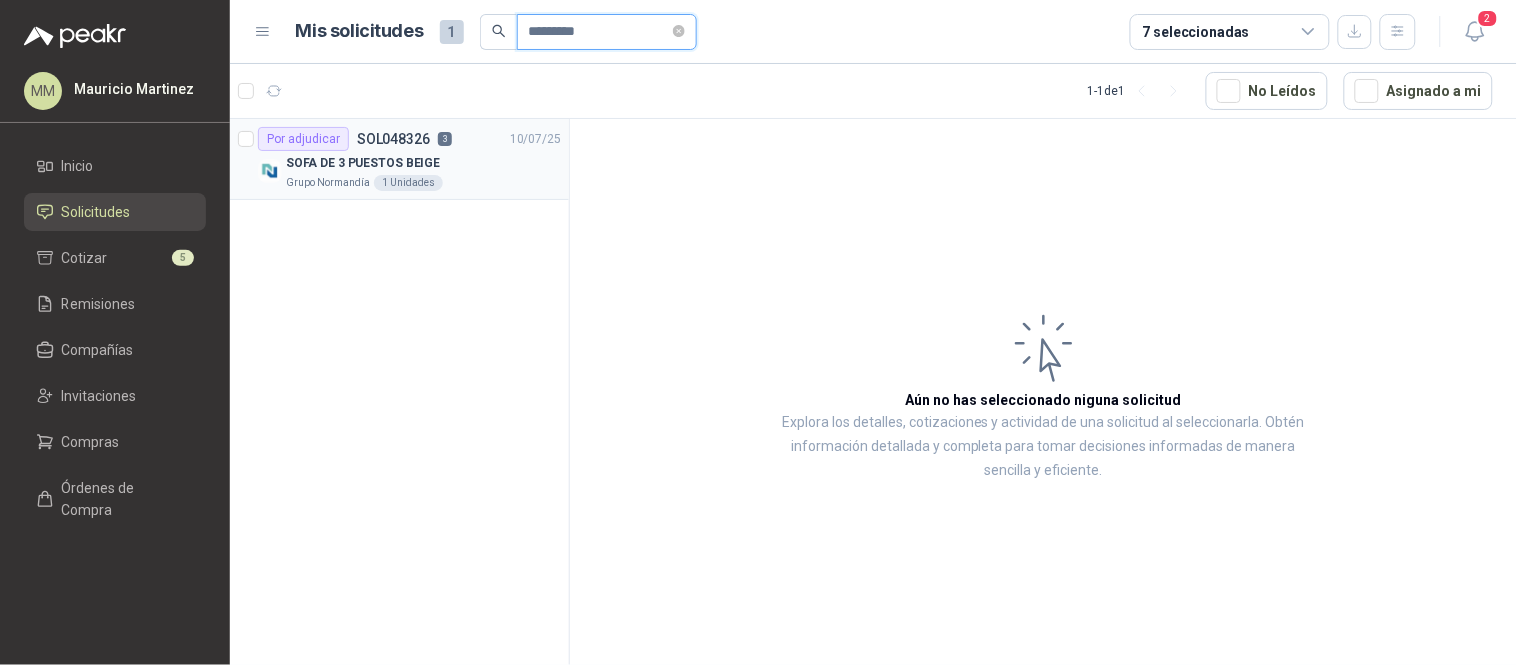 type on "*********" 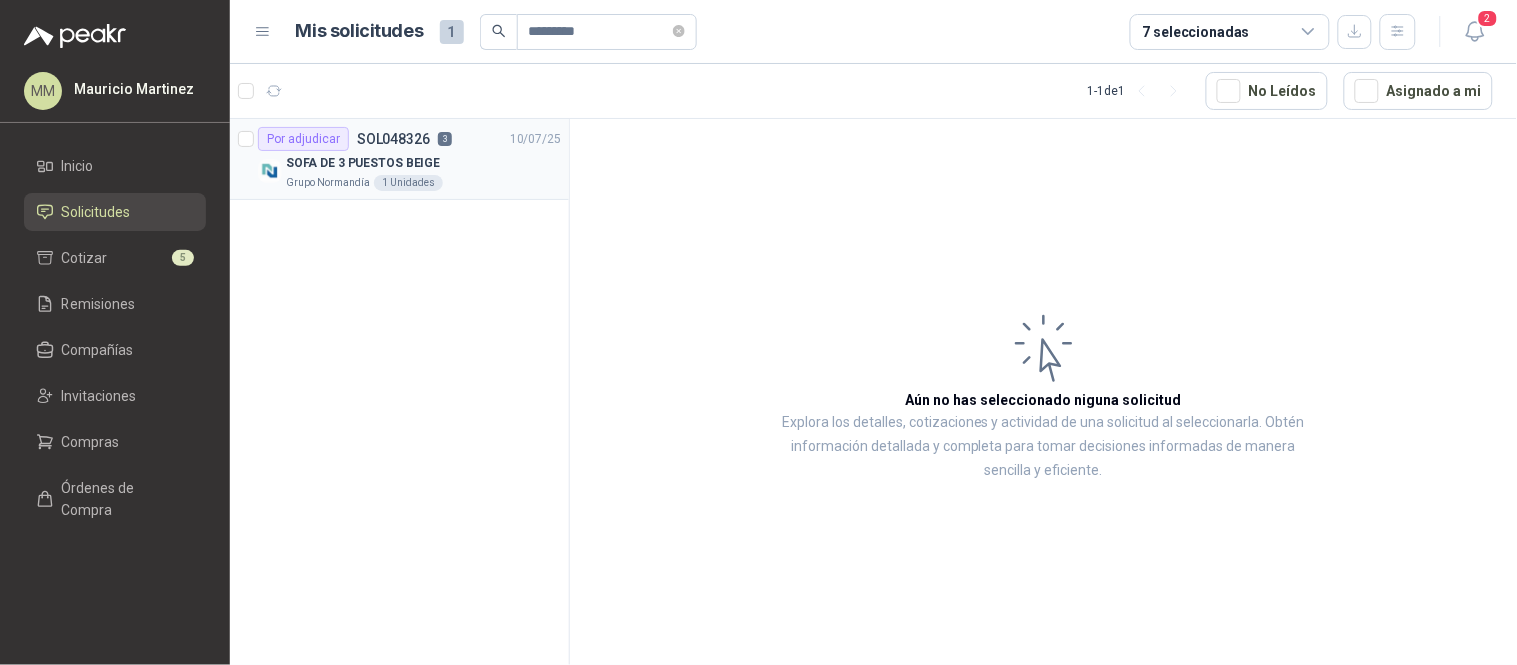 click on "Por adjudicar SOL048326 3 10/07/25" at bounding box center [409, 139] 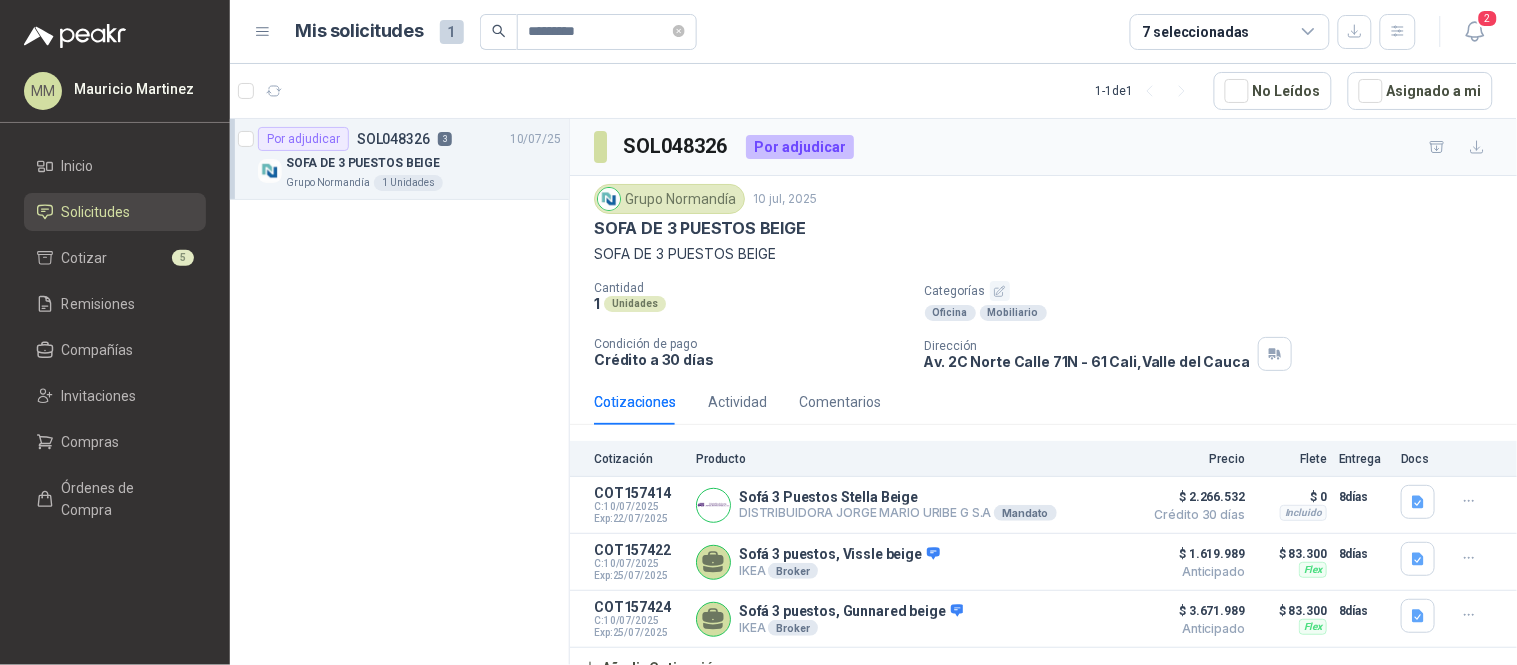 scroll, scrollTop: 17, scrollLeft: 0, axis: vertical 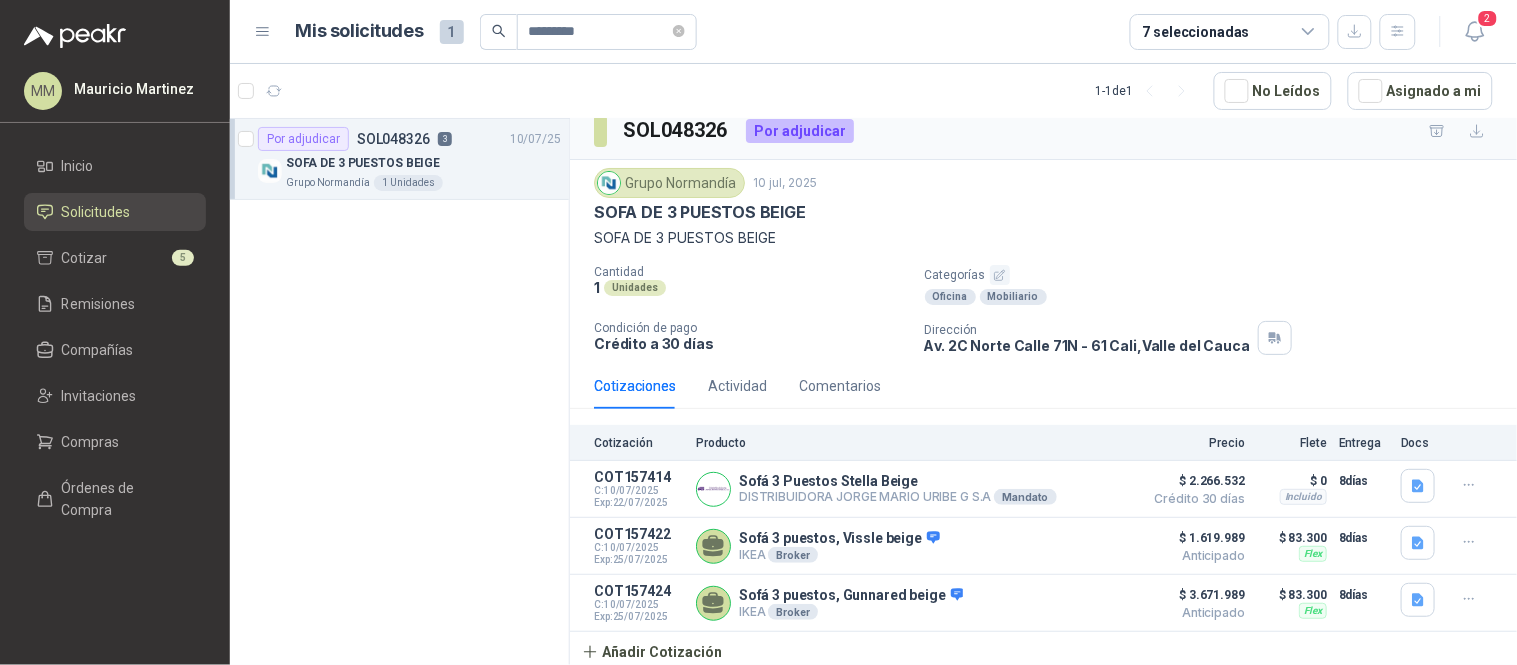 click on "SOFA DE 3 PUESTOS BEIGE" at bounding box center [700, 212] 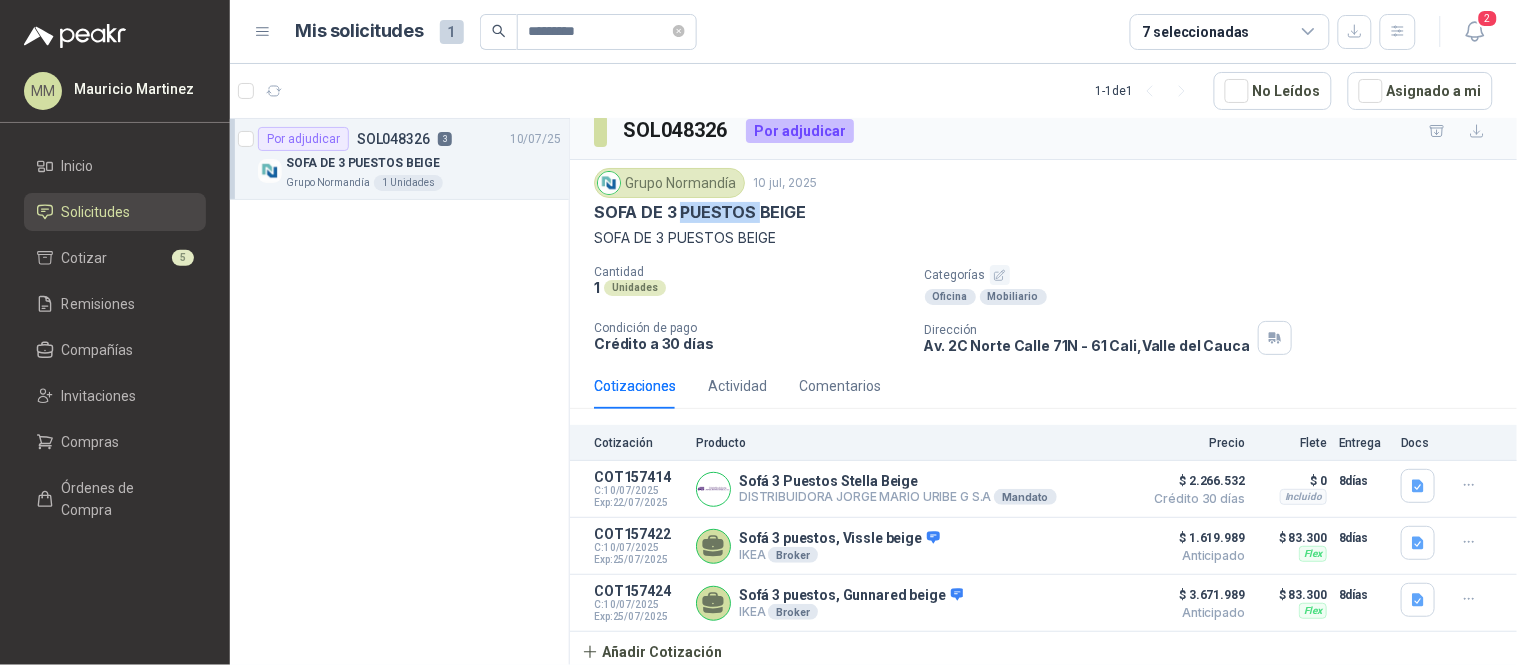 click on "SOFA DE 3 PUESTOS BEIGE" at bounding box center [700, 212] 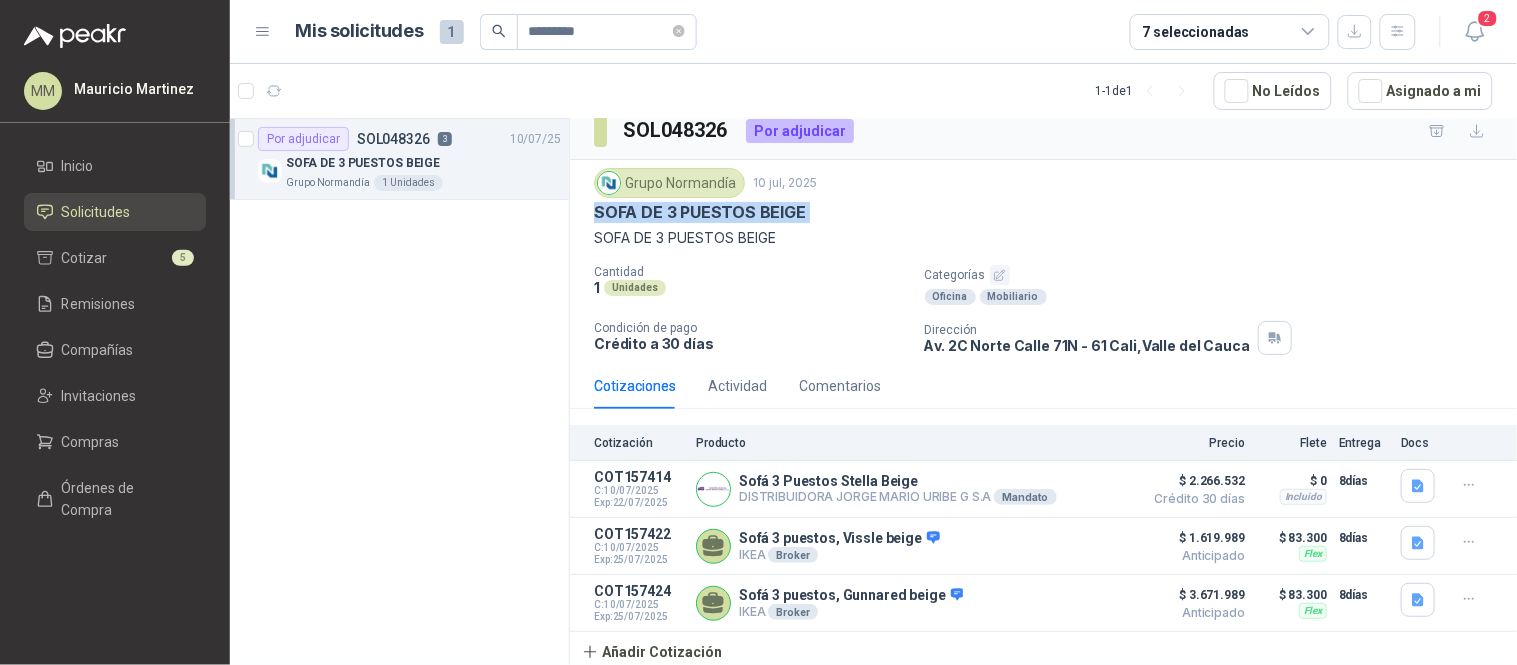 click on "SOFA DE 3 PUESTOS BEIGE" at bounding box center (700, 212) 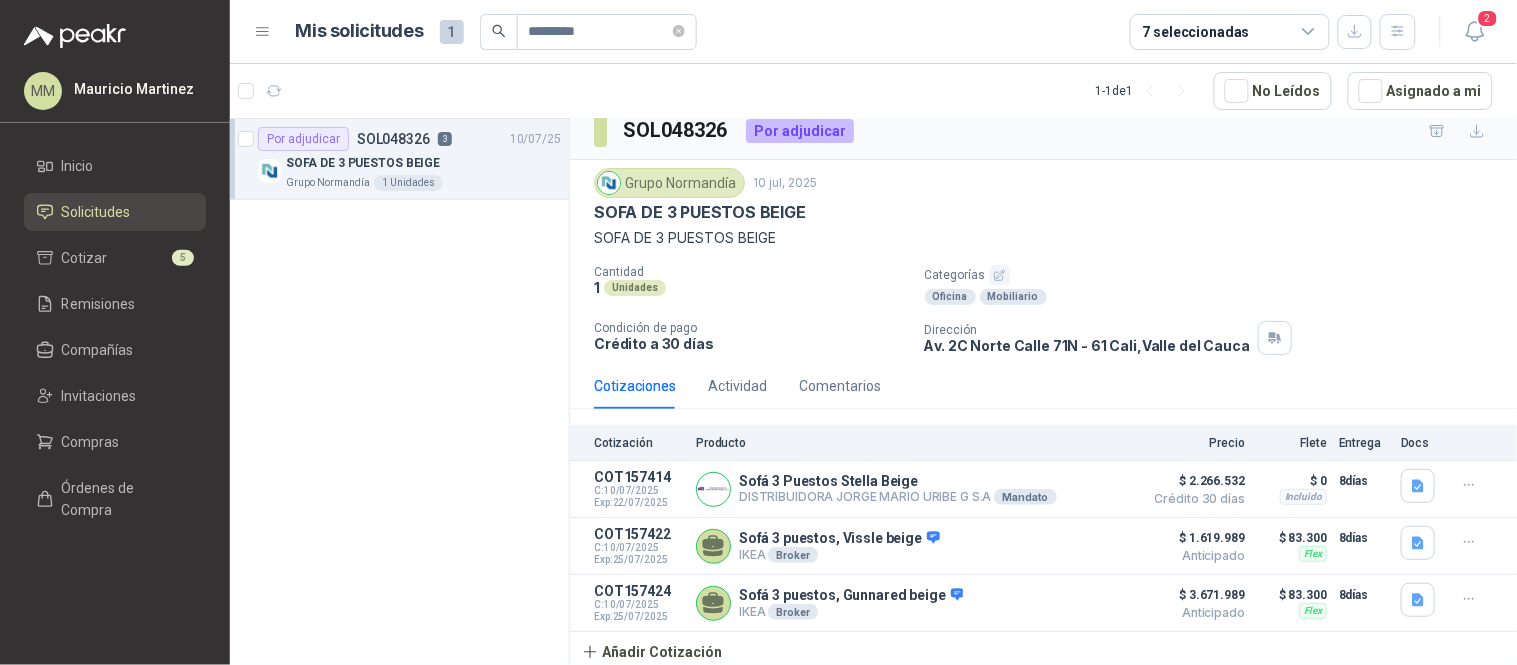 click on "Cantidad" at bounding box center [751, 272] 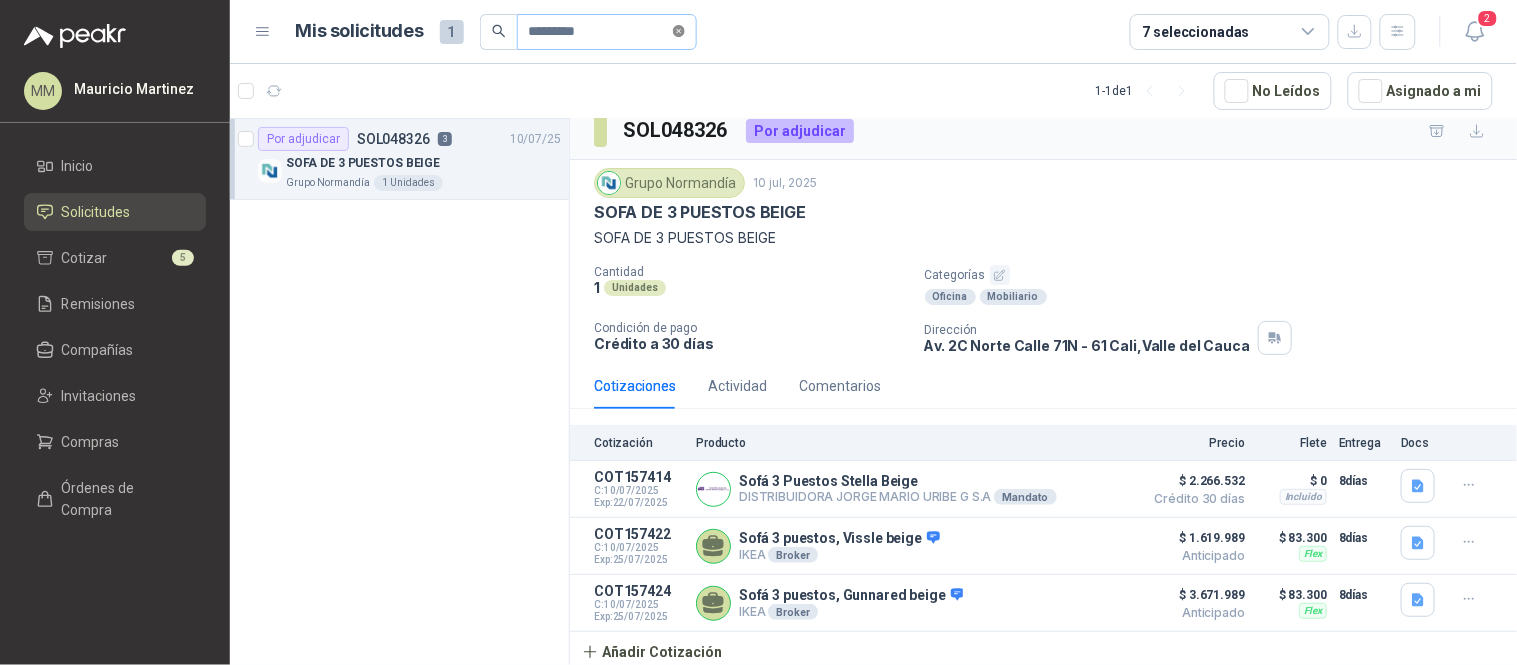 click 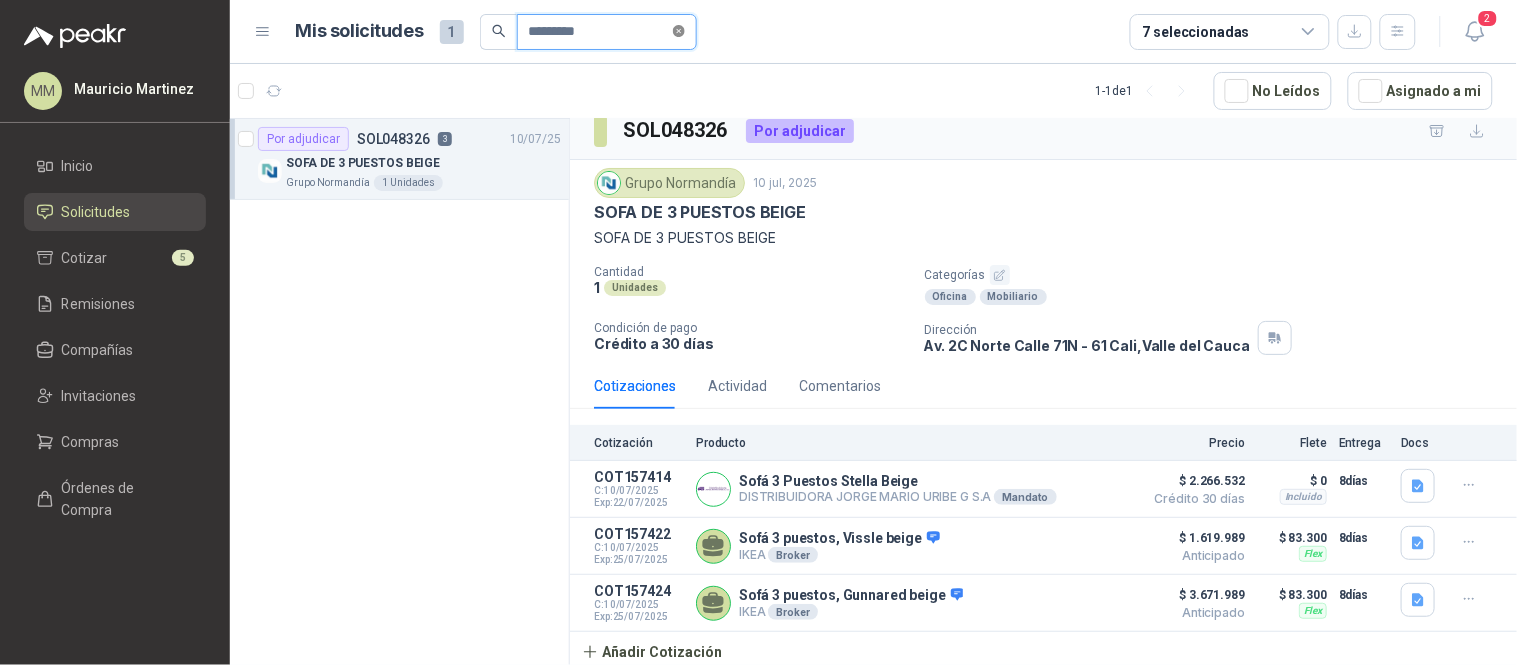 type 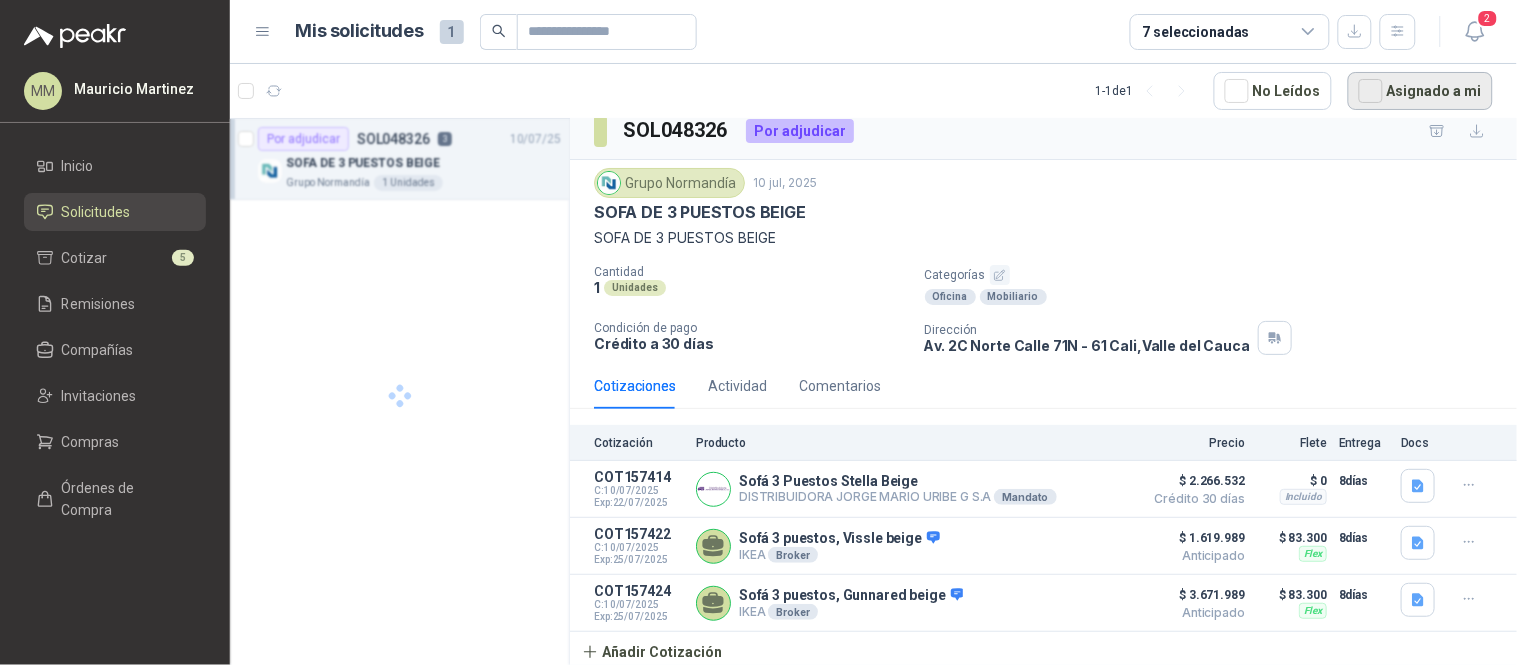 click on "Asignado a mi" at bounding box center [1420, 91] 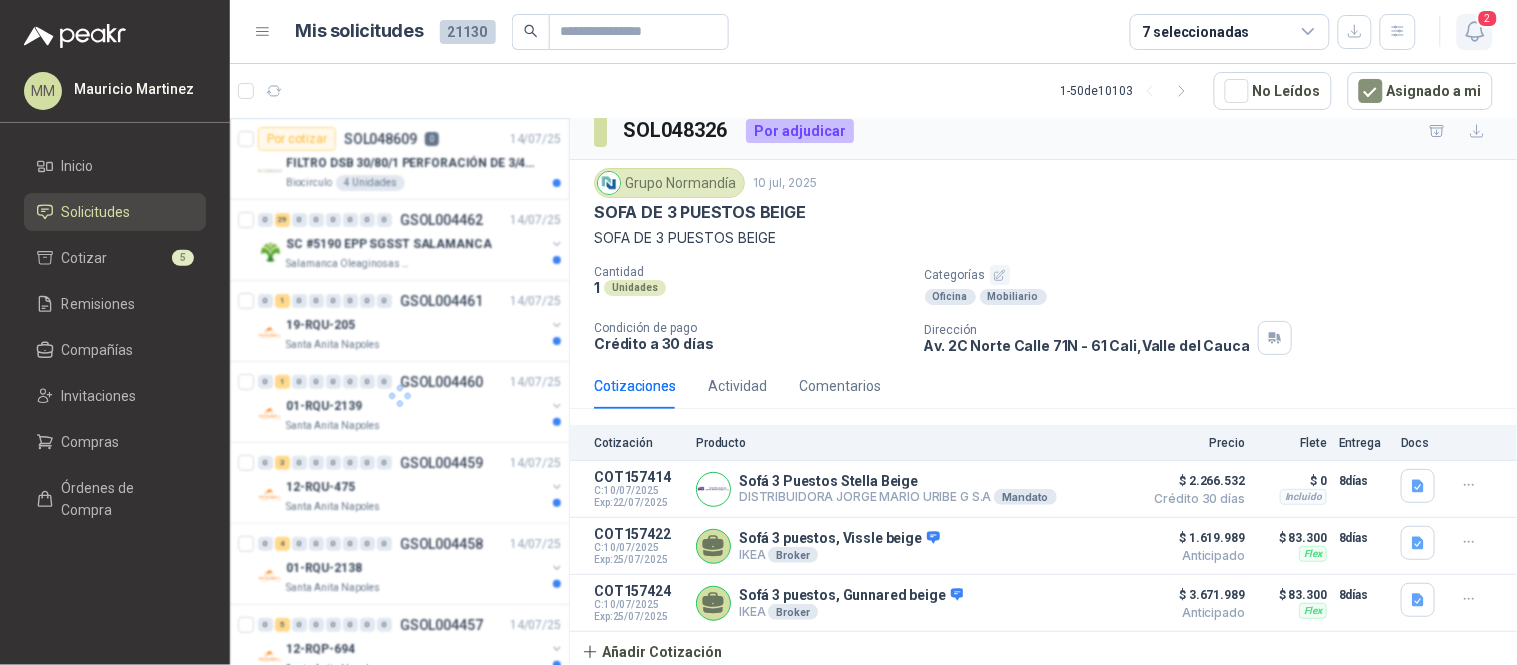 click on "2" at bounding box center [1475, 32] 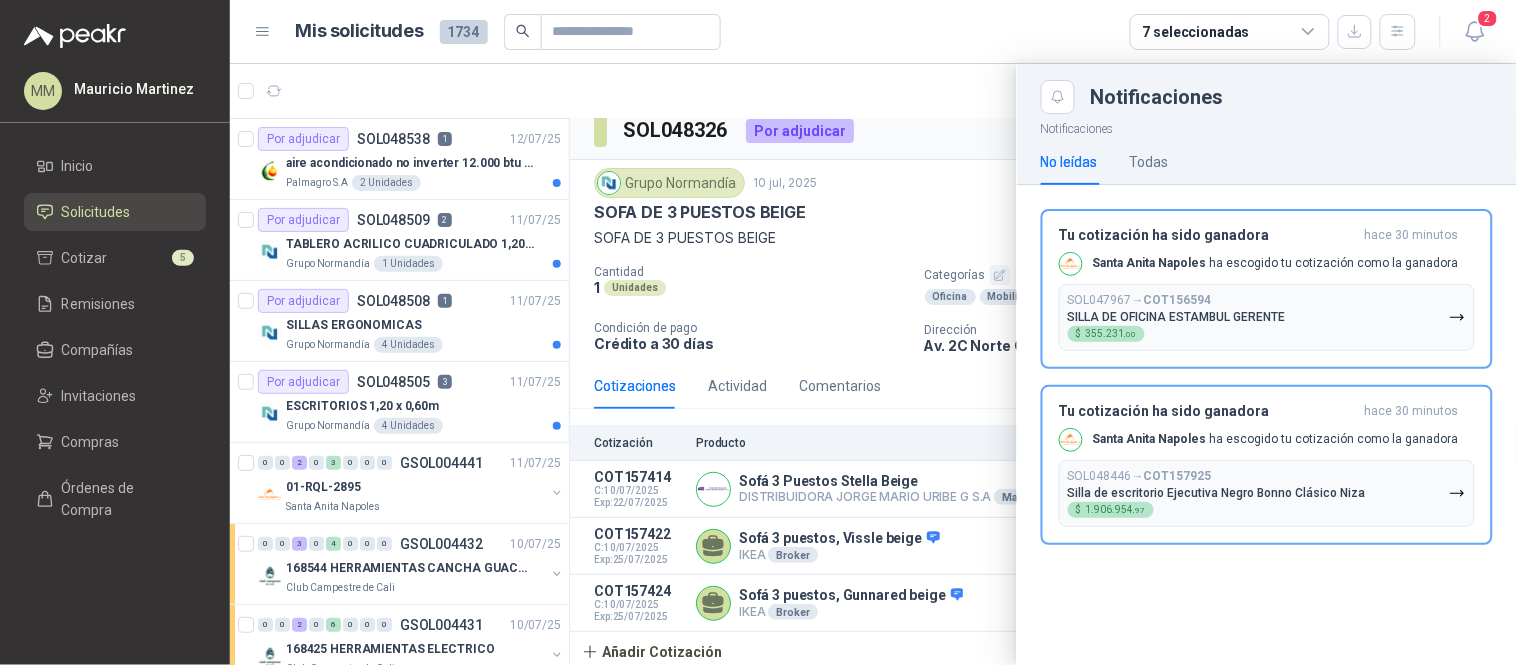 click on "Mis solicitudes 1734 7 seleccionadas" at bounding box center [856, 32] 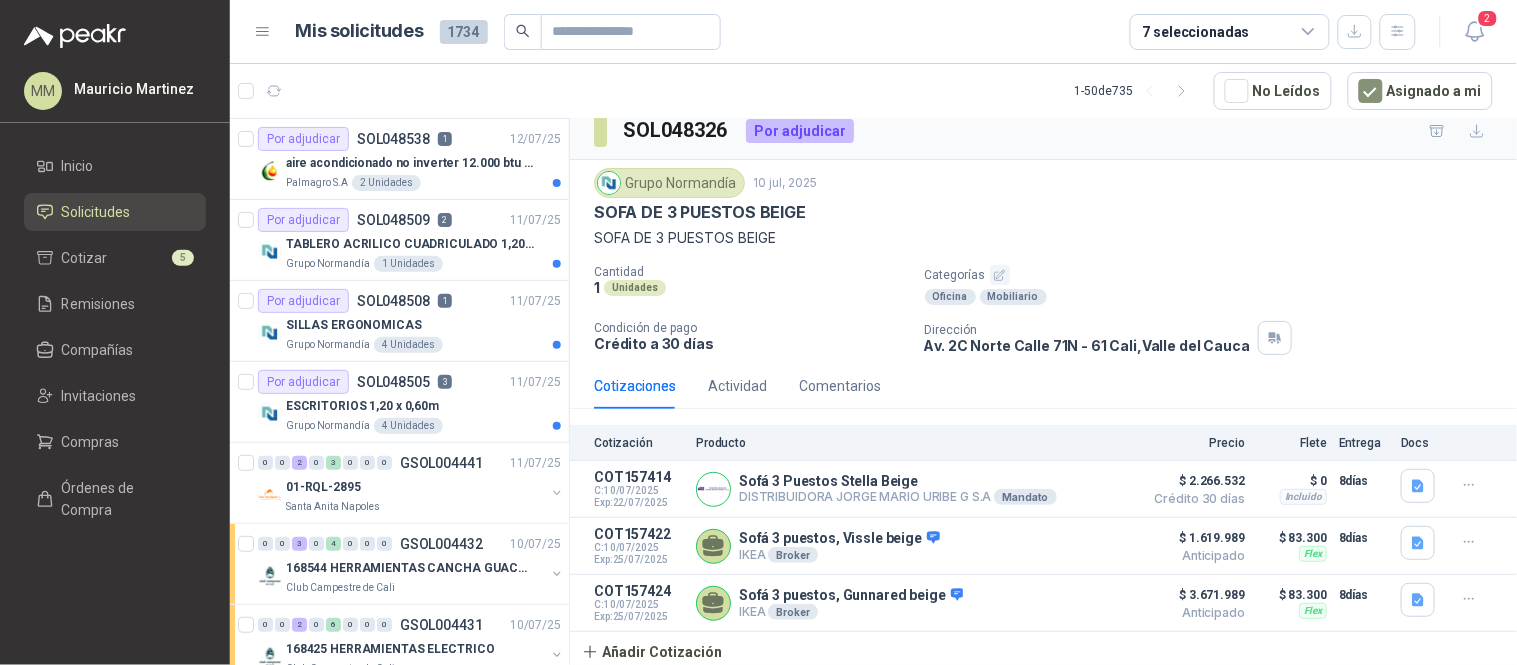 click on "SILLAS ERGONOMICAS" at bounding box center [423, 325] 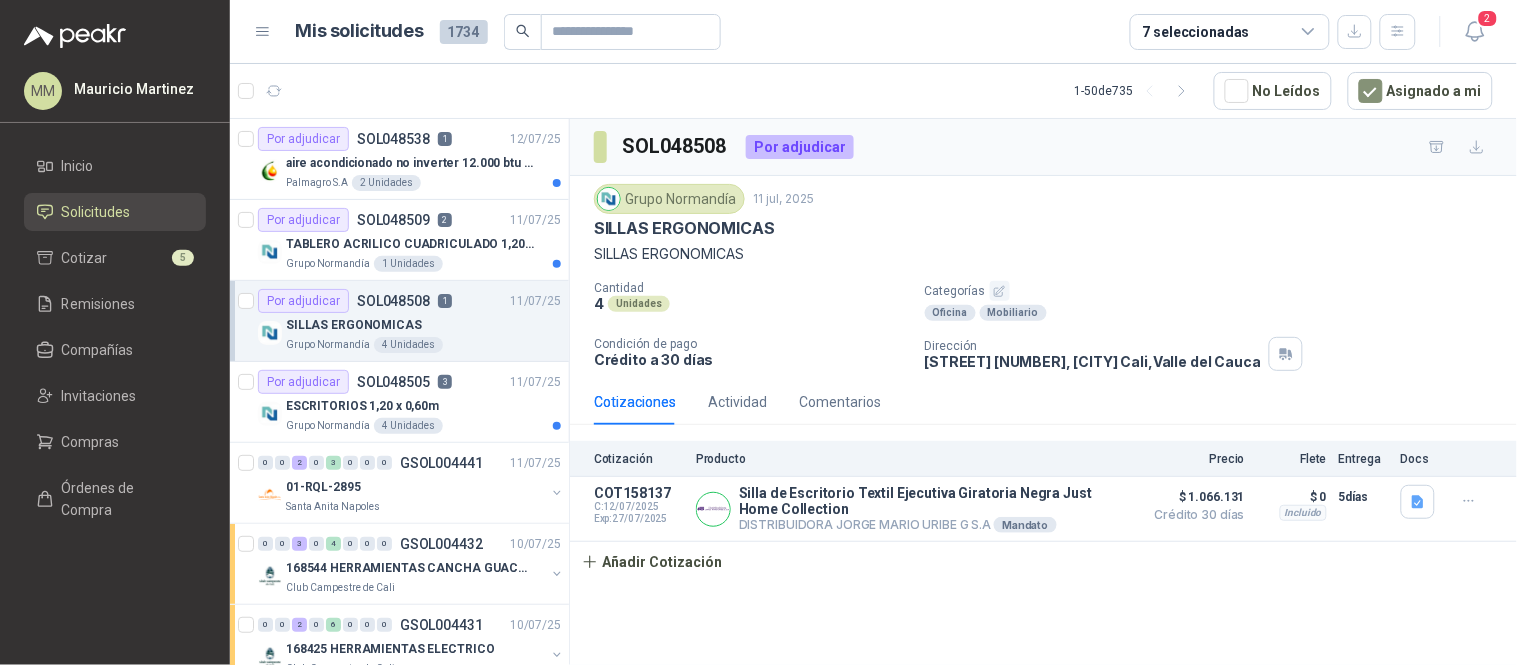 click on "SILLAS ERGONOMICAS" at bounding box center (684, 228) 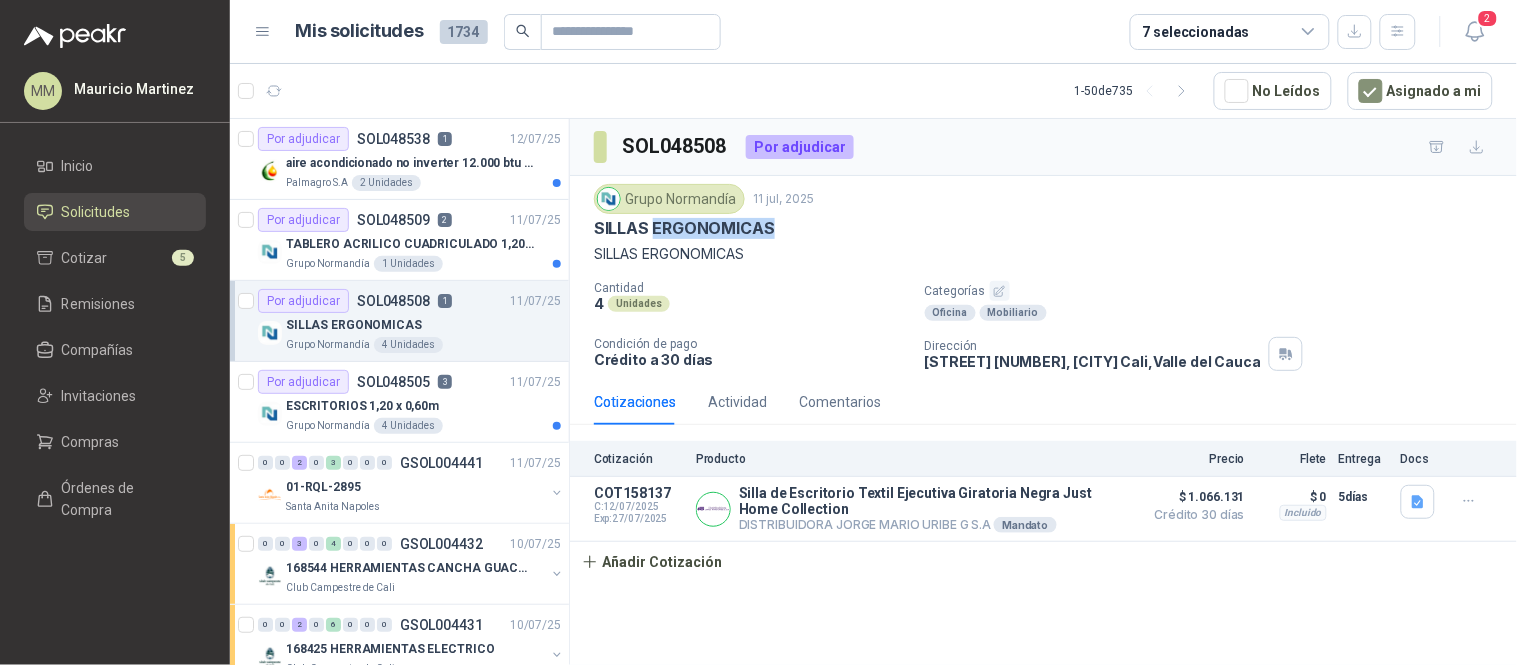 click on "SILLAS ERGONOMICAS" at bounding box center (684, 228) 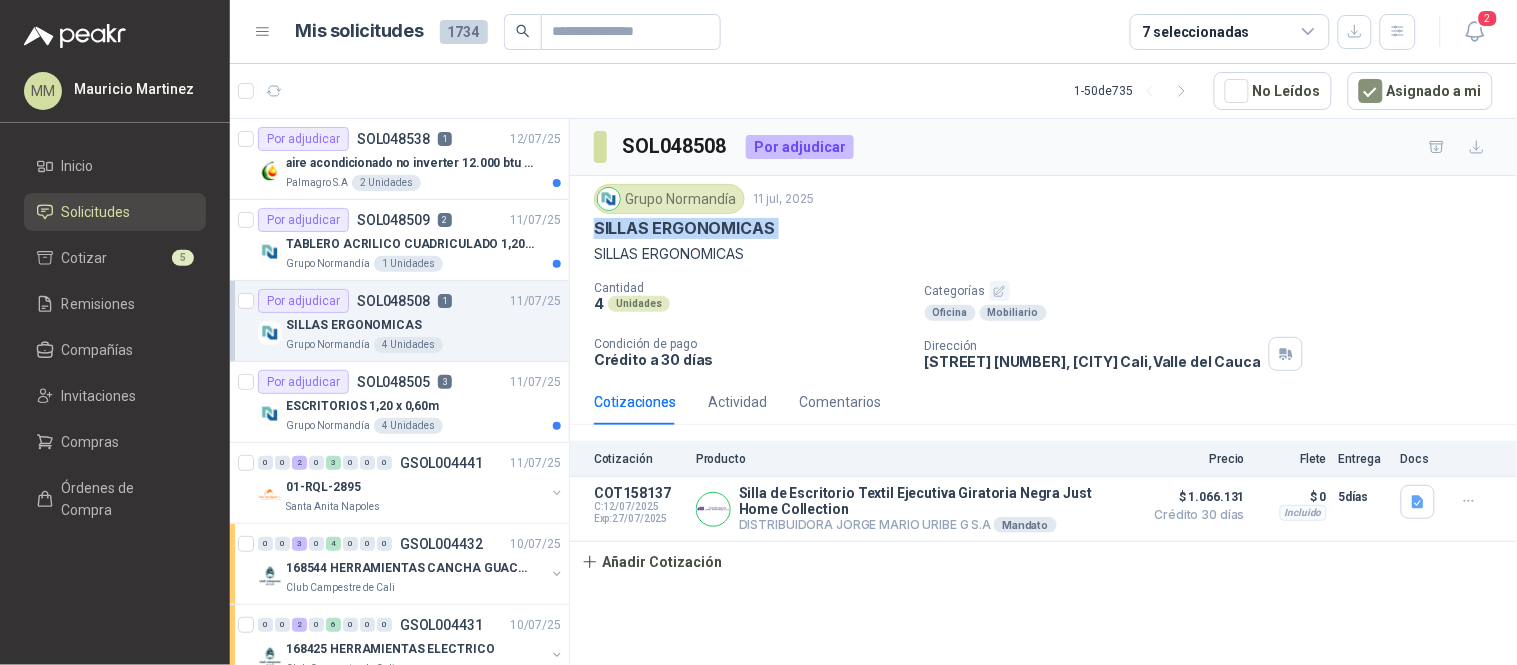 click on "SILLAS ERGONOMICAS" at bounding box center (684, 228) 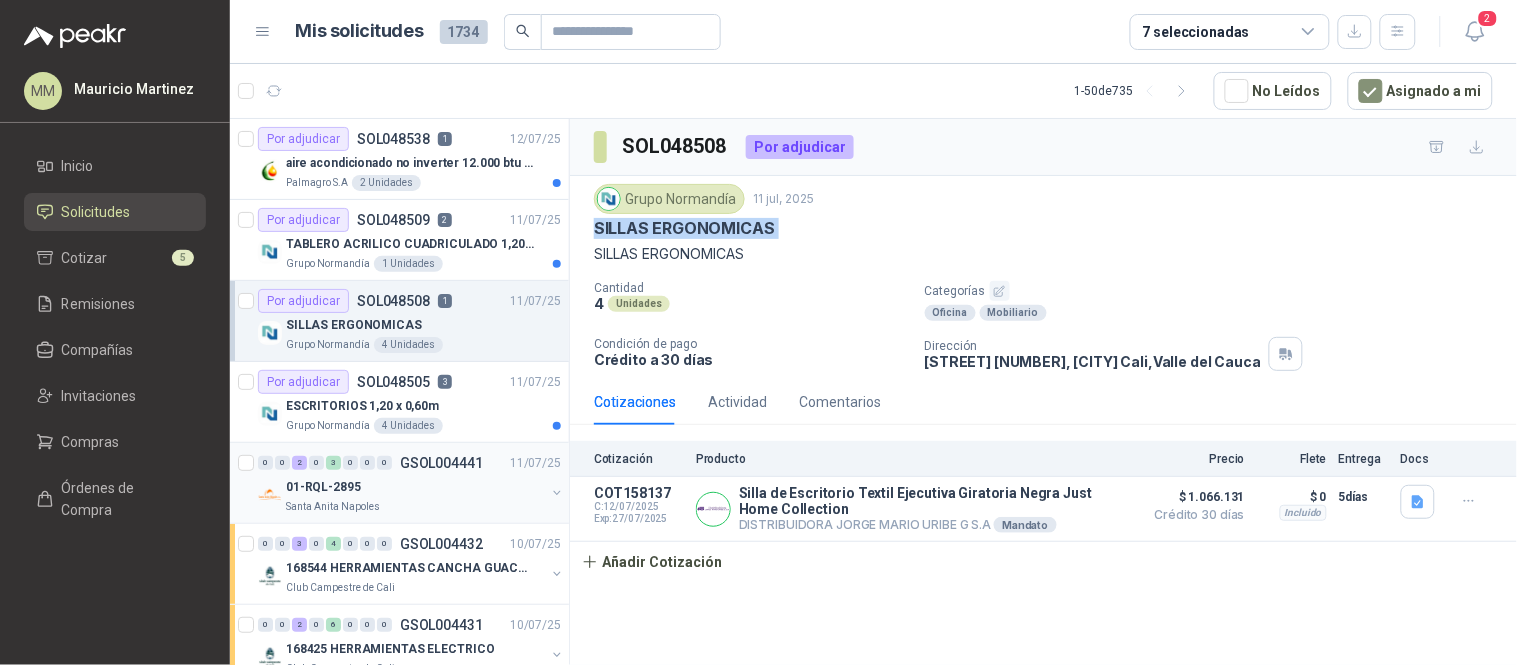 click 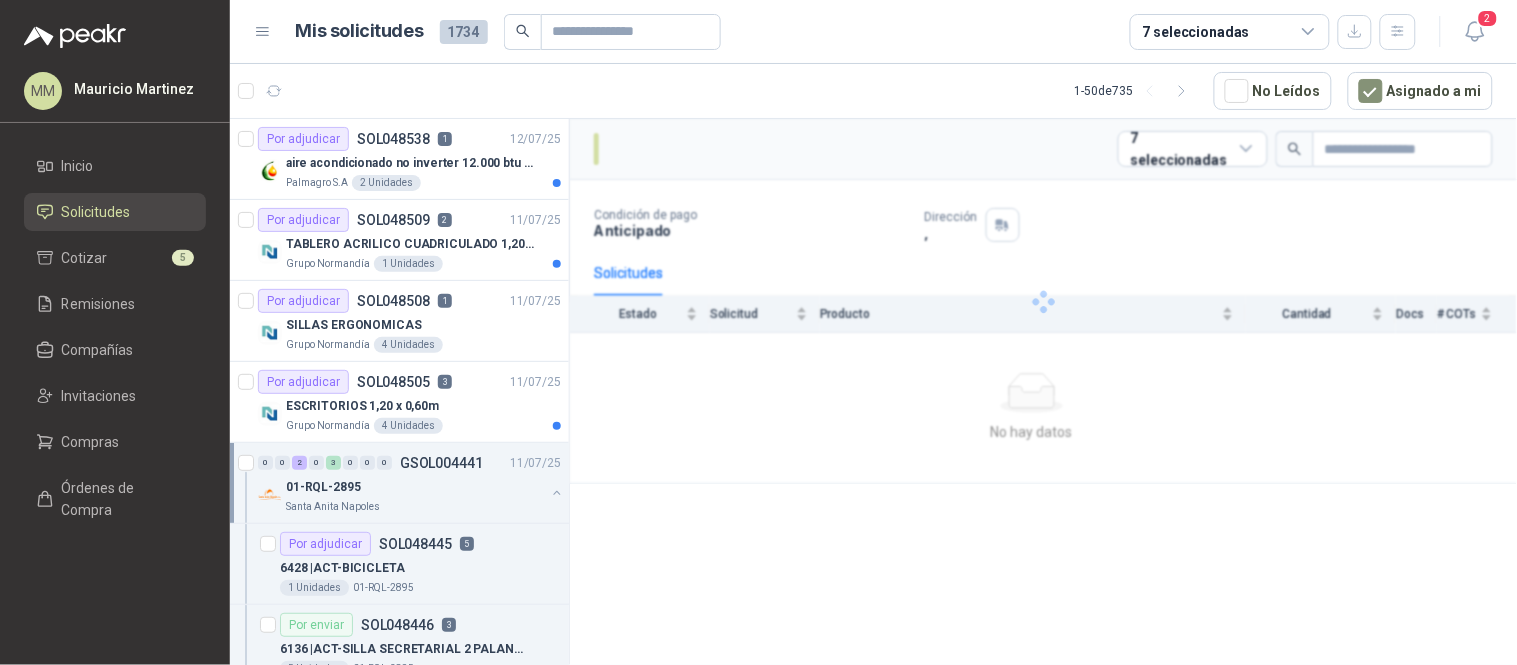 click 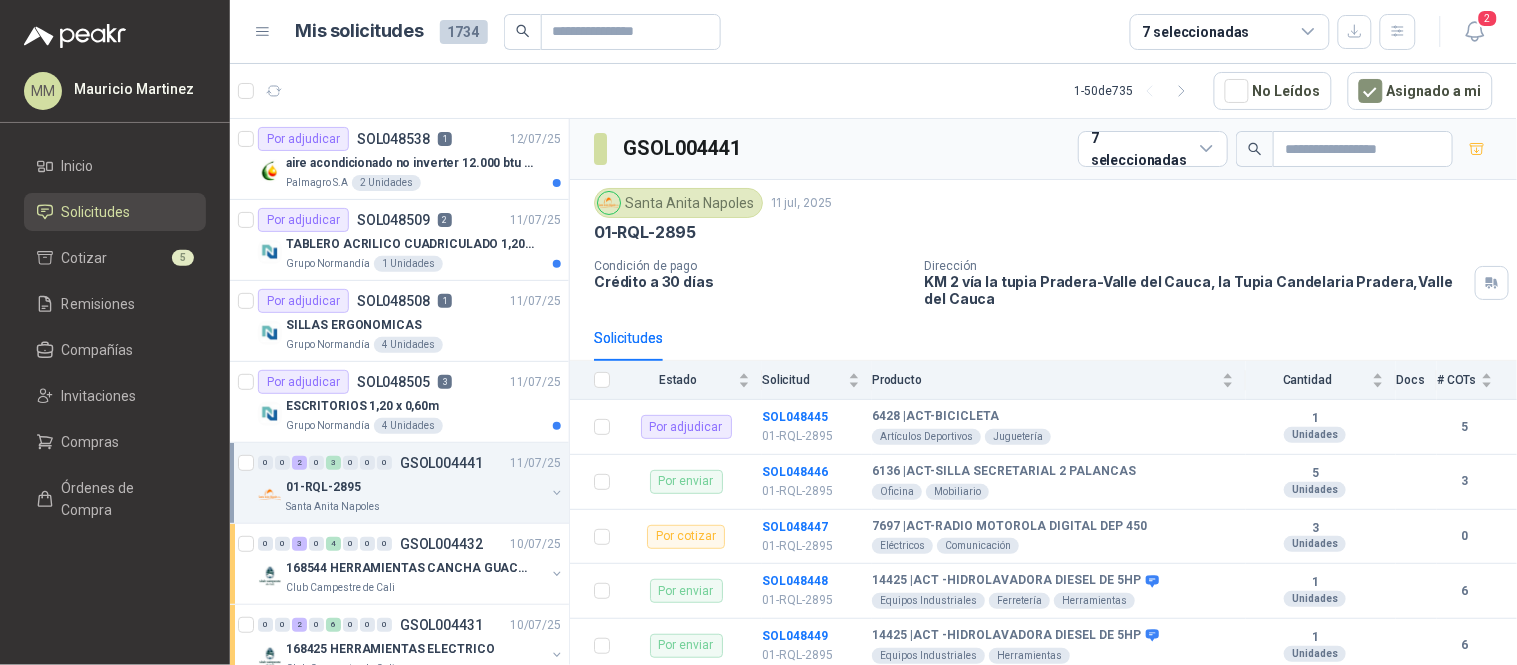 scroll, scrollTop: 7, scrollLeft: 0, axis: vertical 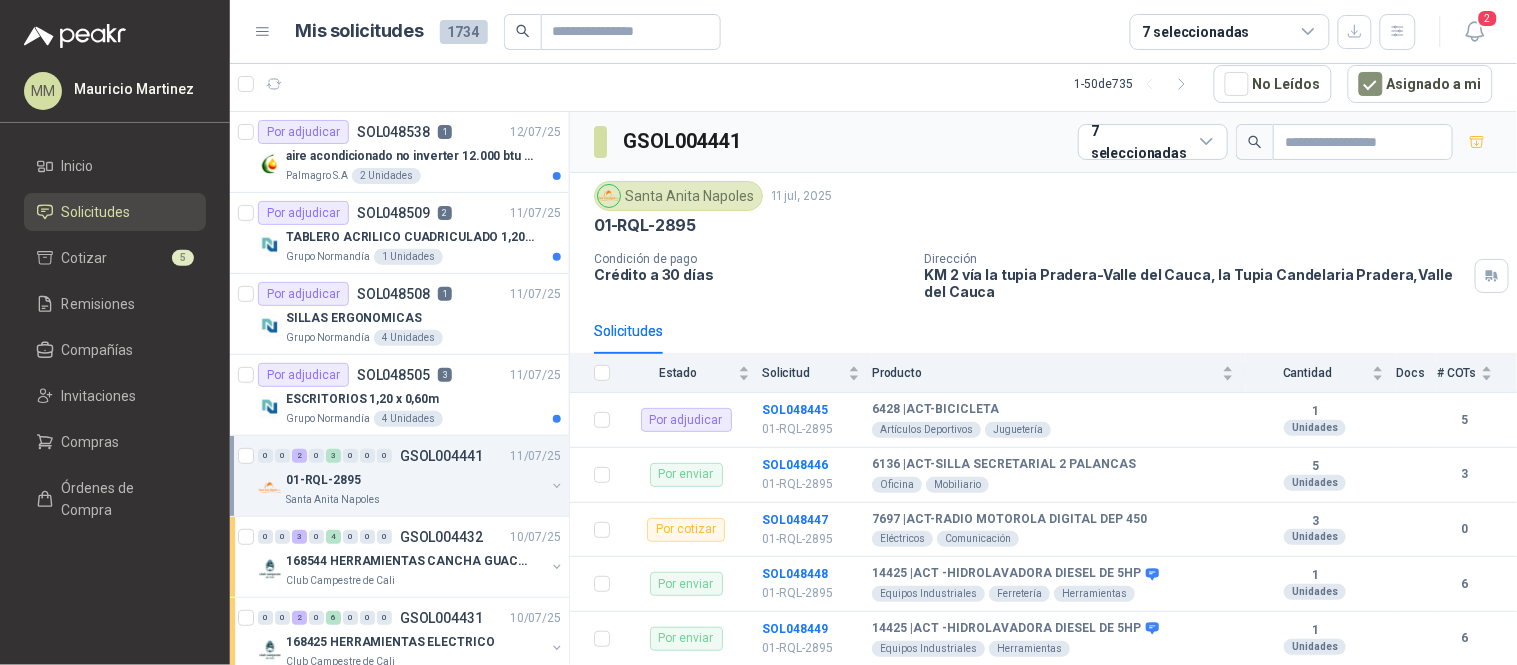 click on "KM 2 vía la tupia Pradera-Valle del Cauca, la Tupia Candelaria    Pradera ,  Valle del Cauca" at bounding box center (1196, 283) 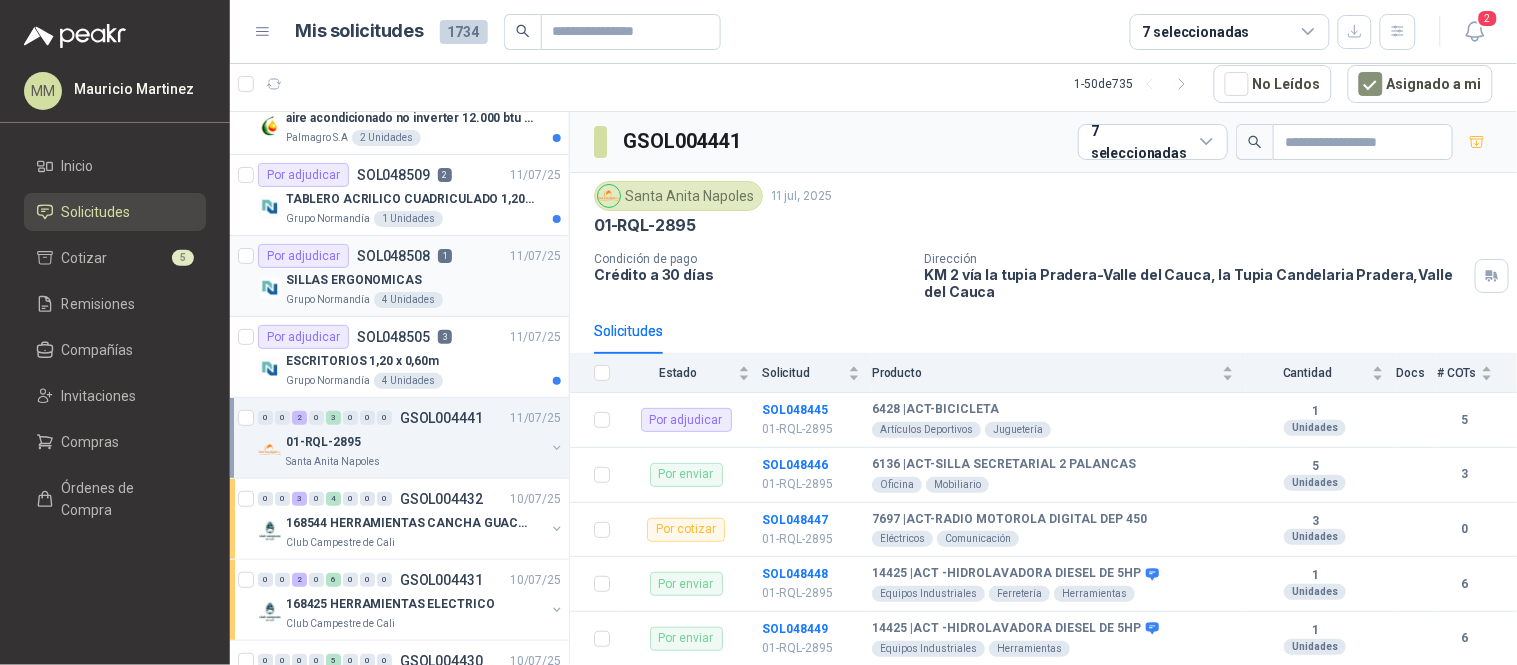 scroll, scrollTop: 387, scrollLeft: 0, axis: vertical 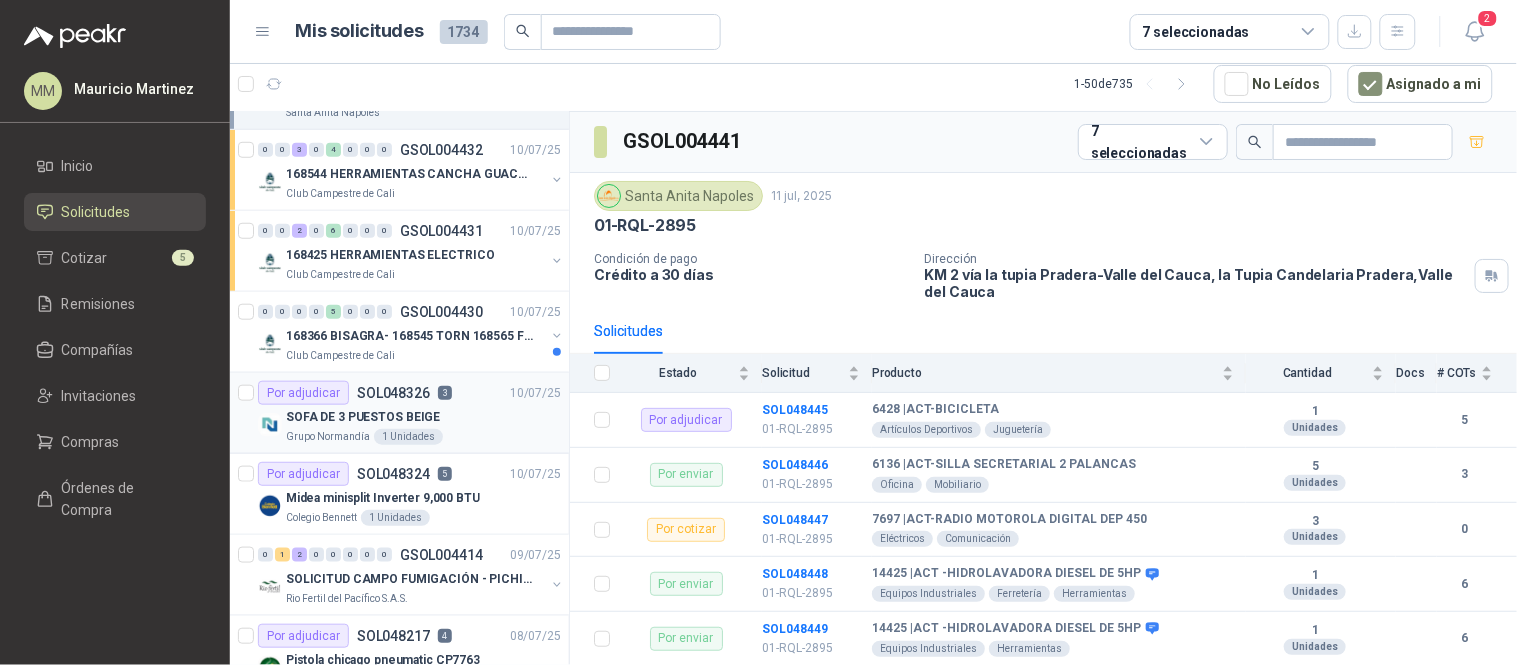 click on "SOFA DE 3 PUESTOS BEIGE" at bounding box center [423, 417] 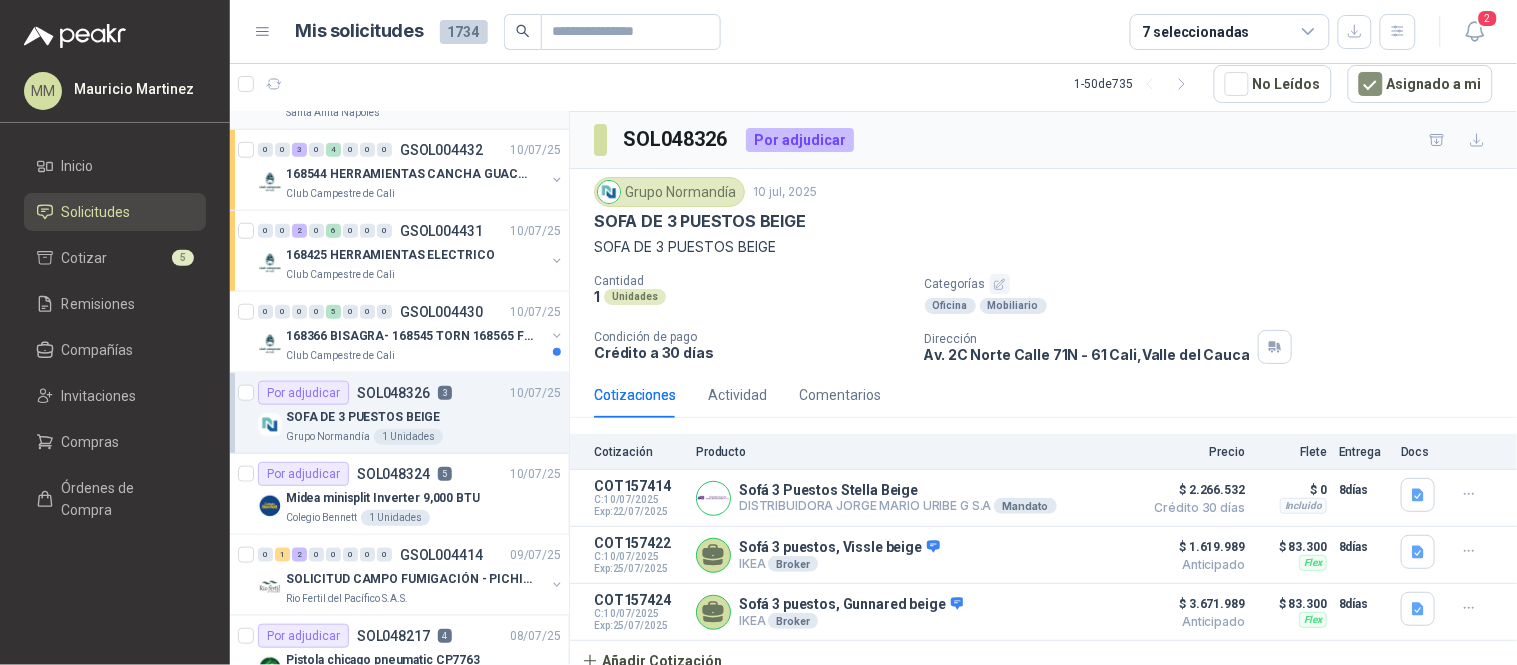 click on "SOL048326" at bounding box center (676, 139) 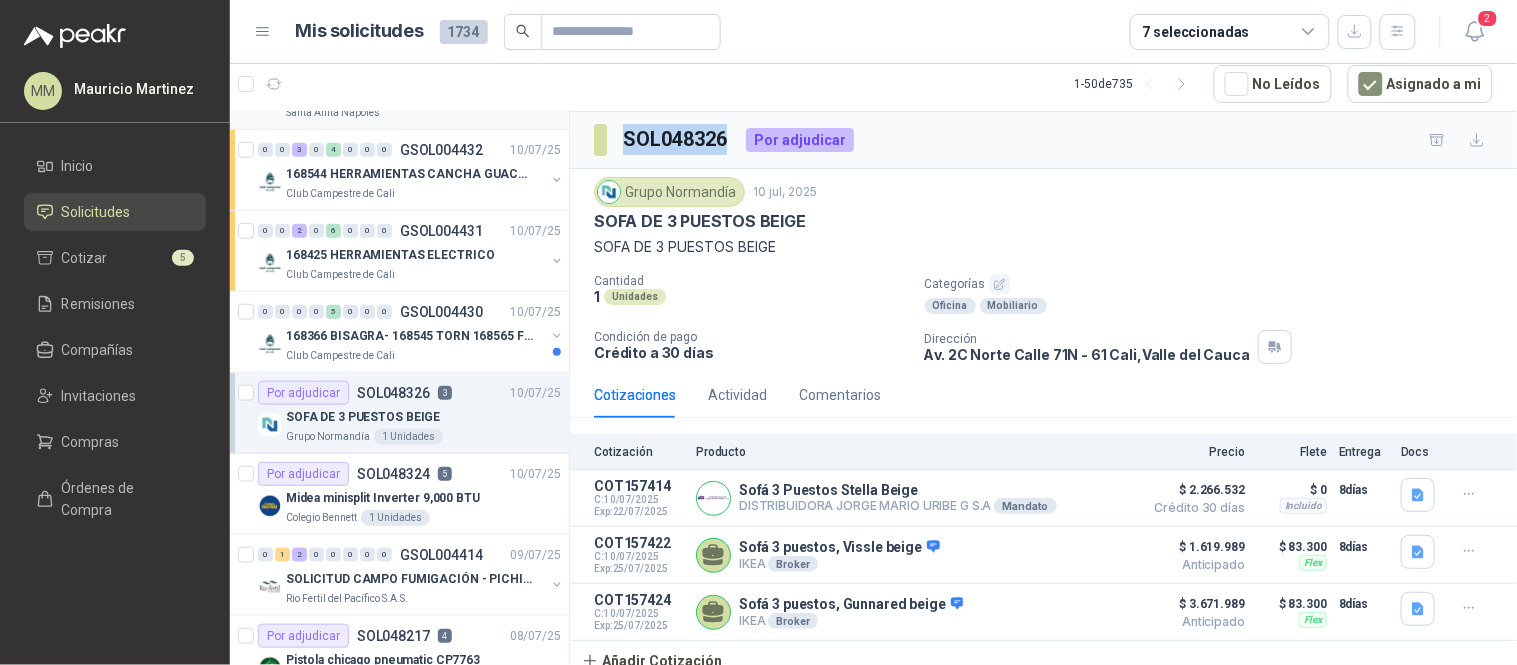 click on "SOL048326" at bounding box center (676, 139) 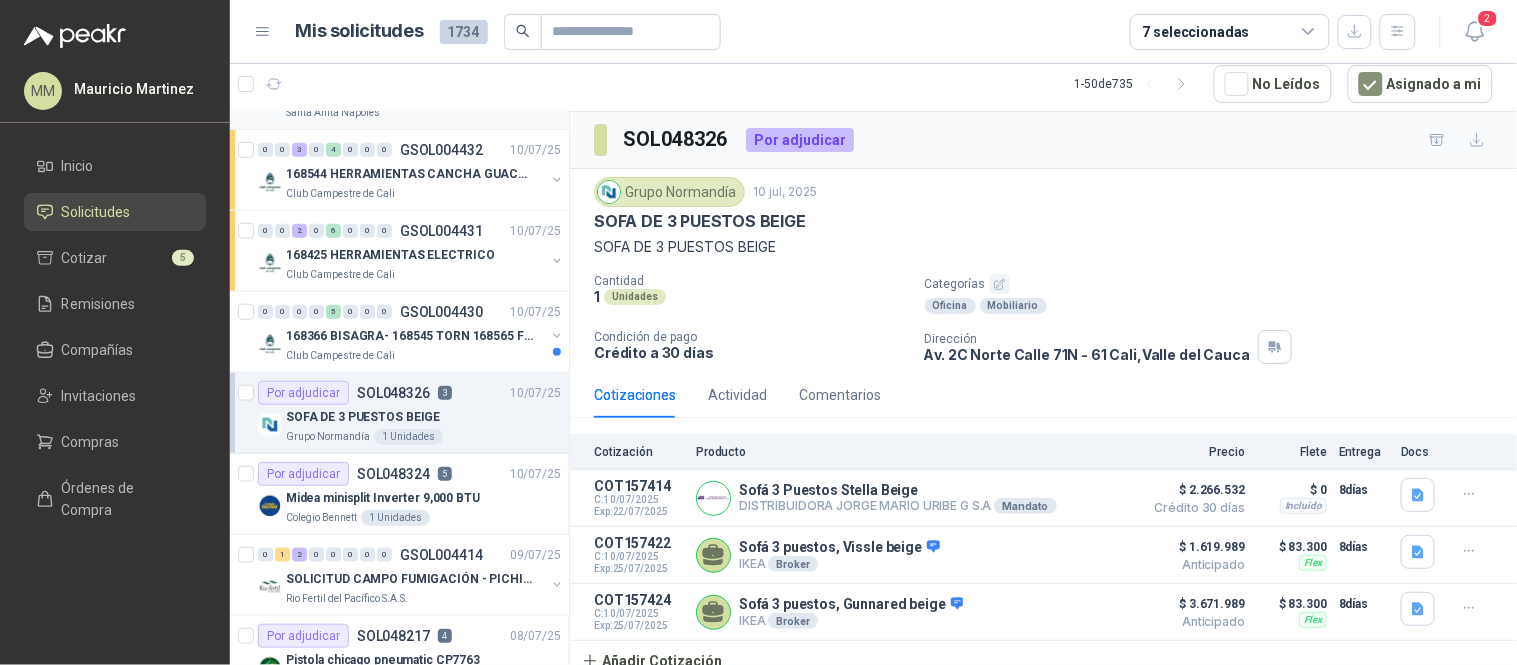 click on "SOFA DE 3 PUESTOS BEIGE" at bounding box center [700, 221] 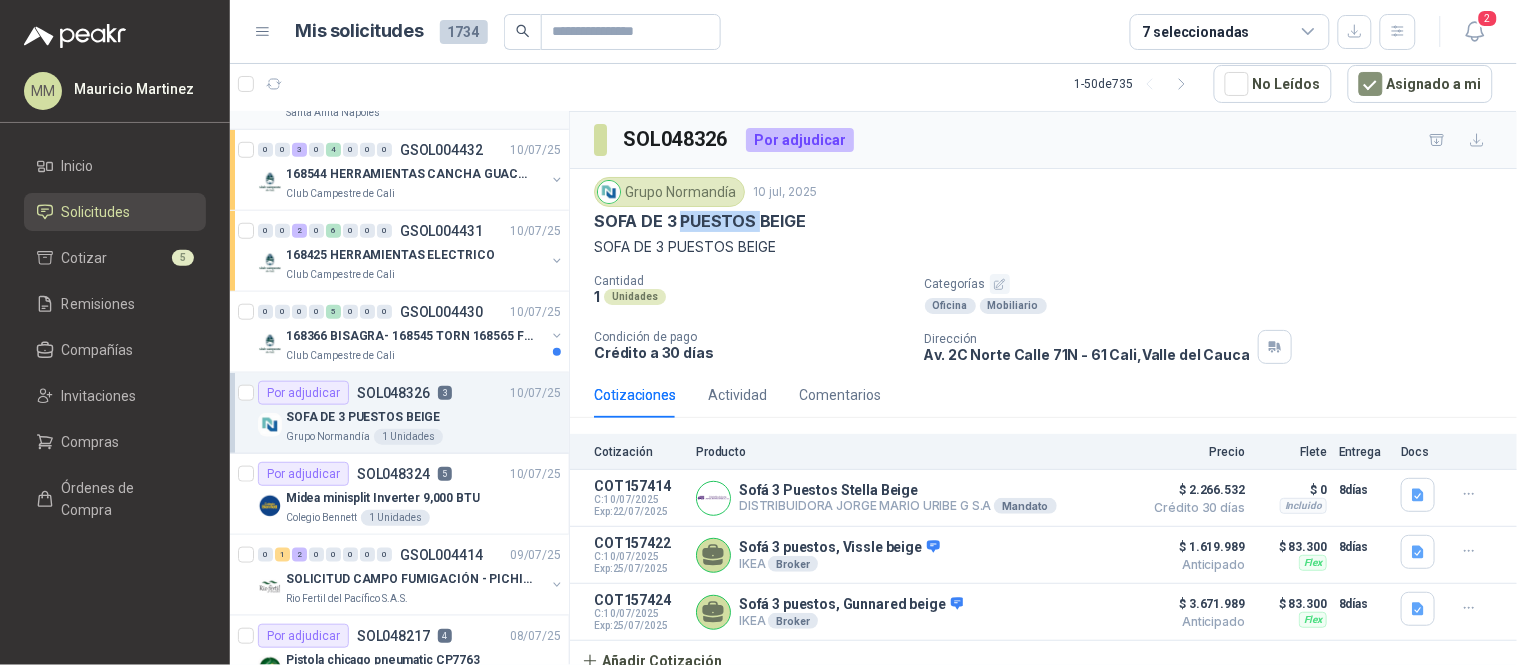 click on "SOFA DE 3 PUESTOS BEIGE" at bounding box center (700, 221) 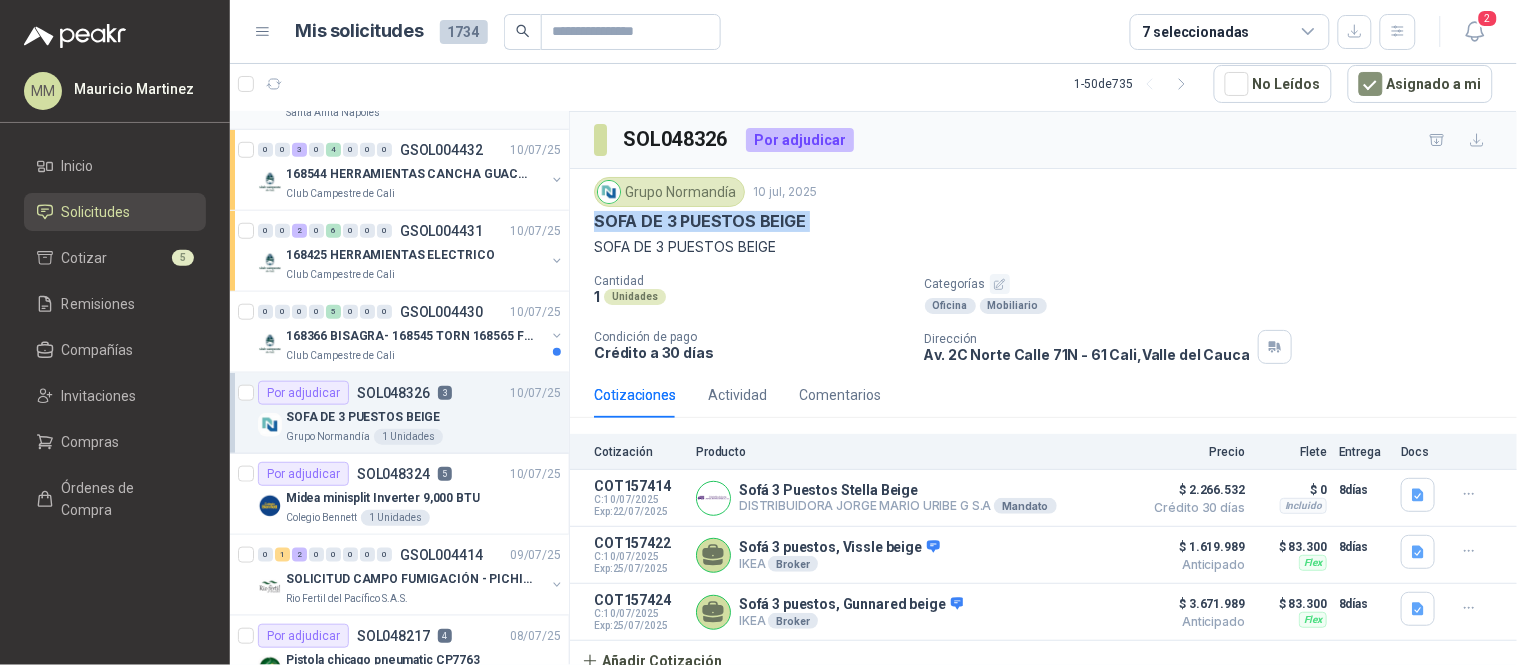 click on "SOFA DE 3 PUESTOS BEIGE" at bounding box center (700, 221) 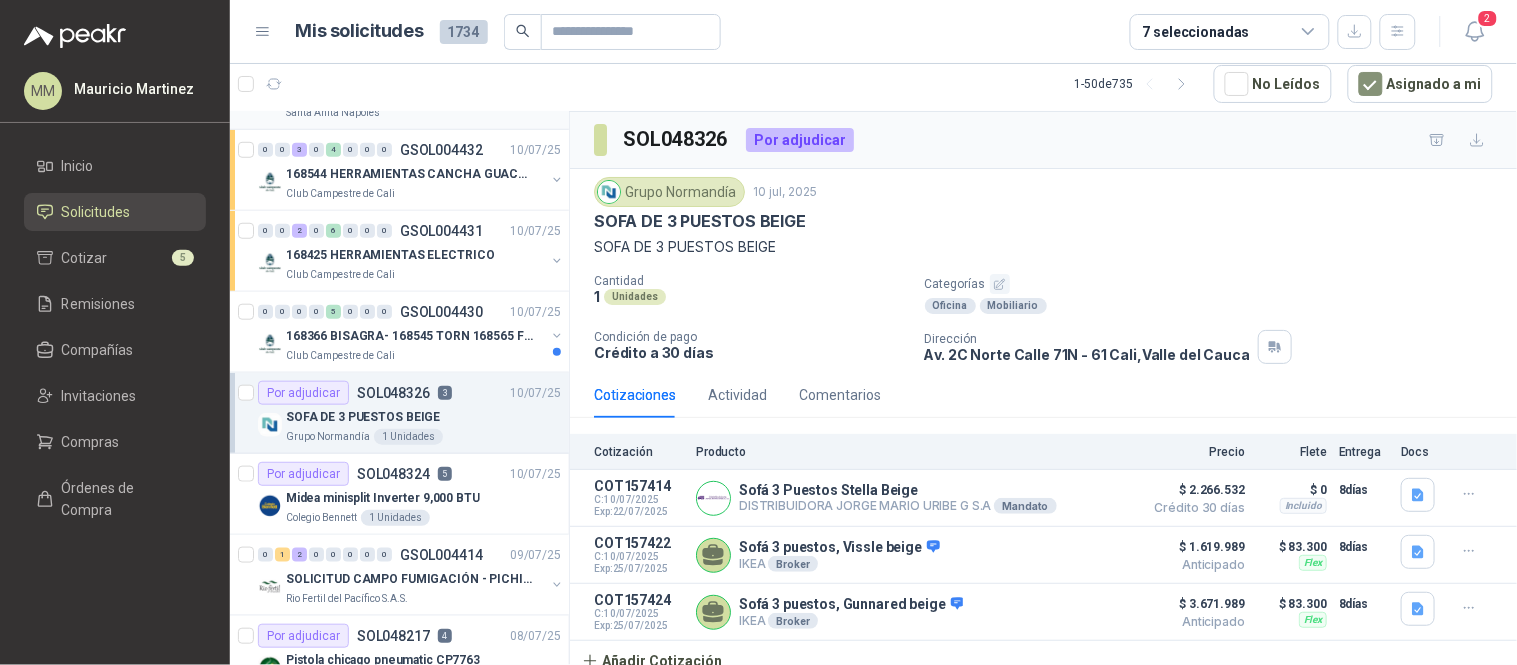 click on "SOFA DE 3 PUESTOS BEIGE" at bounding box center [1043, 247] 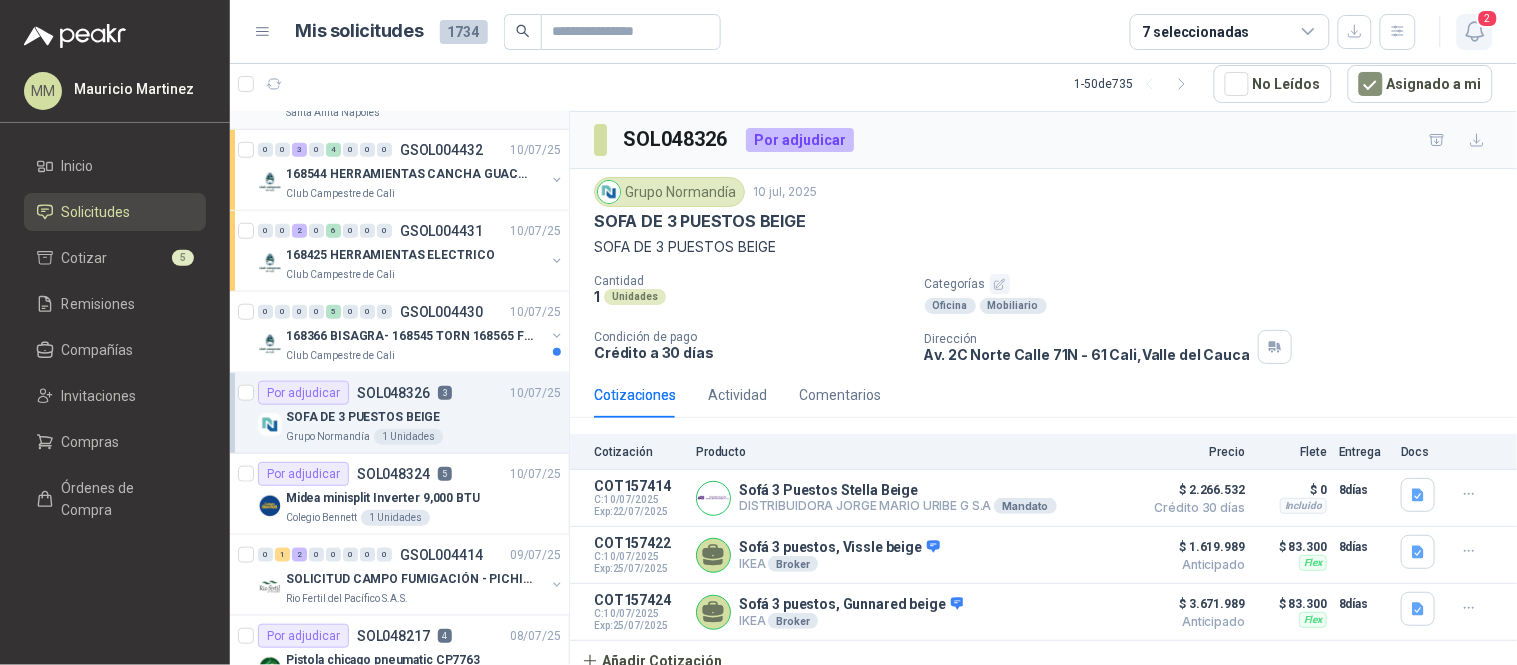 click 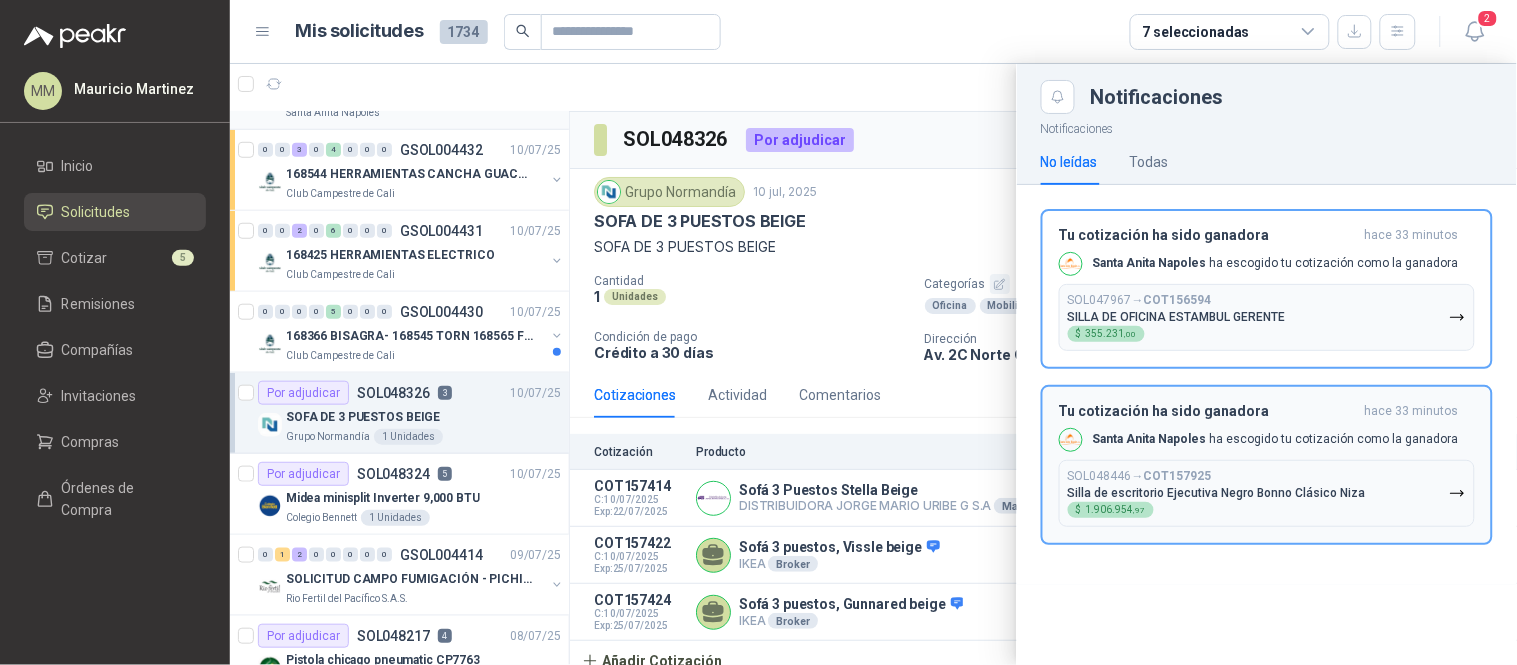 click on "SOL048446  →  COT157925 Silla de escritorio Ejecutiva Negro Bonno Clásico Niza $  1.906.954 ,97" at bounding box center (1217, 493) 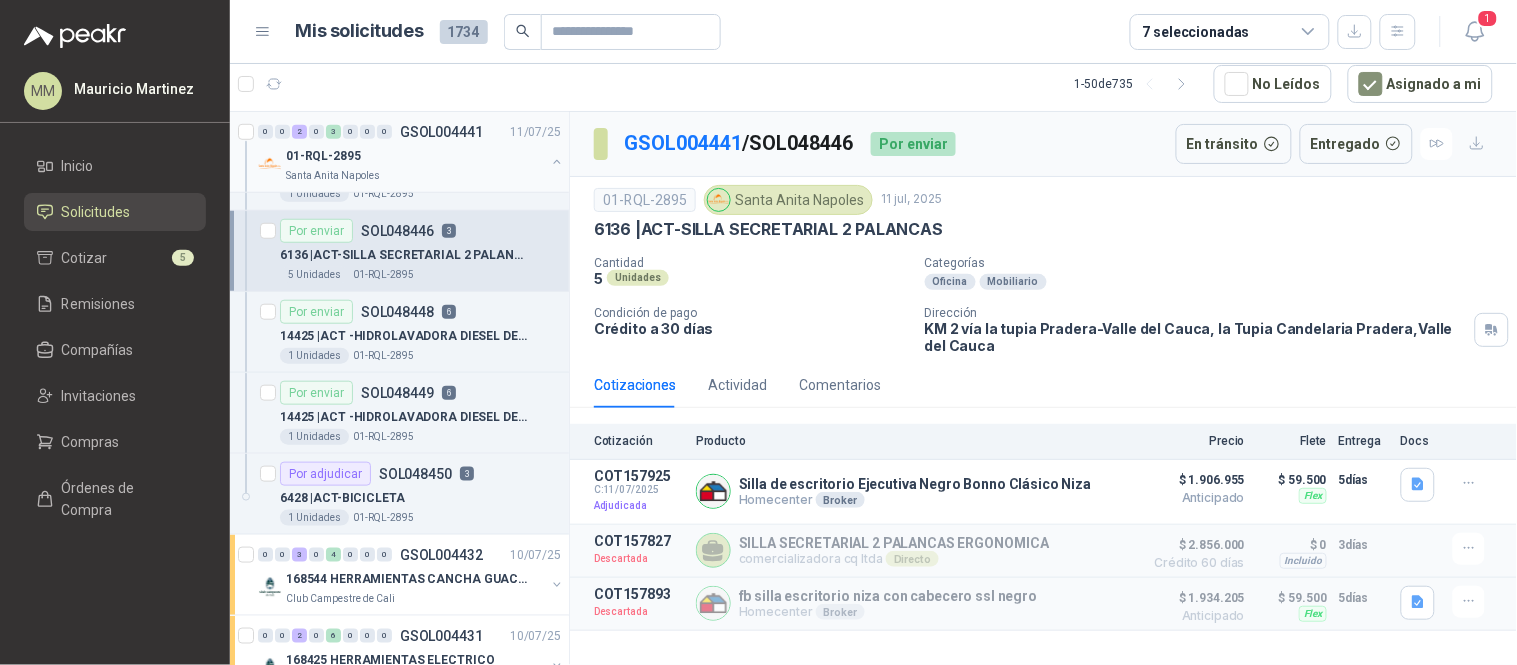 click on "GSOL004441  /  SOL048446" at bounding box center [739, 143] 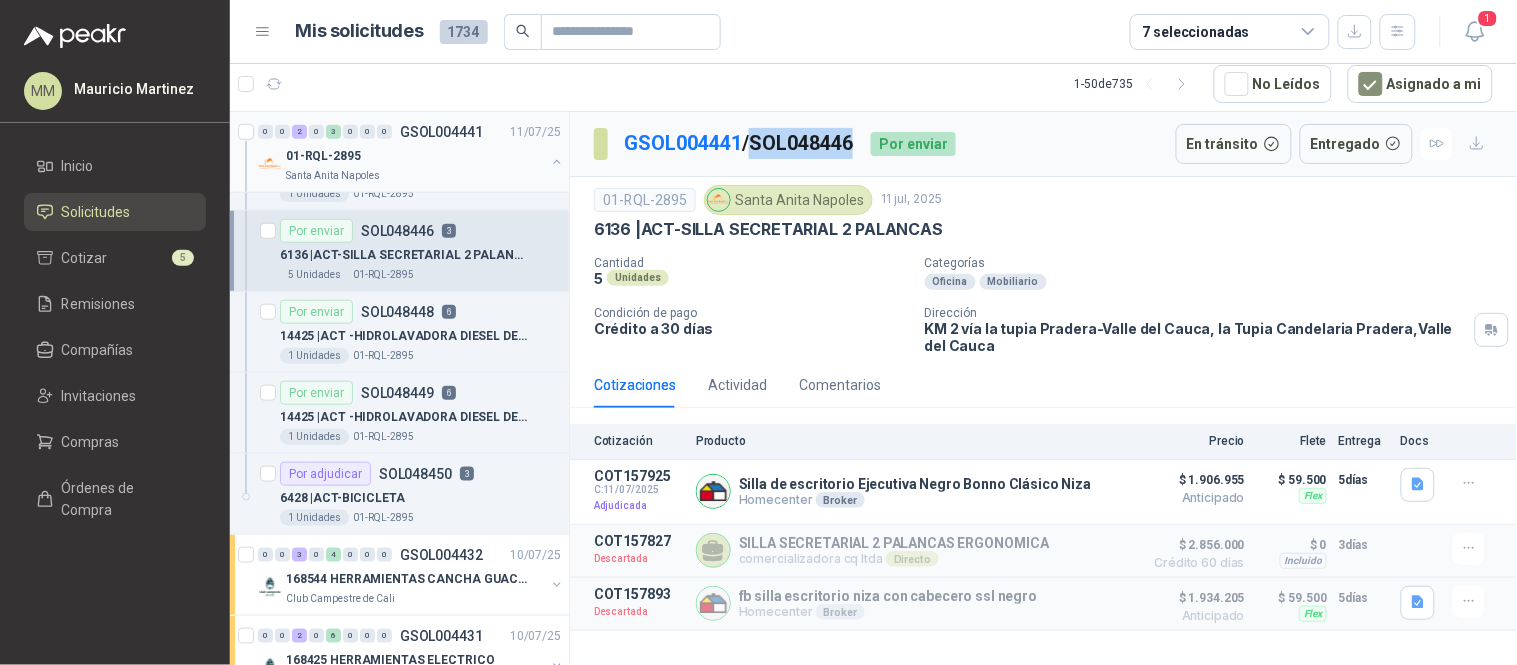 click on "GSOL004441  /  SOL048446" at bounding box center (739, 143) 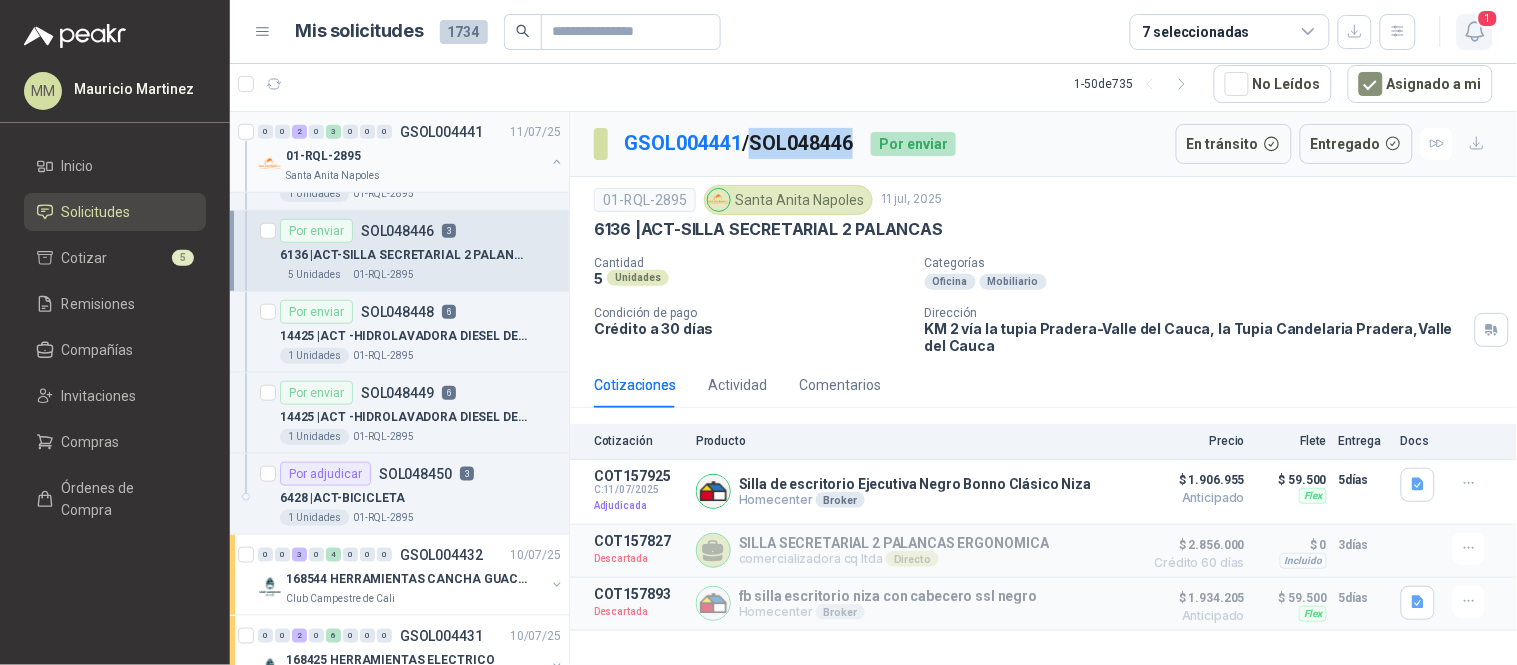 click 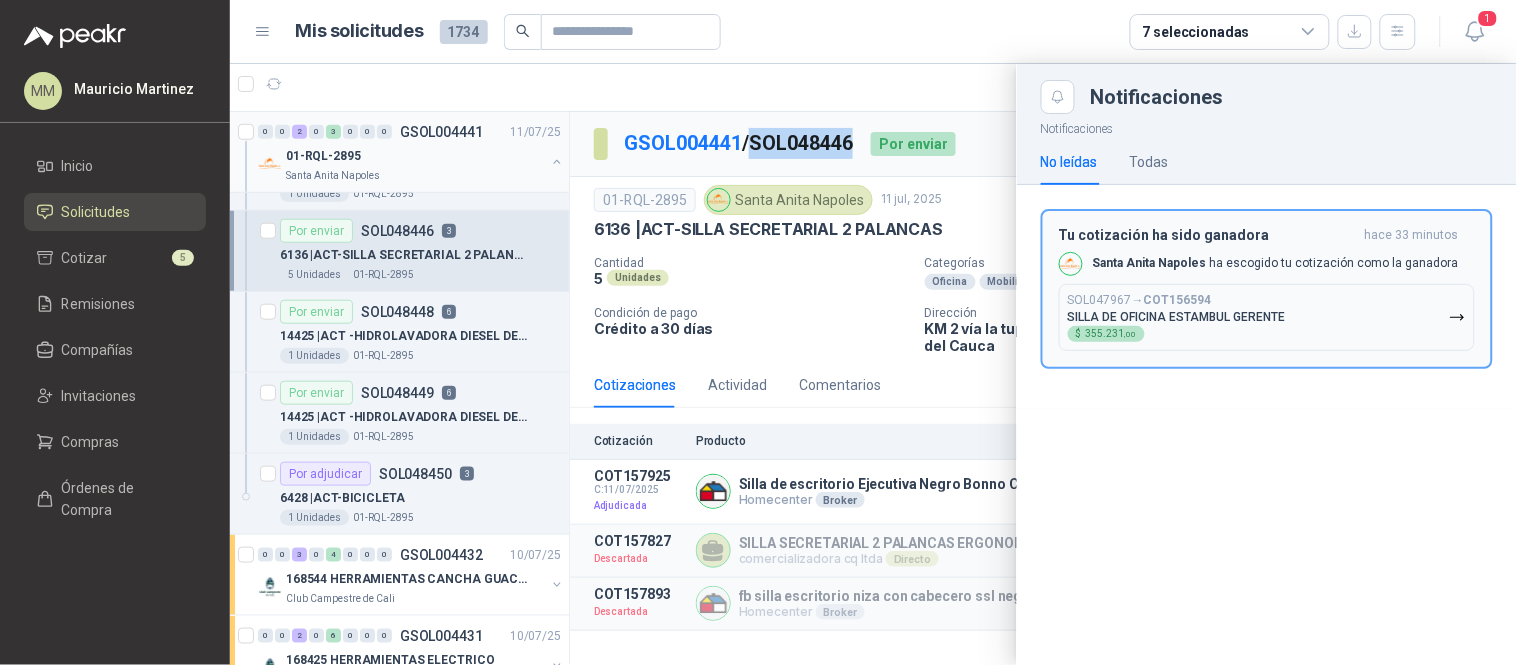 click on "SOL047967  →  COT156594 SILLA DE OFICINA ESTAMBUL GERENTE $  355.231 ,00" at bounding box center [1177, 317] 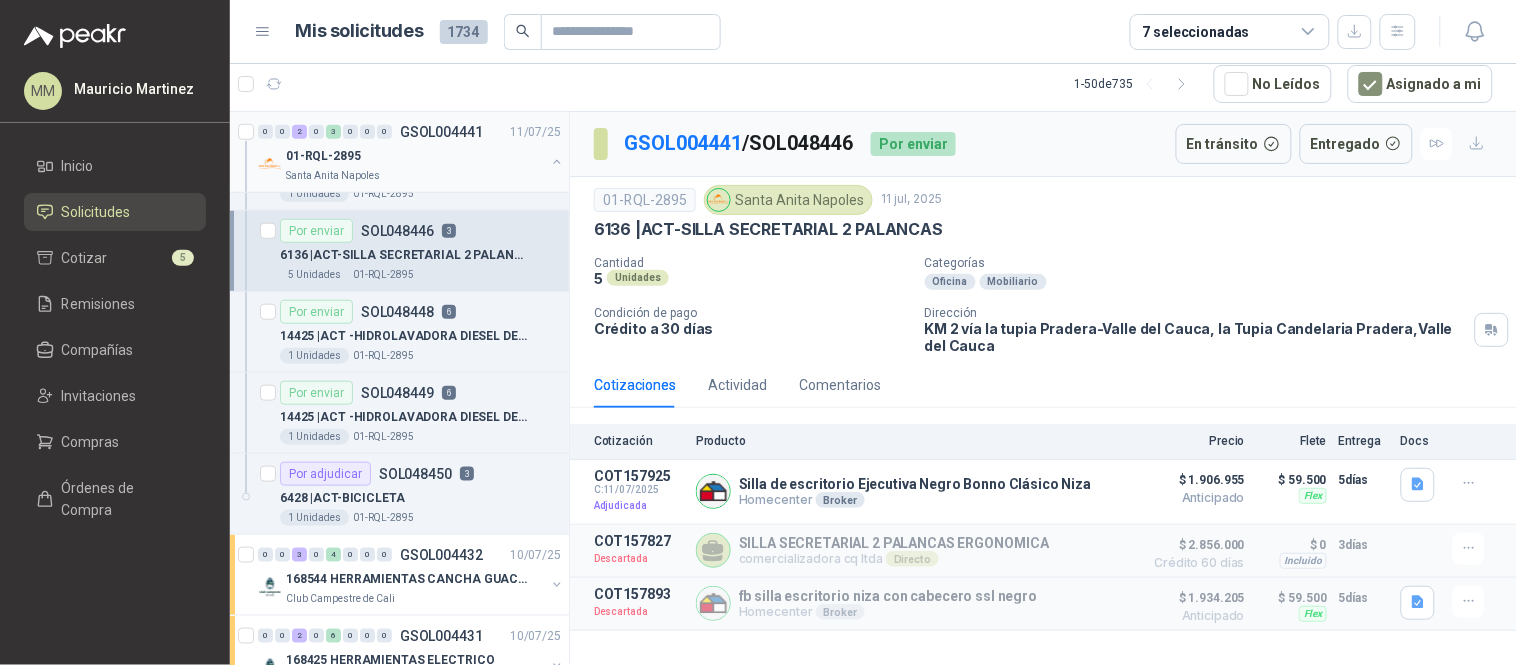 click on "GSOL004441  /  SOL048446" at bounding box center [739, 143] 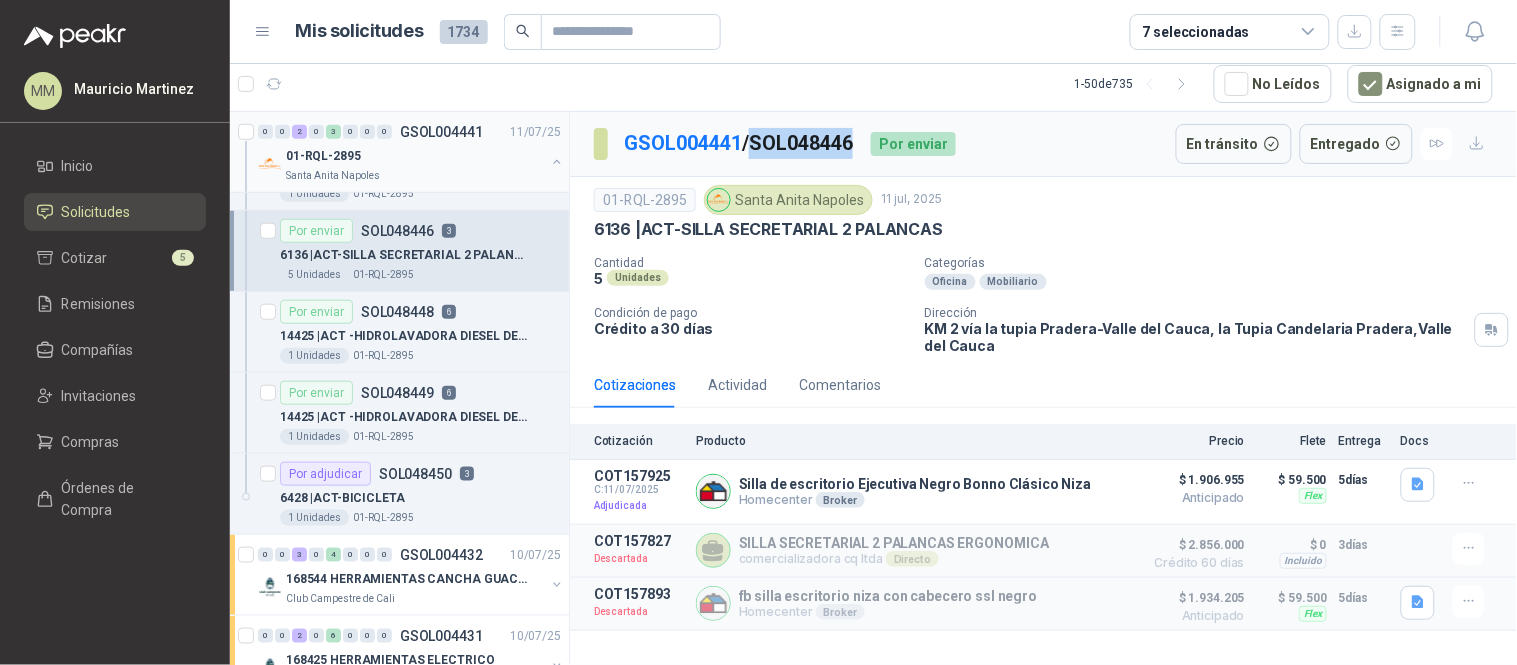 click on "GSOL004441  /  SOL048446" at bounding box center [739, 143] 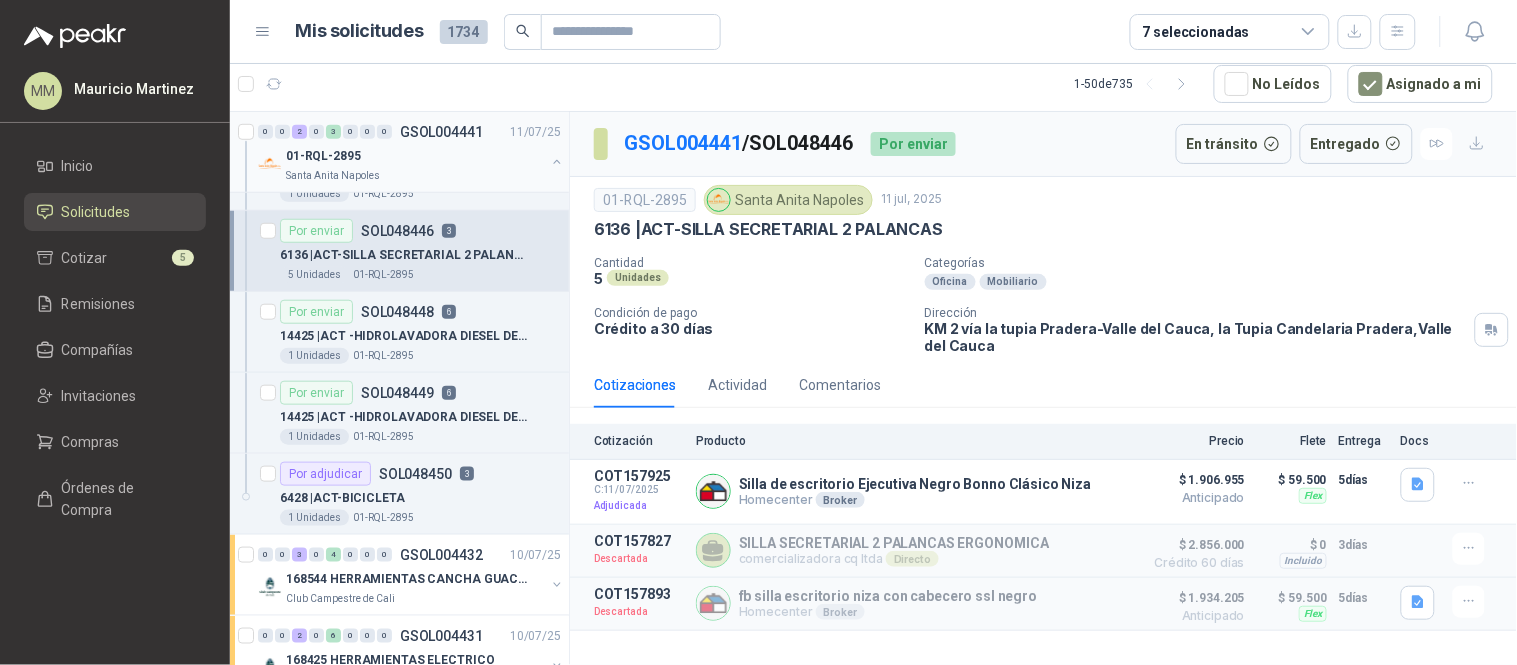 click on "01-RQL-2895 Santa Anita Napoles 11 jul, 2025" at bounding box center [1043, 200] 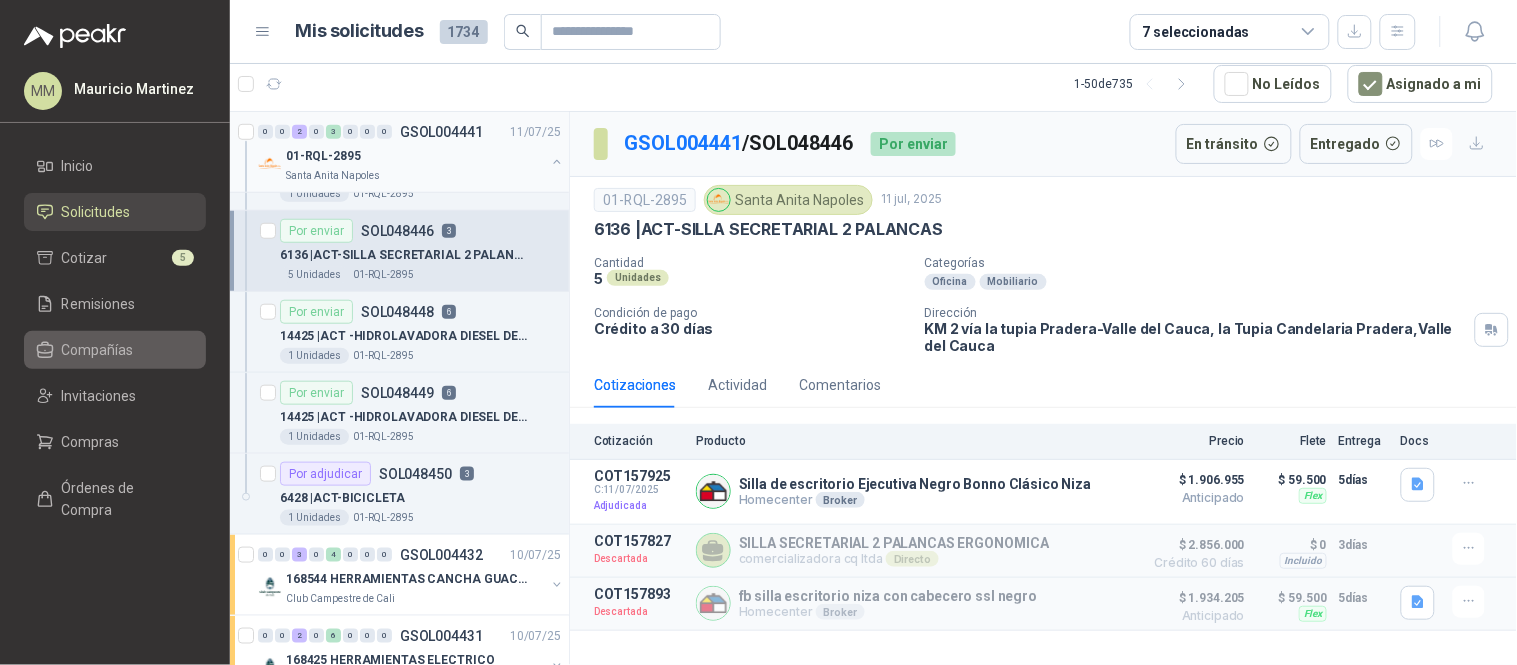 click on "Compañías" at bounding box center (115, 350) 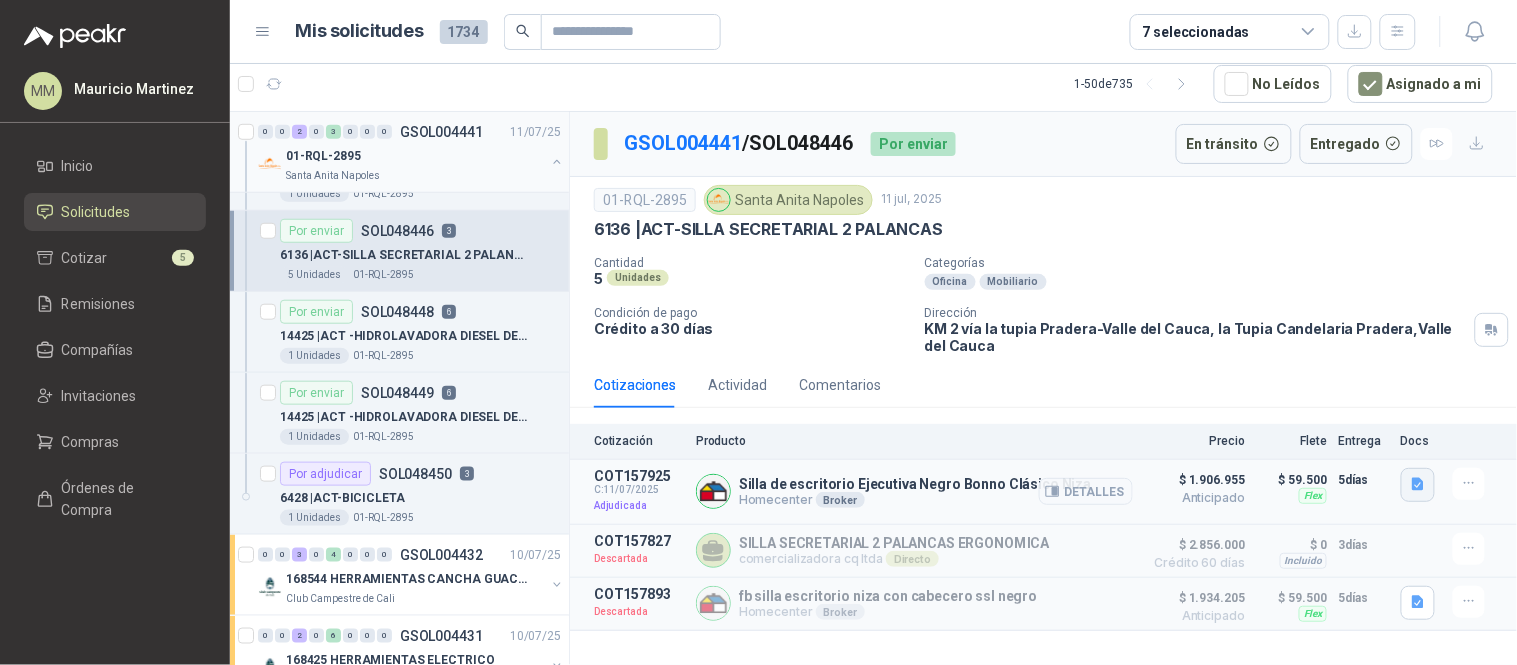 click 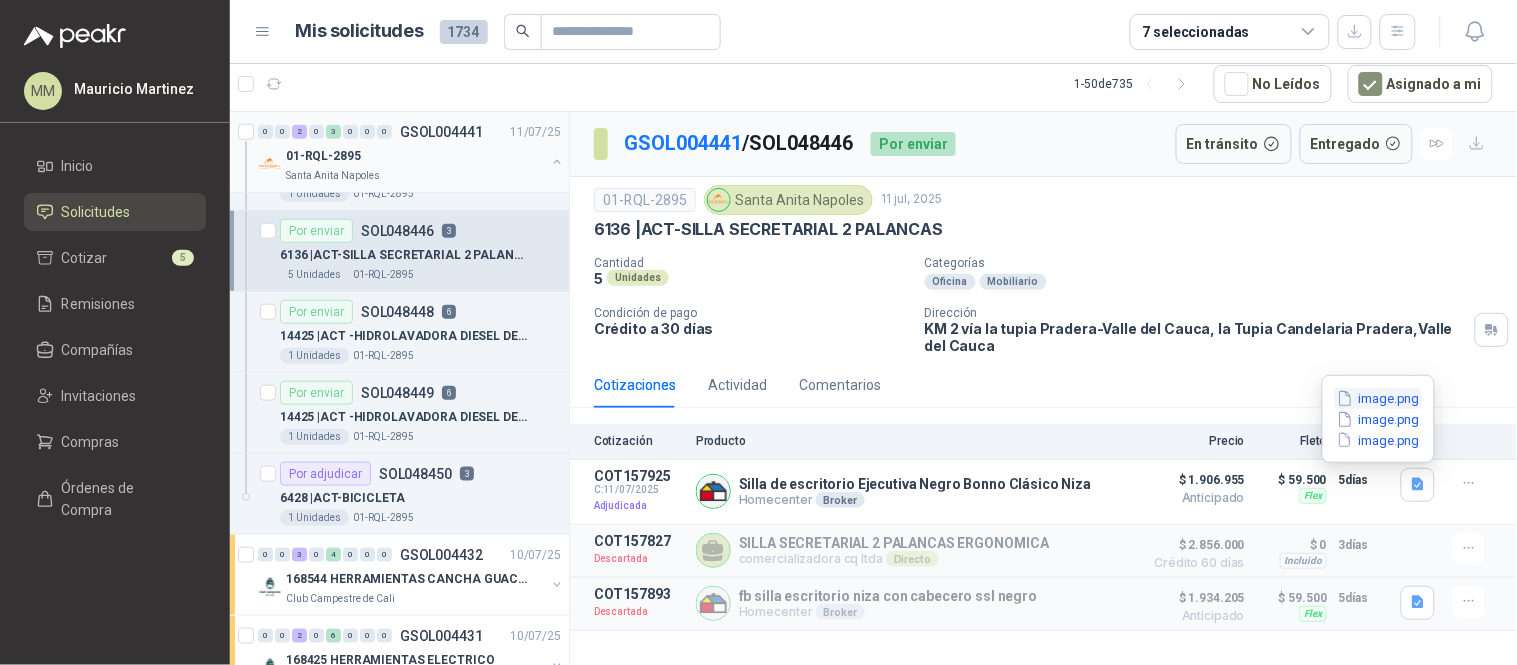 click on "image.png" at bounding box center [1378, 398] 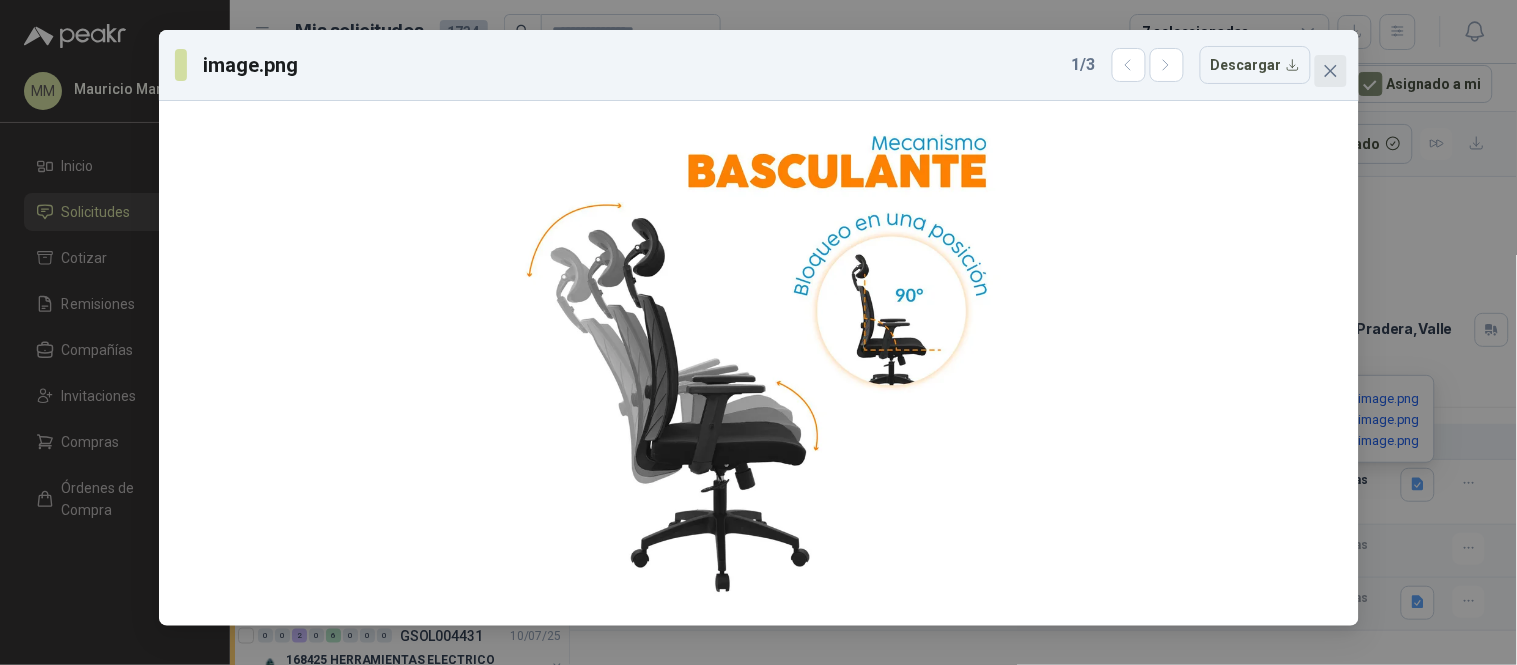 click 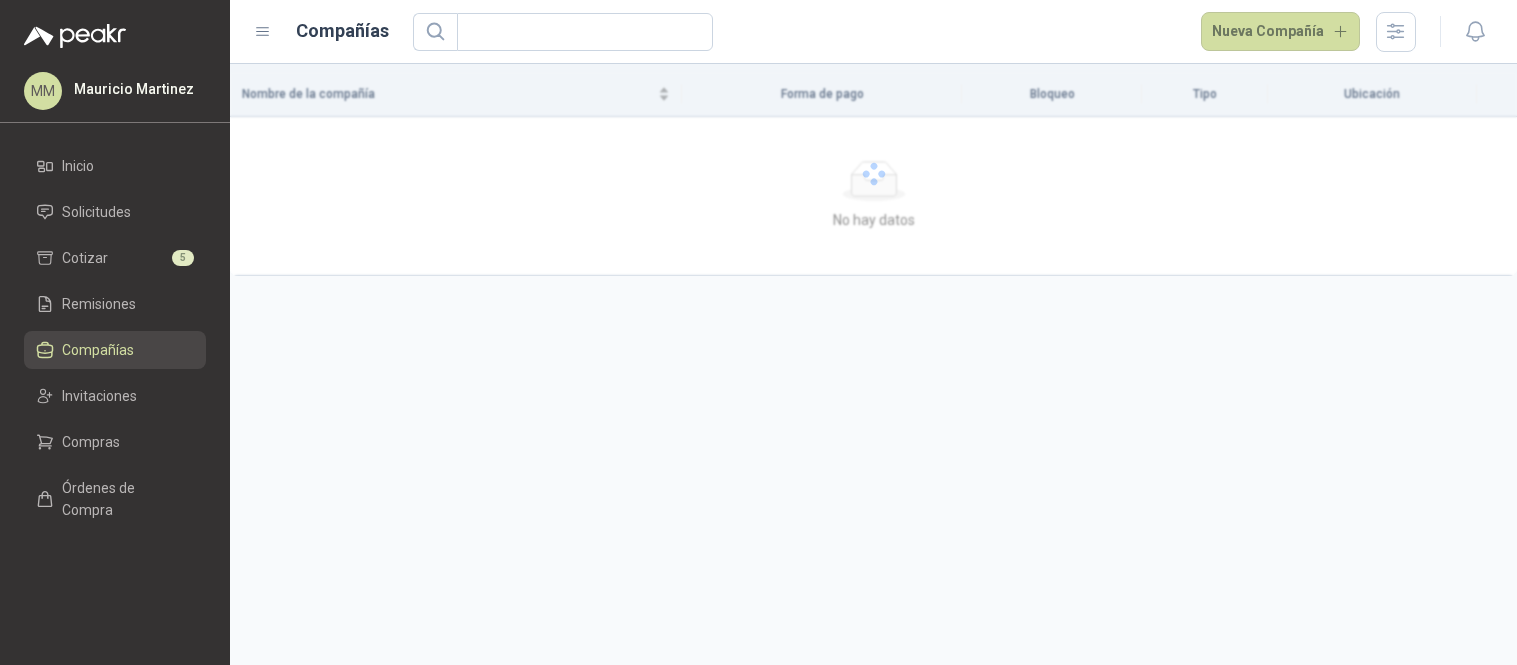 scroll, scrollTop: 0, scrollLeft: 0, axis: both 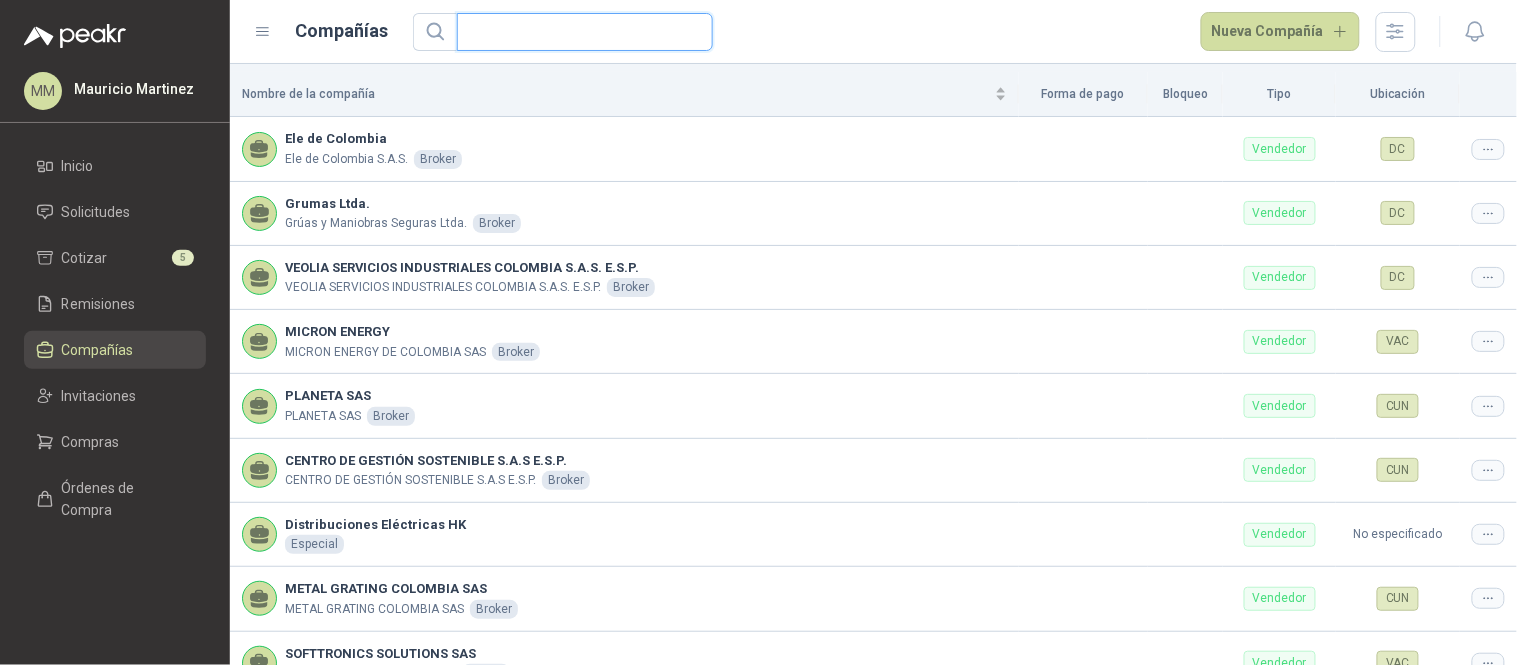 click at bounding box center (577, 32) 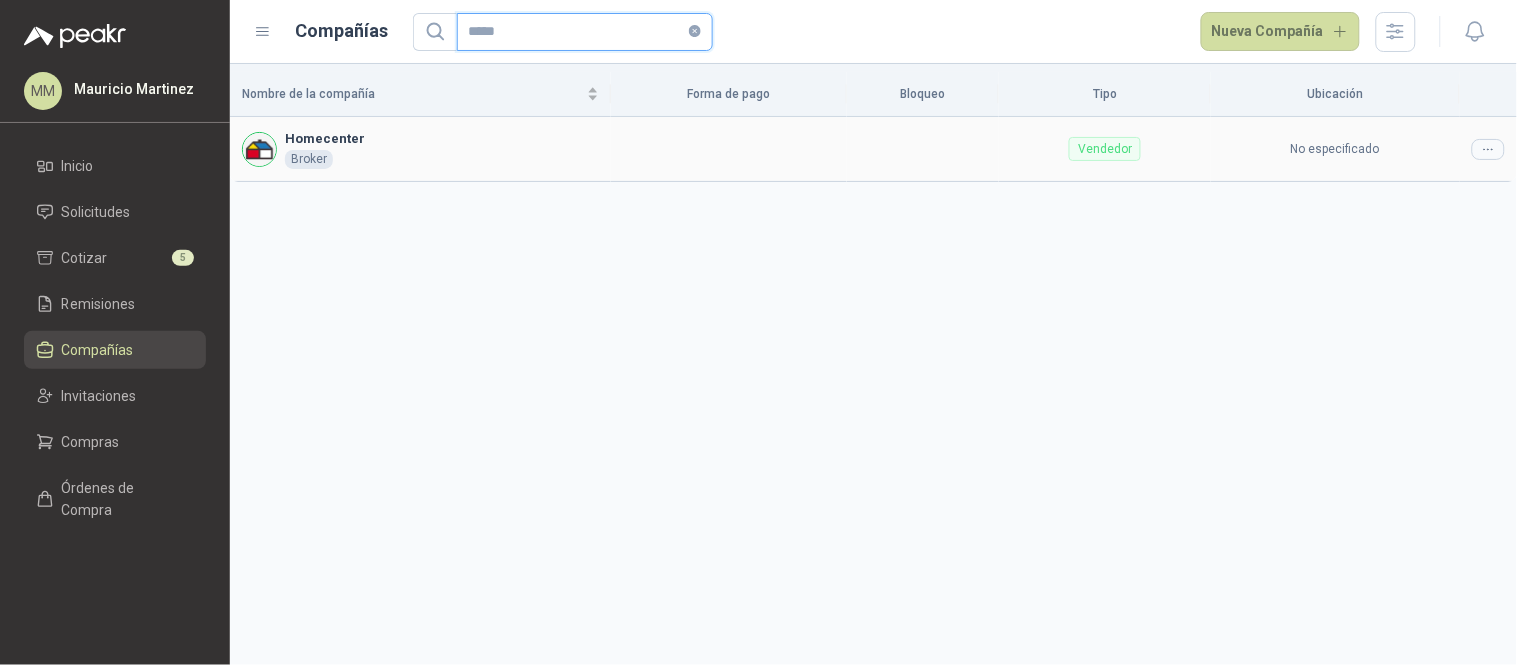 type on "*****" 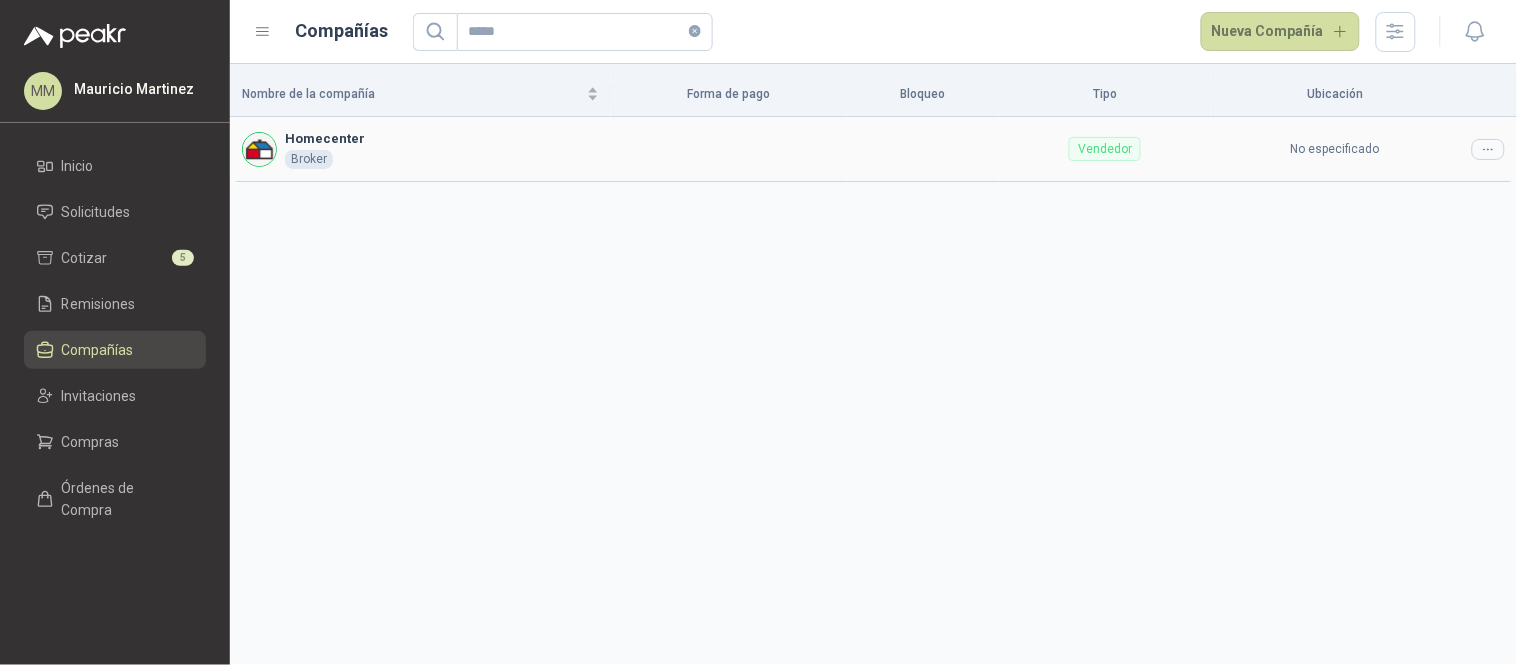 click 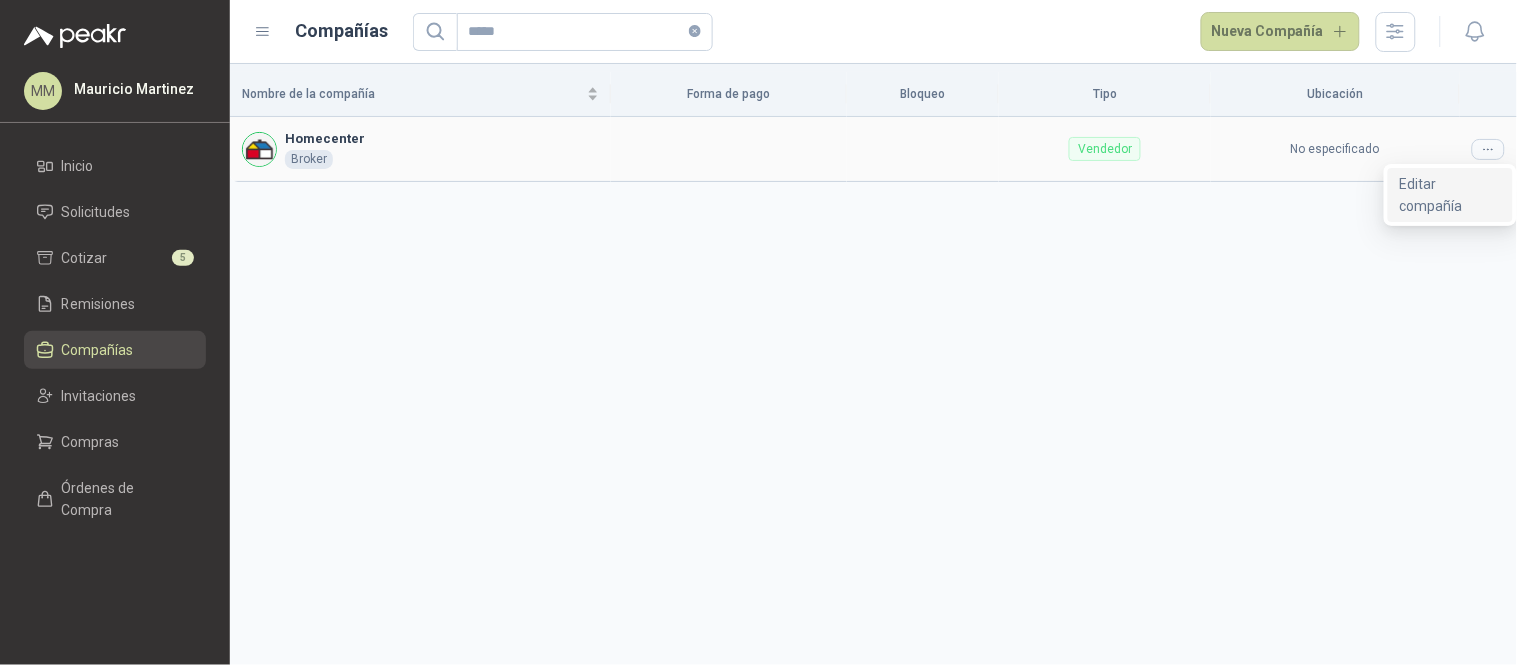 click on "Editar compañía" at bounding box center (1450, 195) 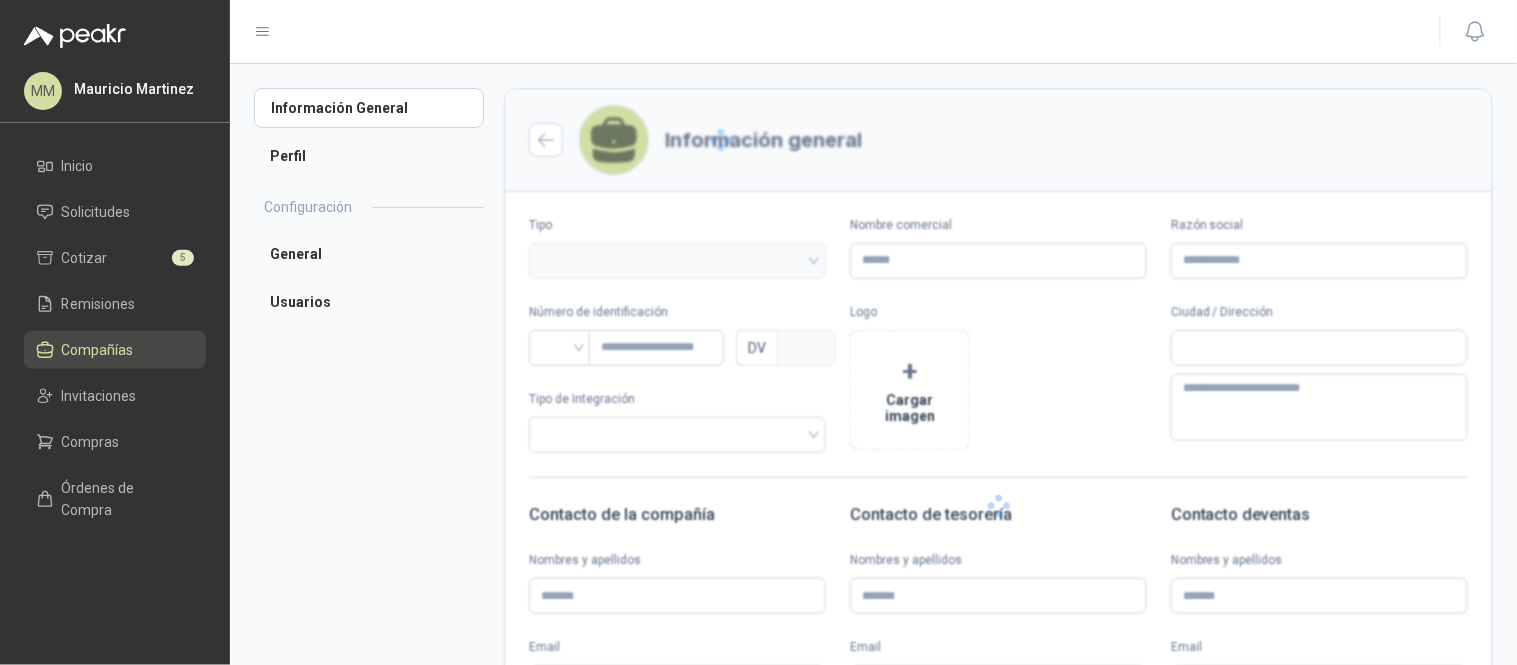 type 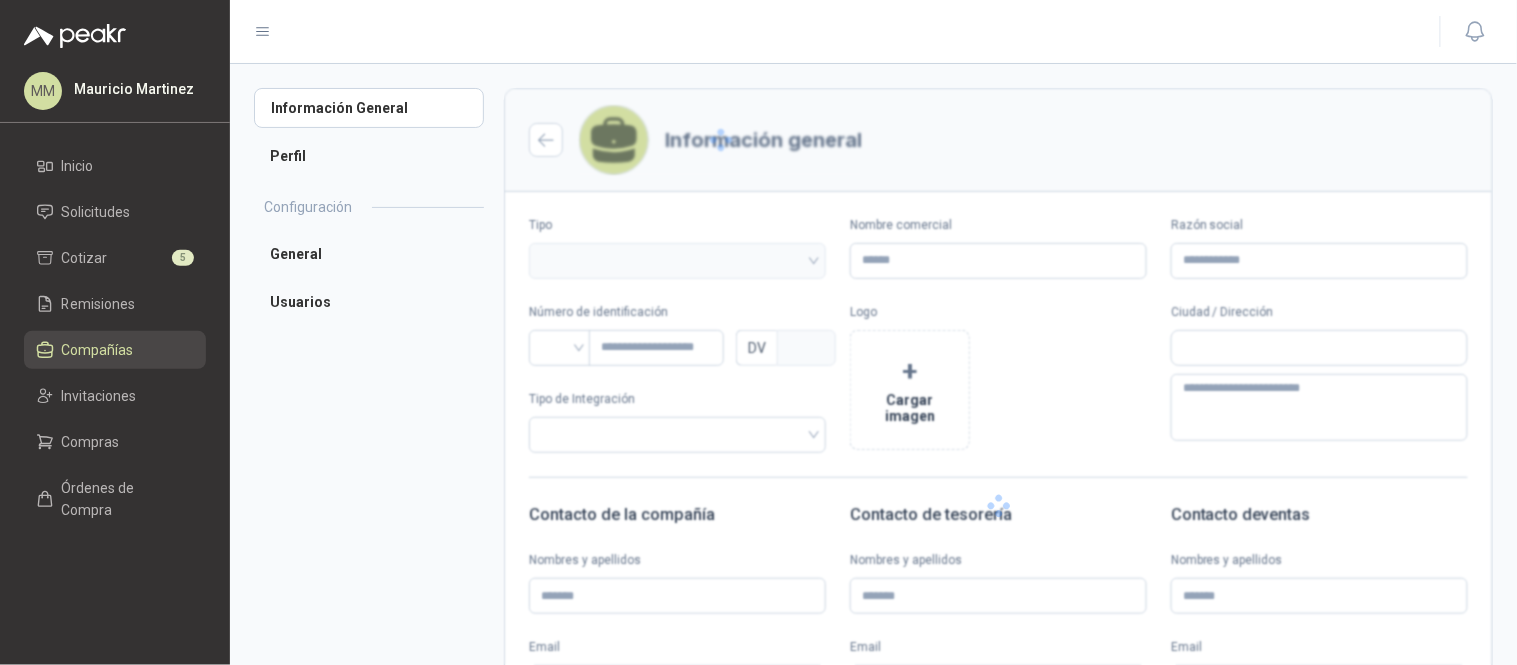 type on "**********" 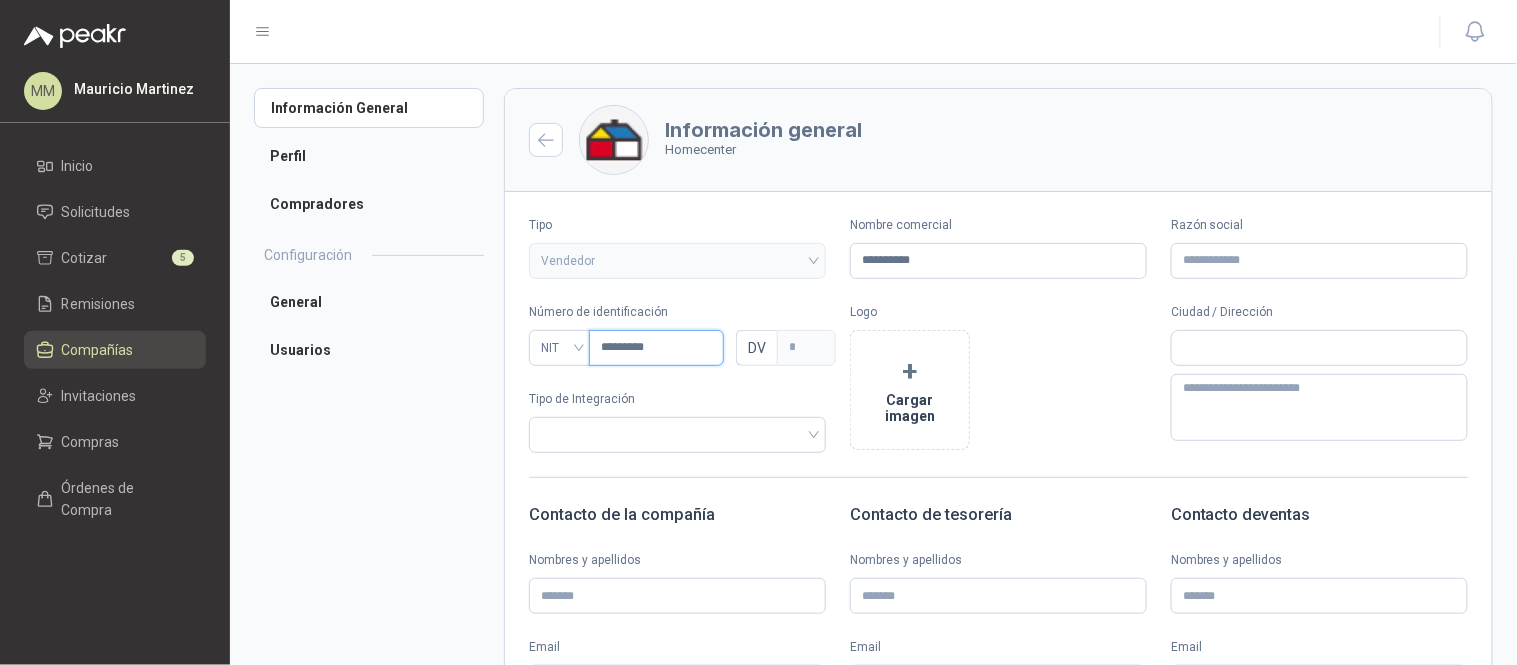 click on "*********" at bounding box center (656, 348) 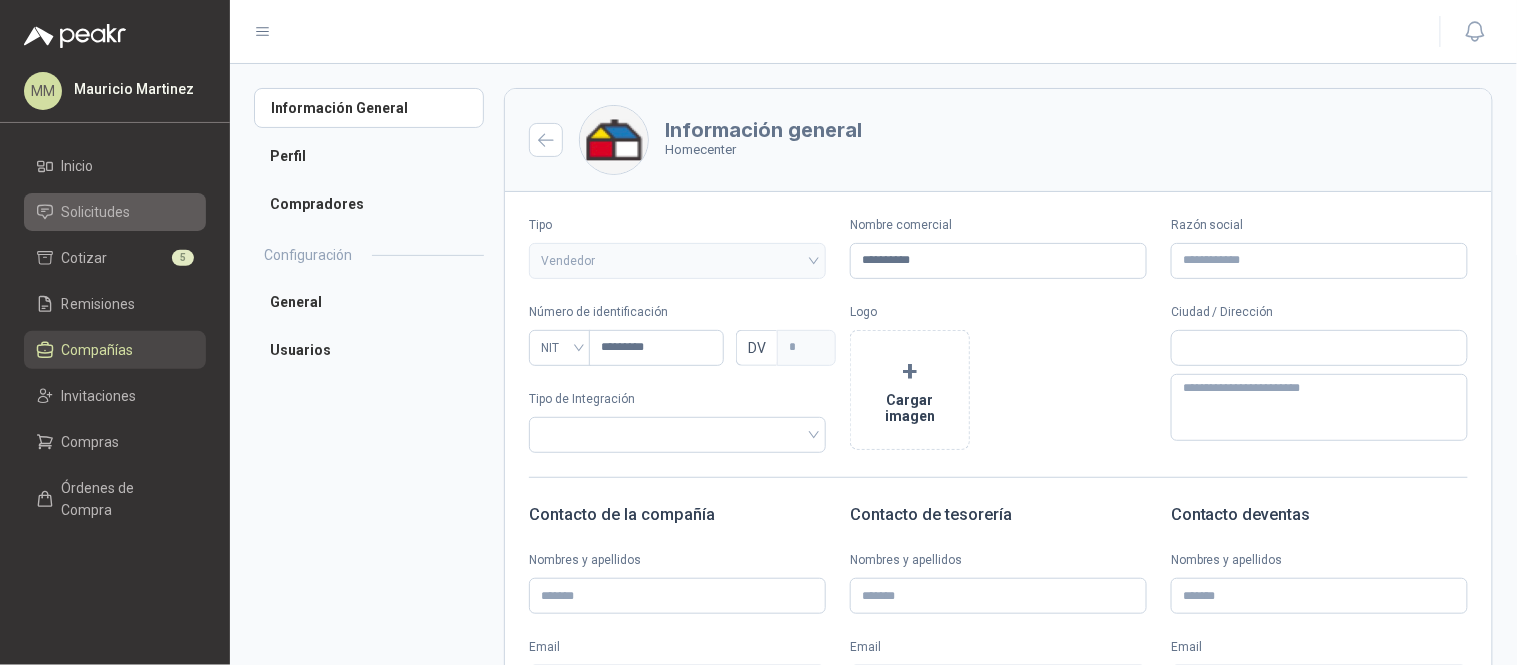 click on "Solicitudes" at bounding box center (96, 212) 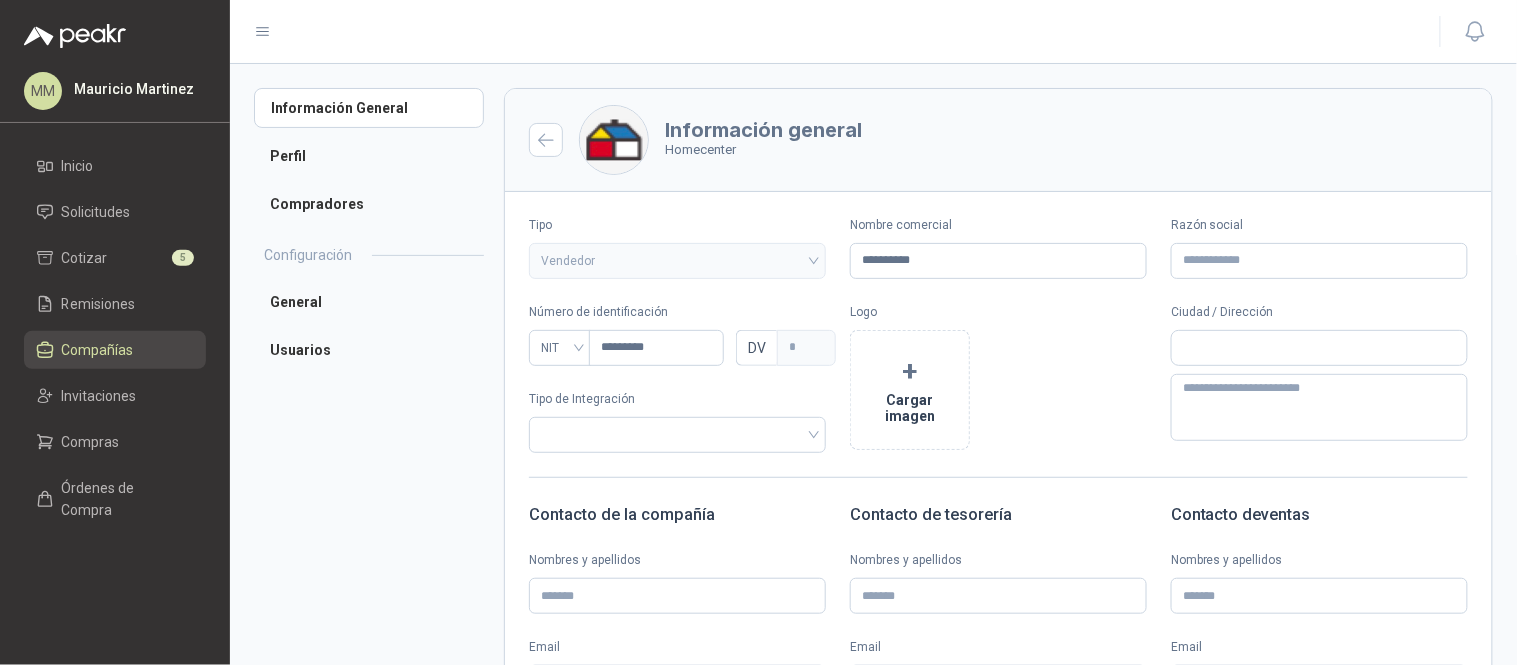click on "Compañías" at bounding box center (115, 350) 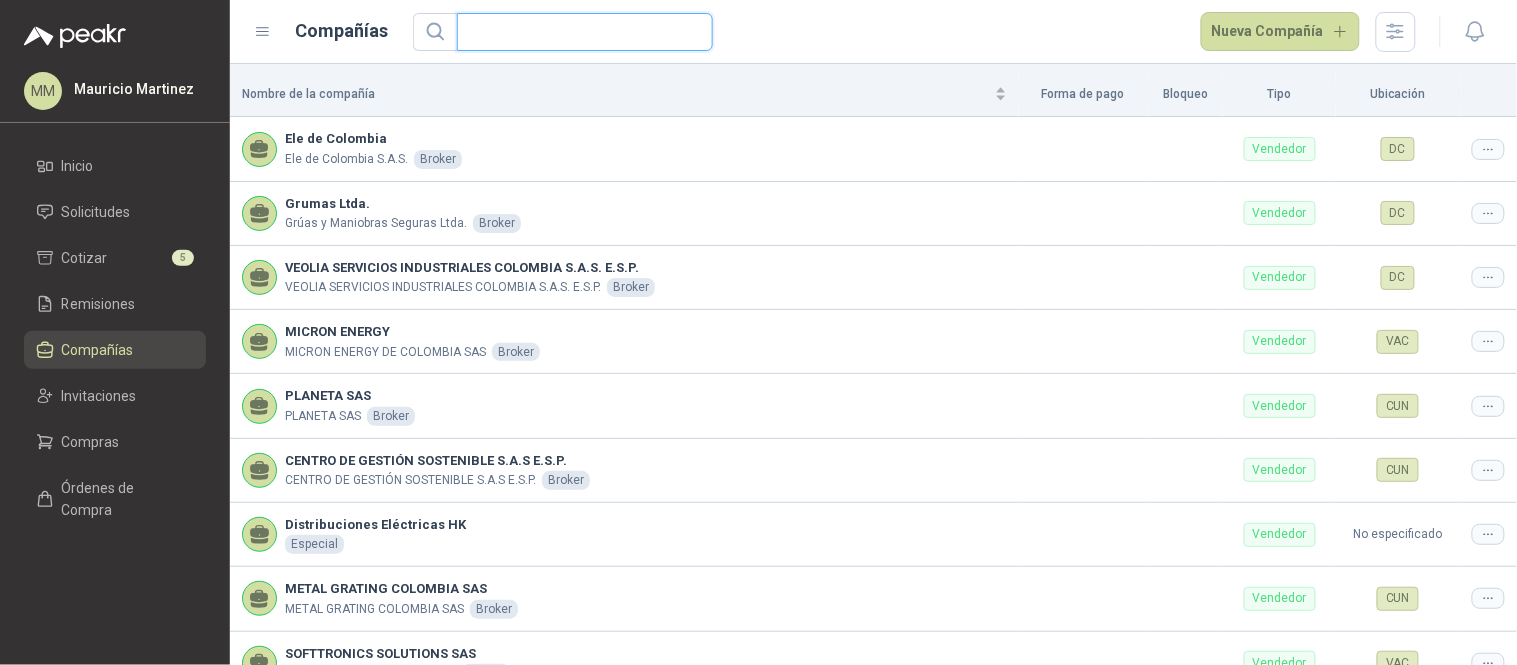 click at bounding box center [577, 32] 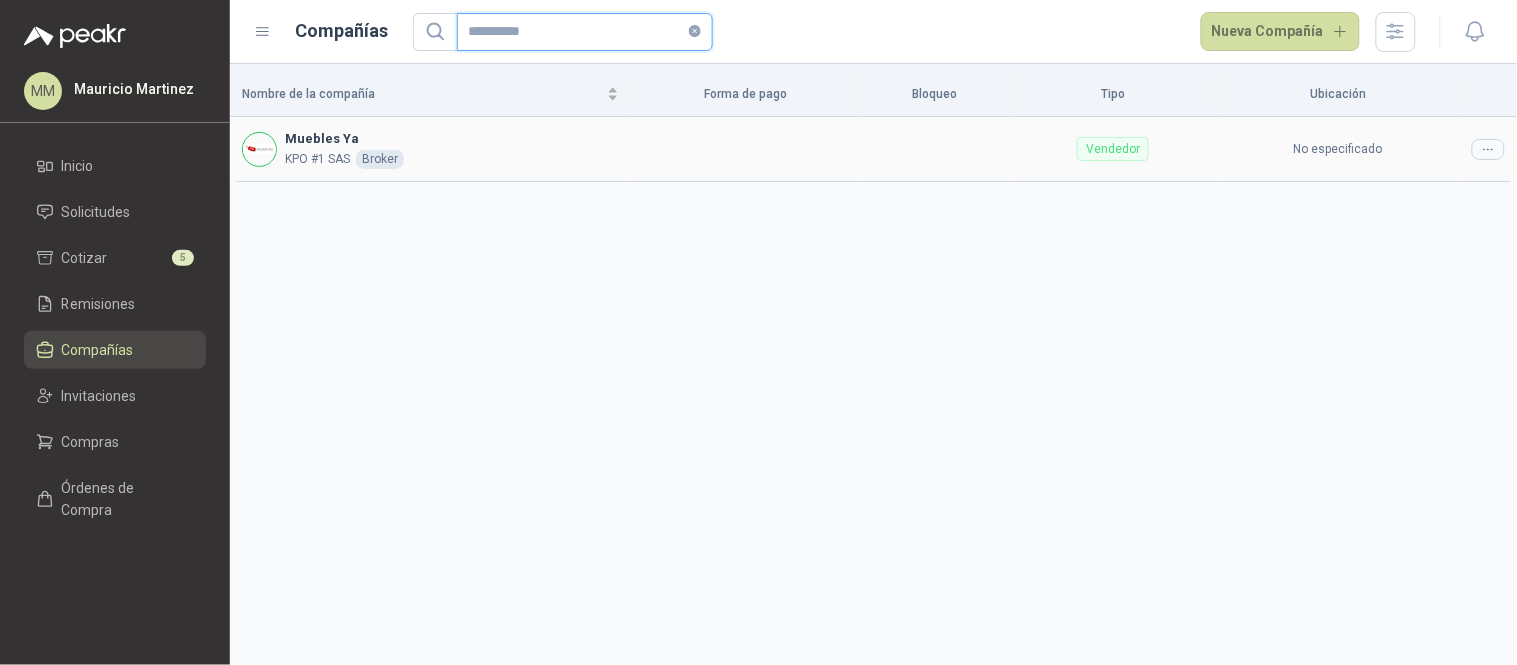 type on "**********" 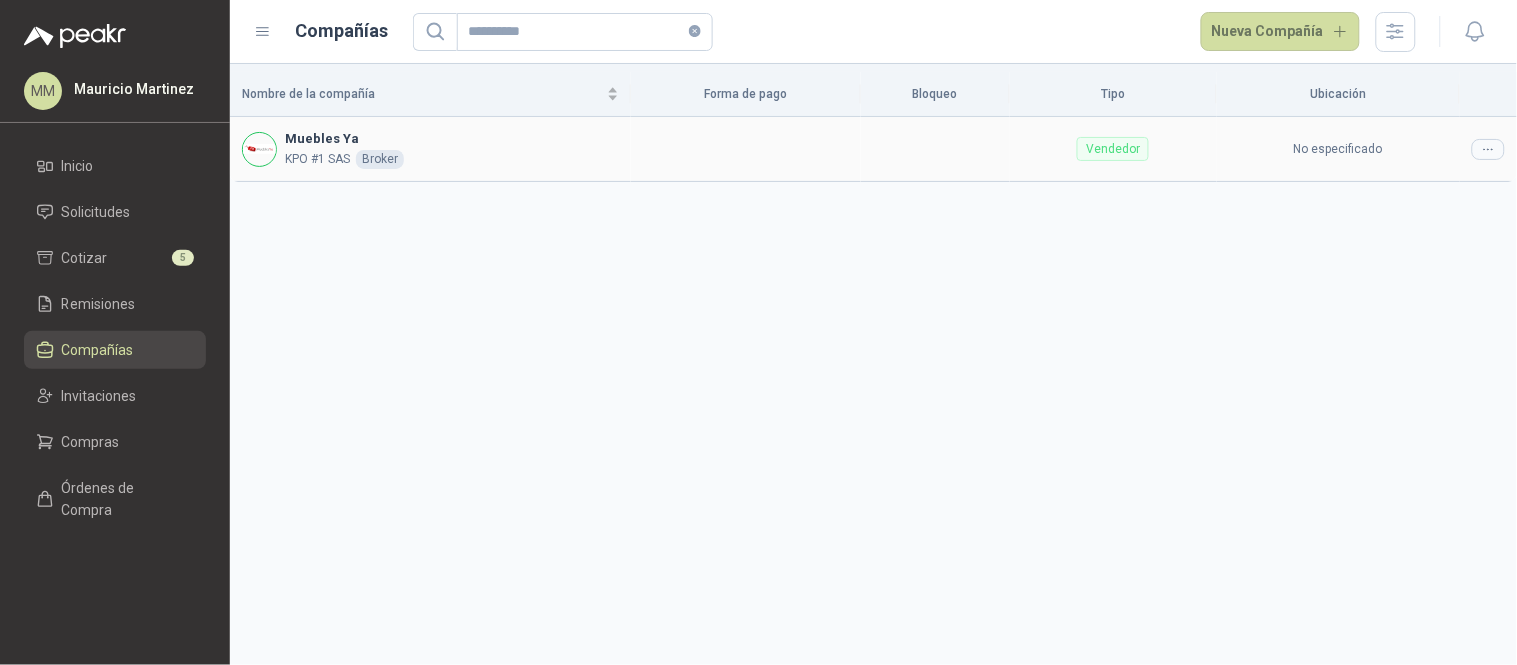 click at bounding box center (1488, 149) 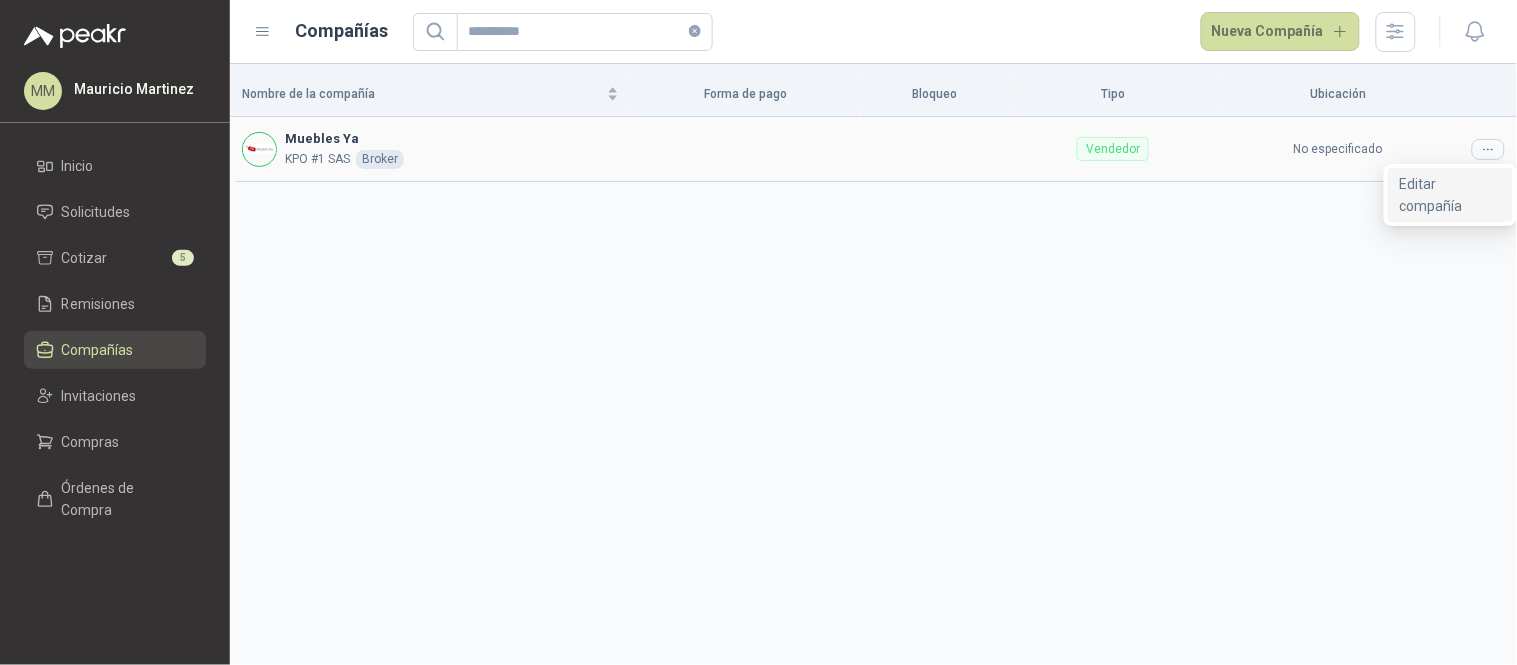 click on "Editar compañía" at bounding box center [1450, 195] 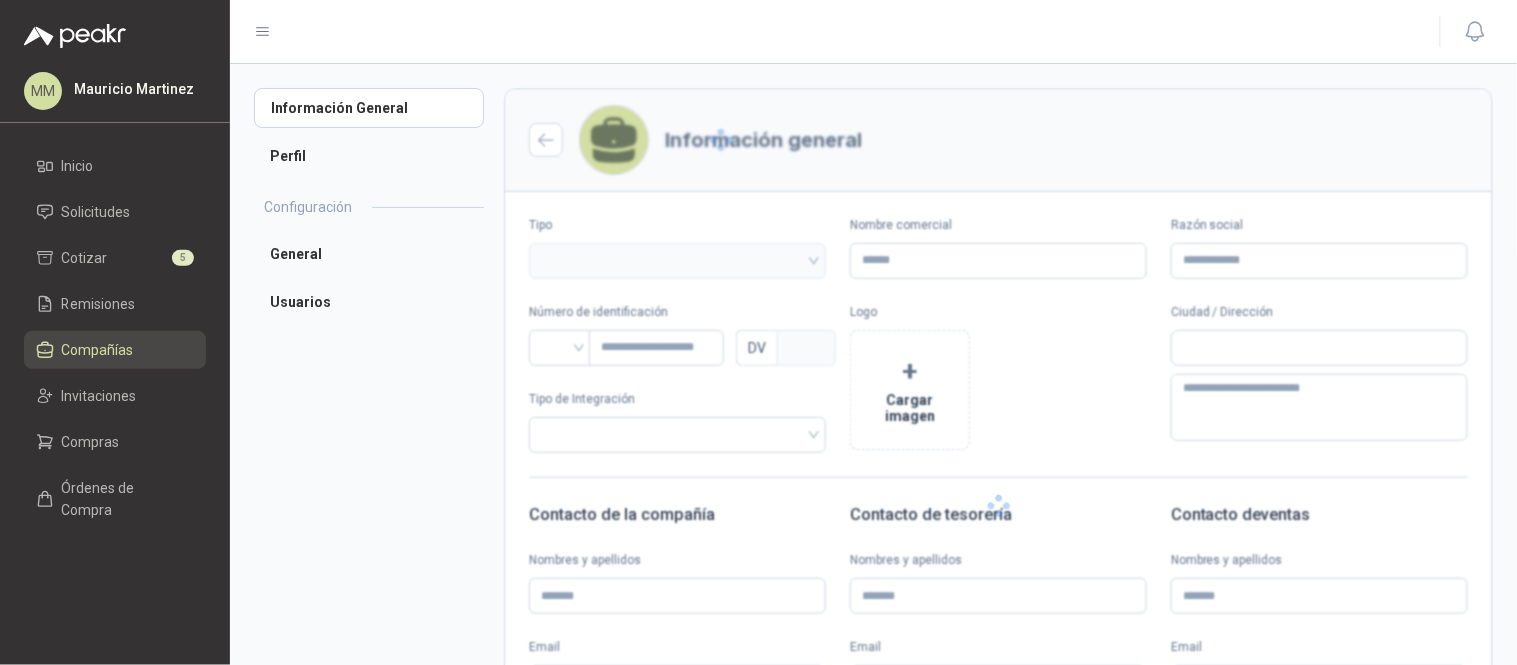 type 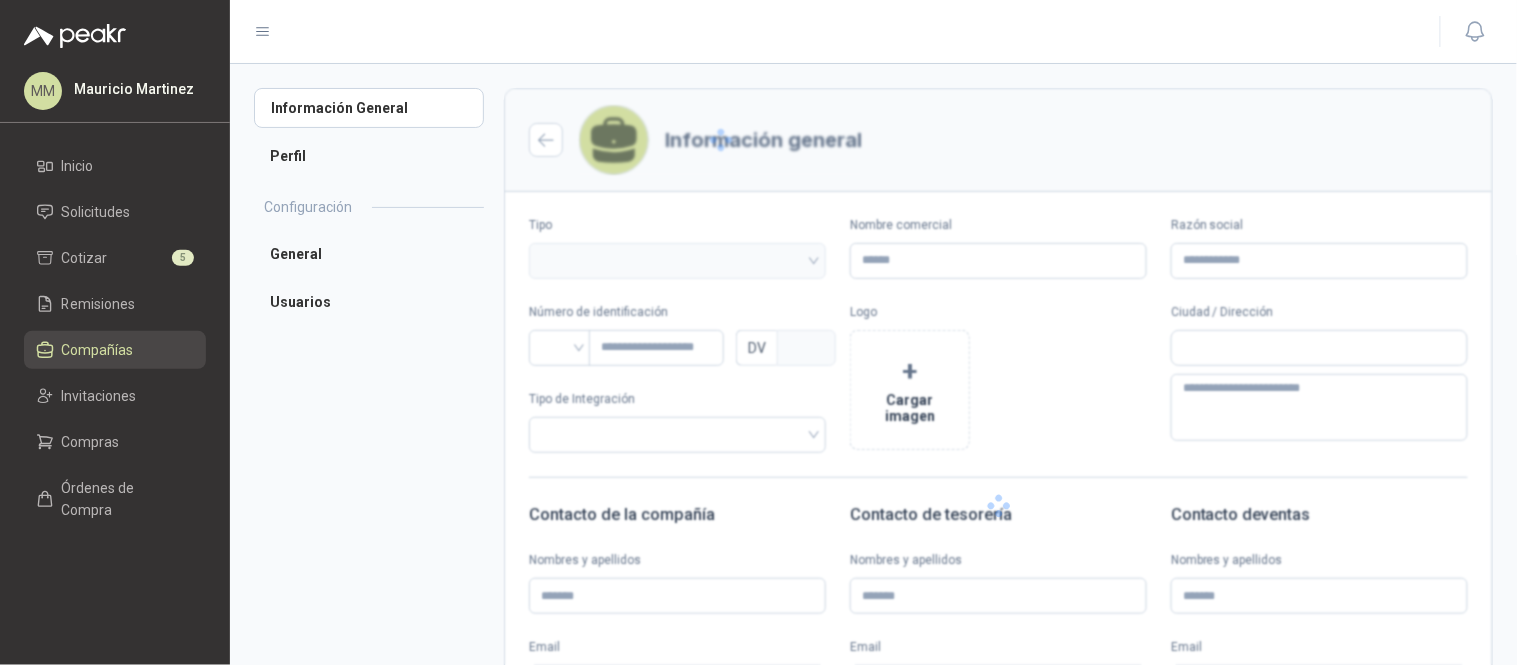 type on "**********" 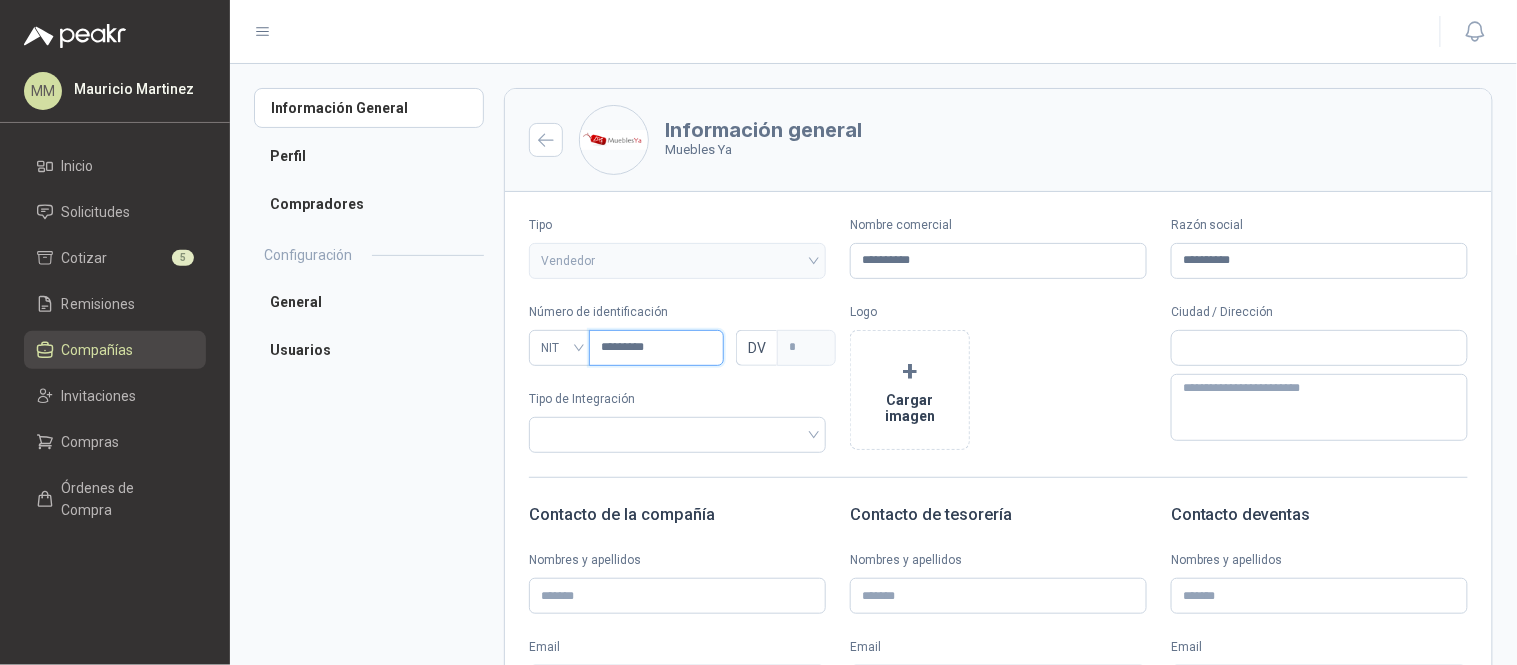 click on "*********" at bounding box center [656, 348] 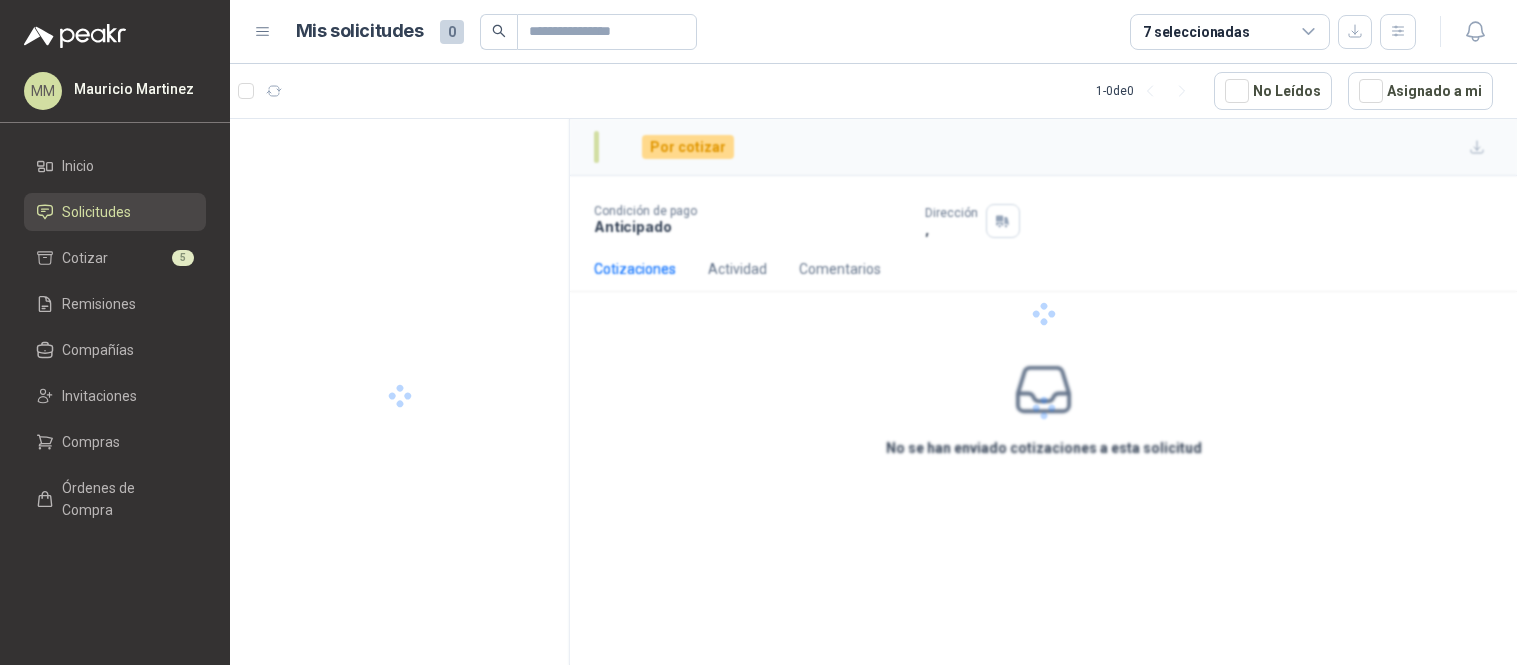 scroll, scrollTop: 0, scrollLeft: 0, axis: both 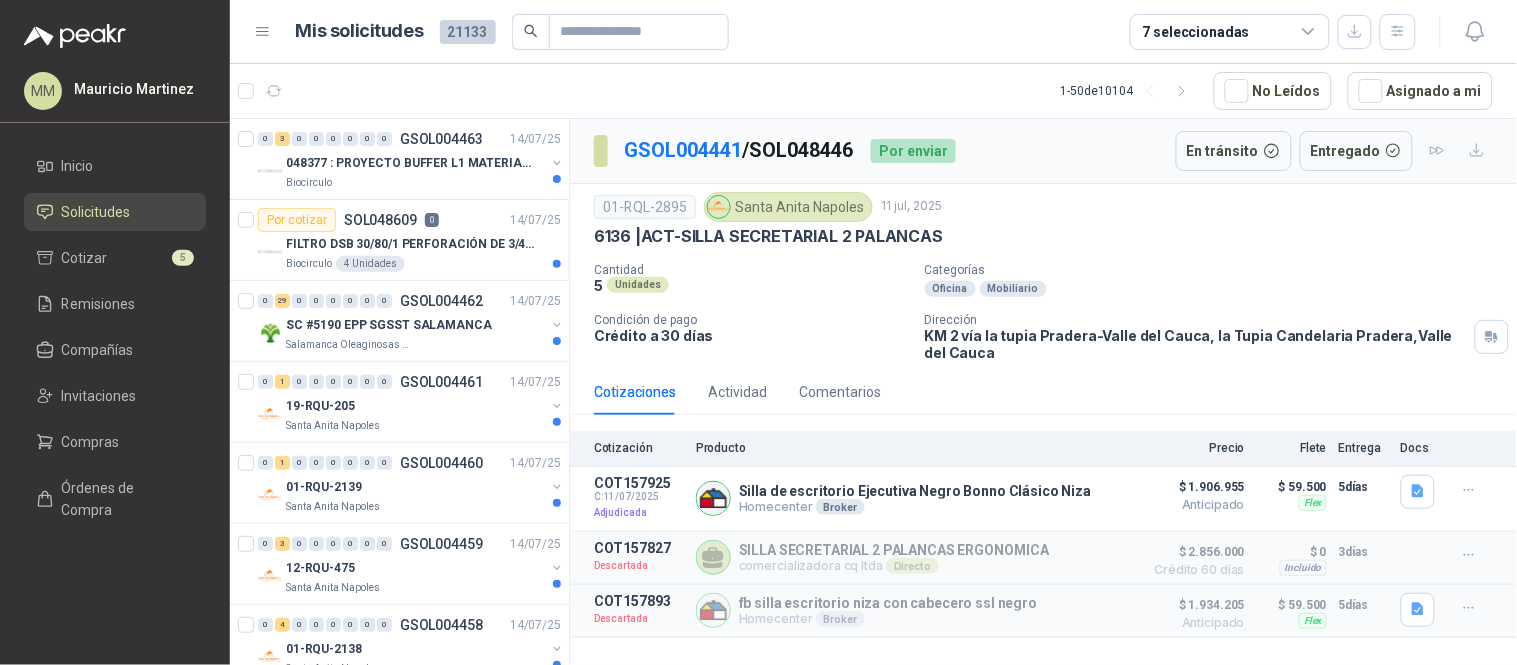 click on "GSOL004441  /  SOL048446" at bounding box center (739, 150) 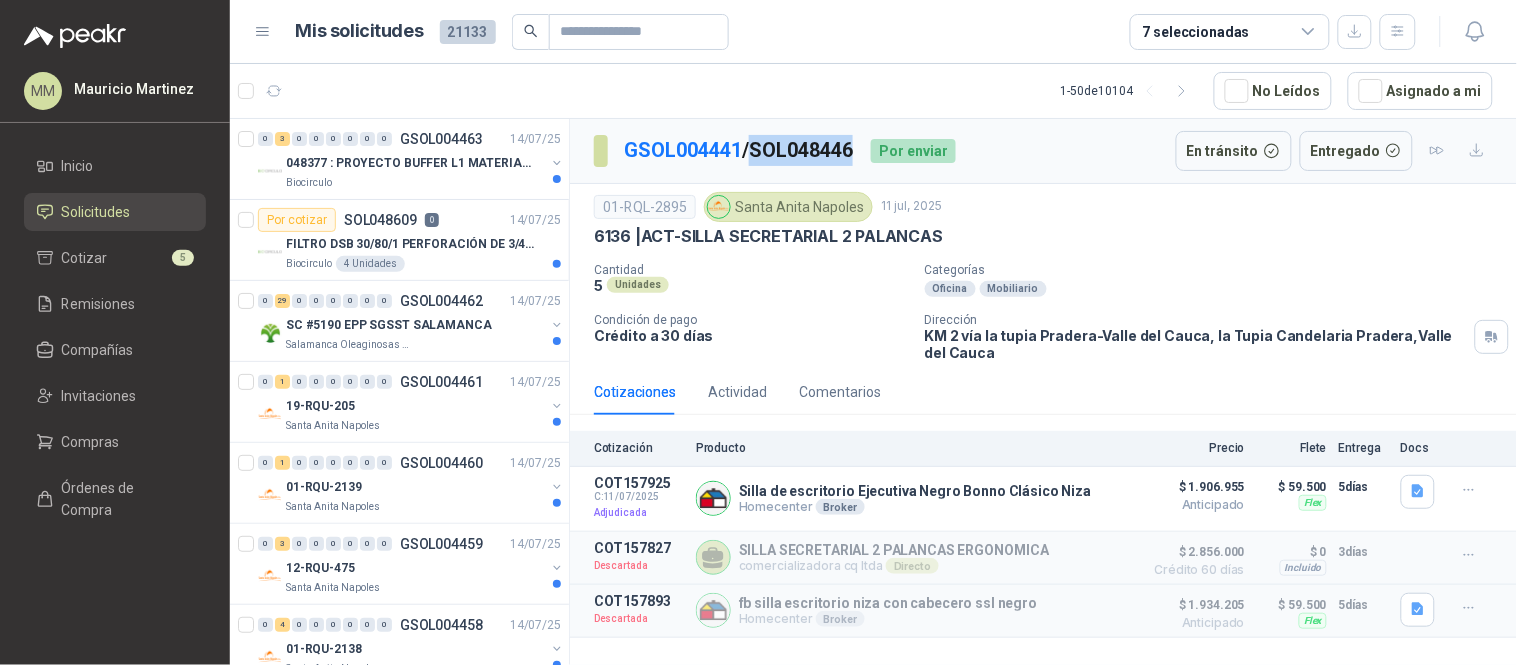 click on "GSOL004441  /  SOL048446" at bounding box center (739, 150) 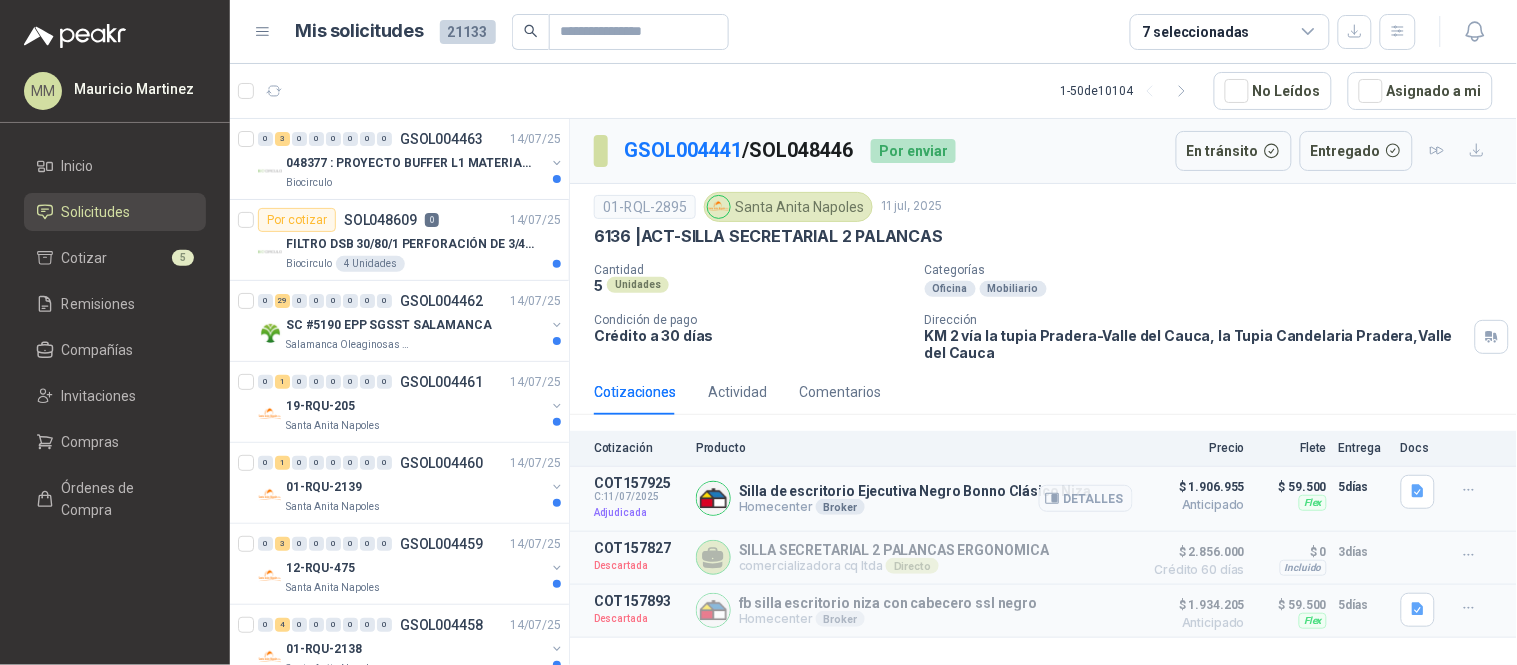 click on "Silla de escritorio Ejecutiva Negro Bonno Clásico Niza" at bounding box center [915, 491] 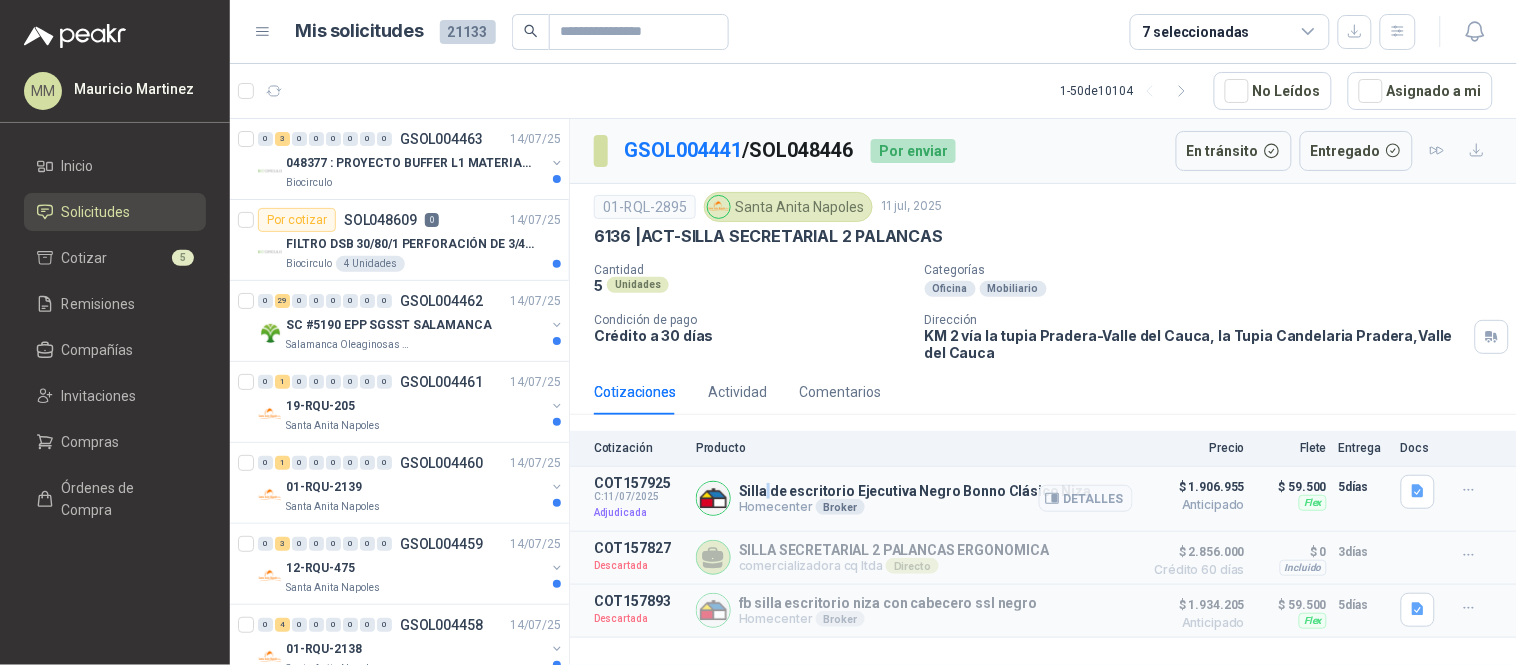 click on "Silla de escritorio Ejecutiva Negro Bonno Clásico Niza" at bounding box center (915, 491) 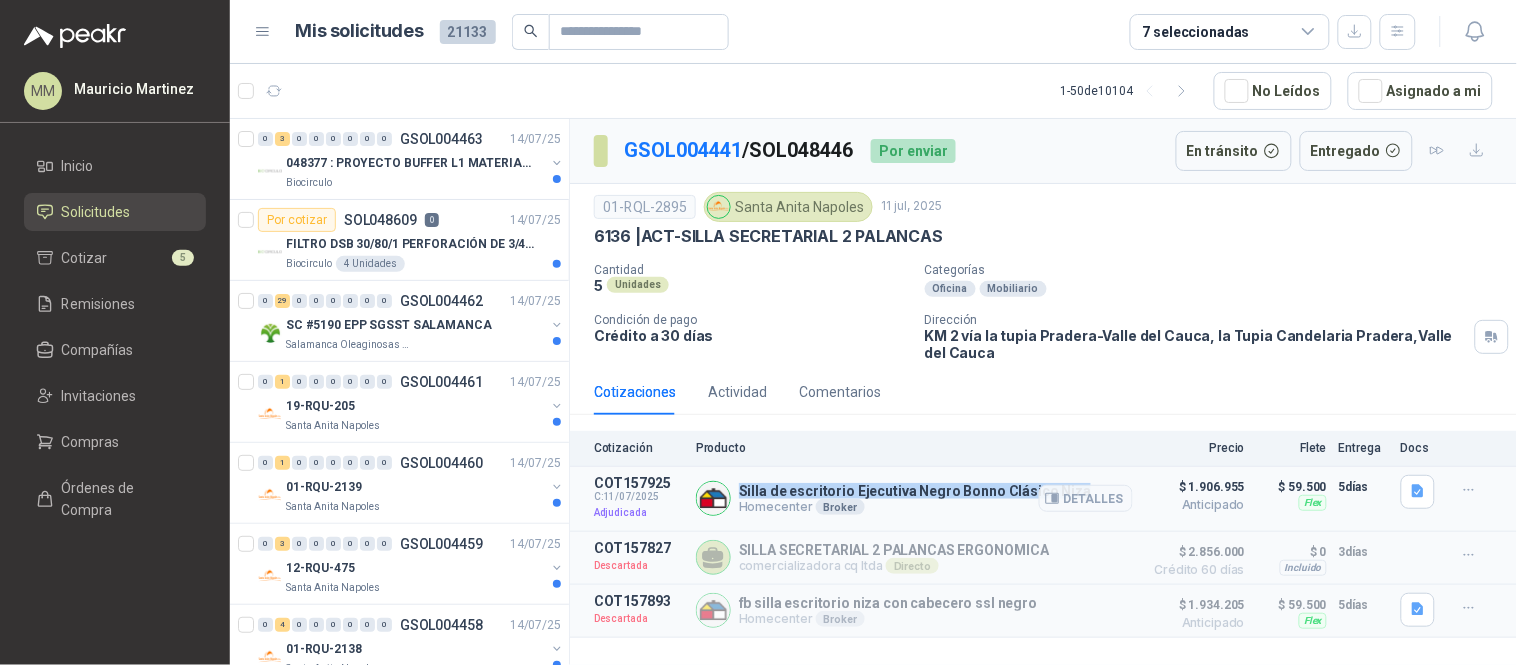 click on "Silla de escritorio Ejecutiva Negro Bonno Clásico Niza" at bounding box center (915, 491) 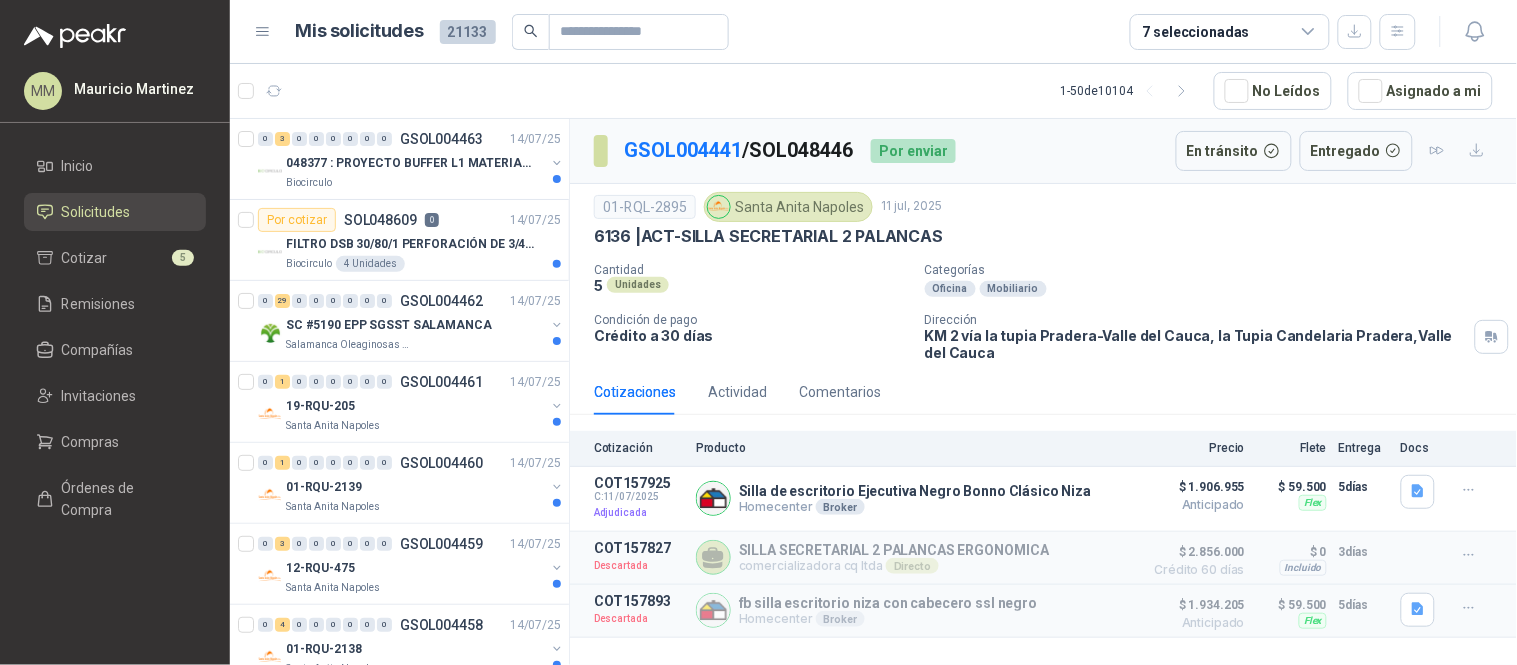 click on "5   Unidades" at bounding box center [751, 285] 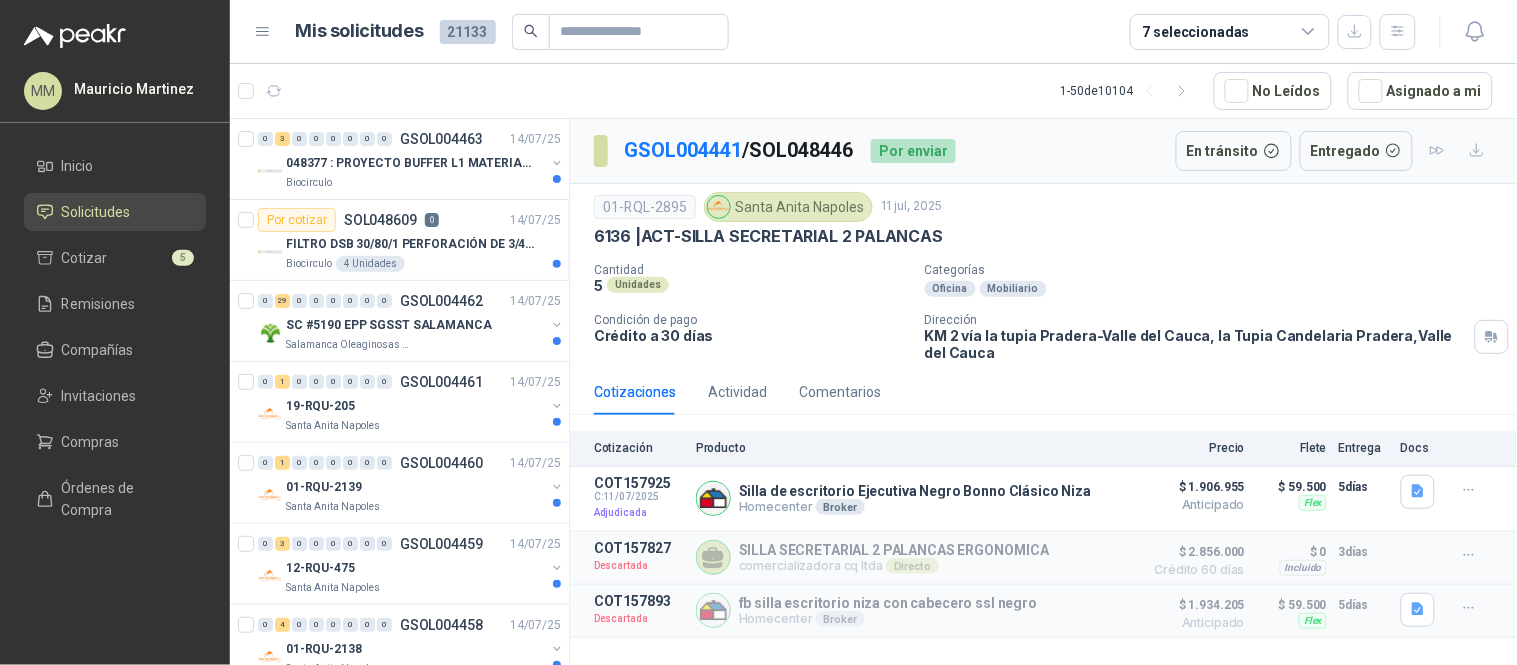 click on "01-RQL-2895 Santa Anita Napoles 11 jul, 2025" at bounding box center [1043, 207] 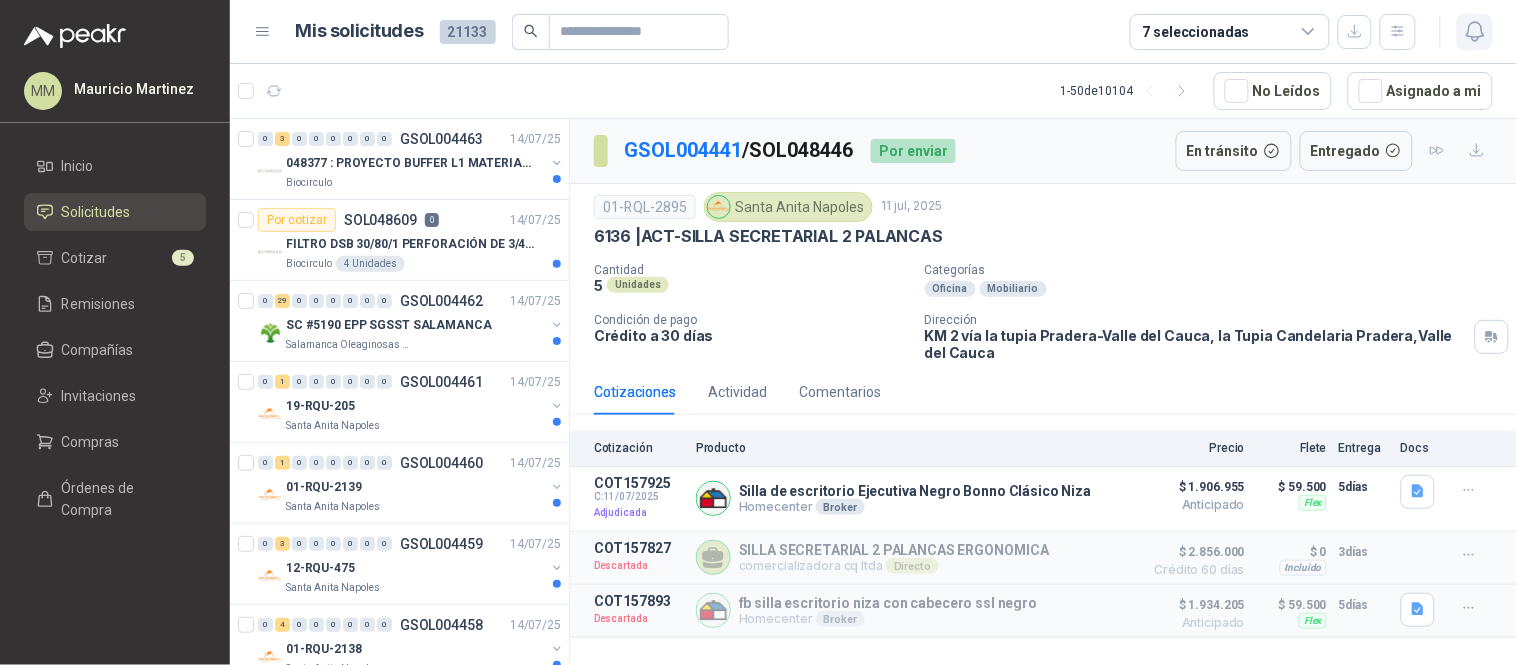 click 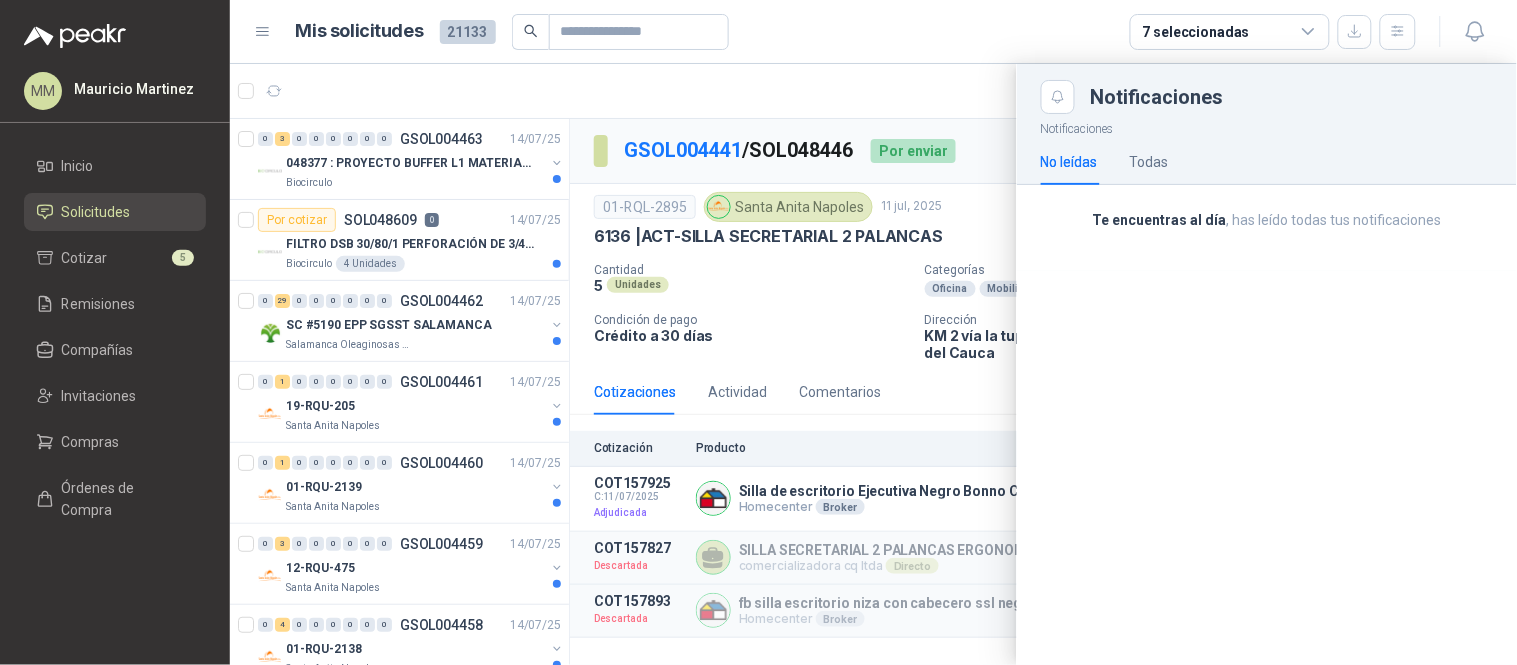click at bounding box center [873, 364] 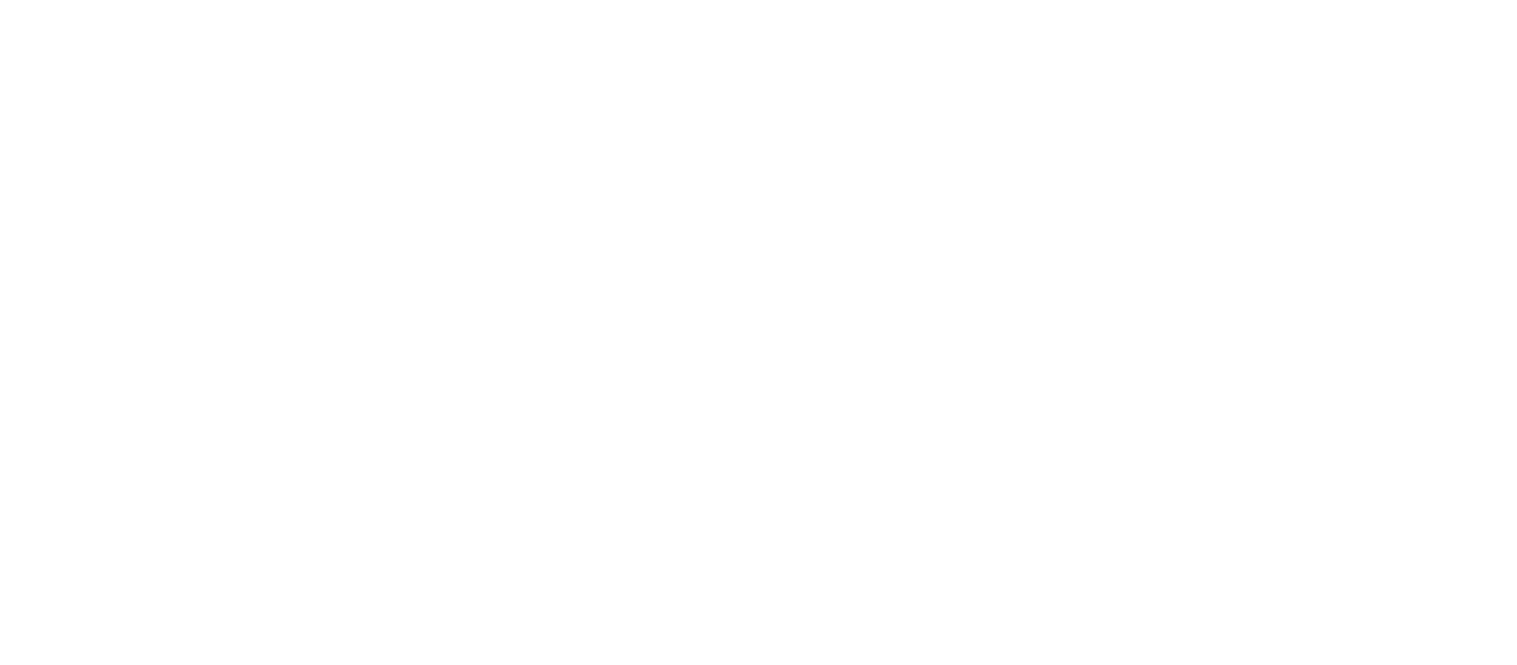 scroll, scrollTop: 0, scrollLeft: 0, axis: both 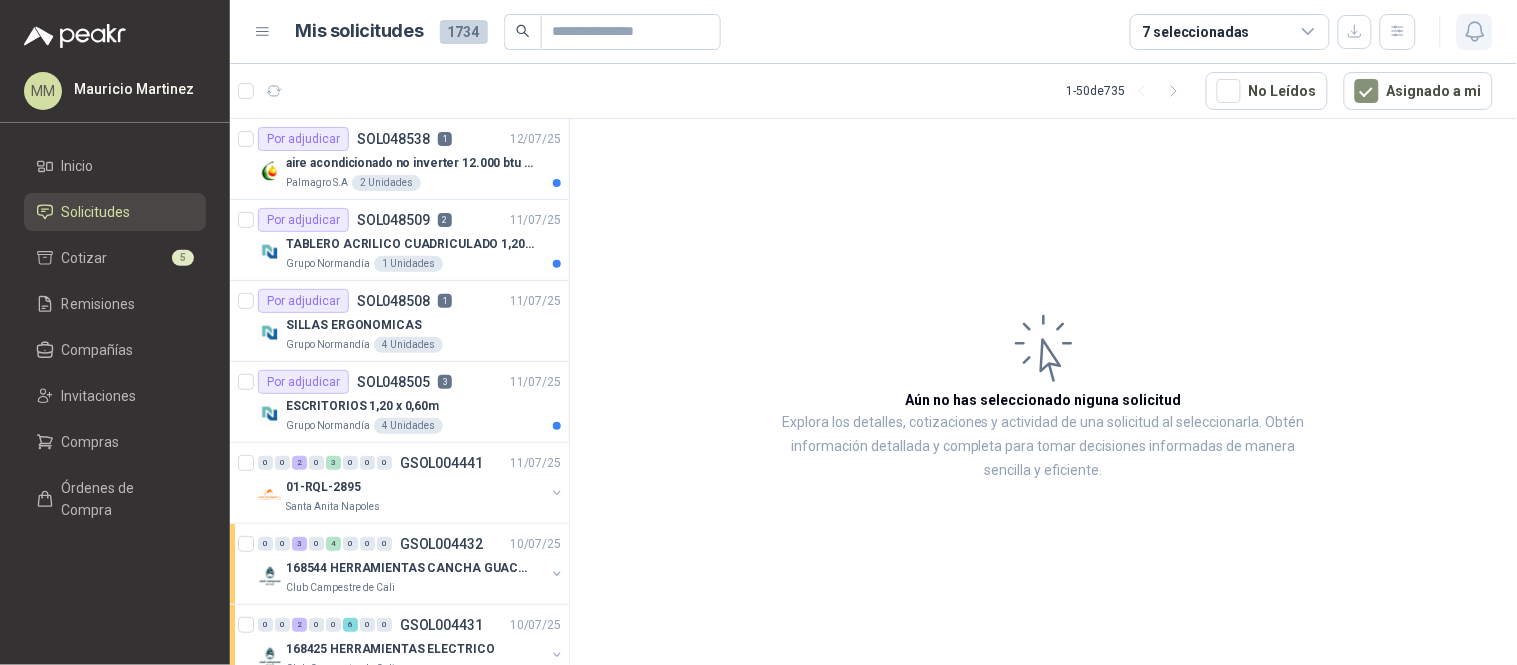 click 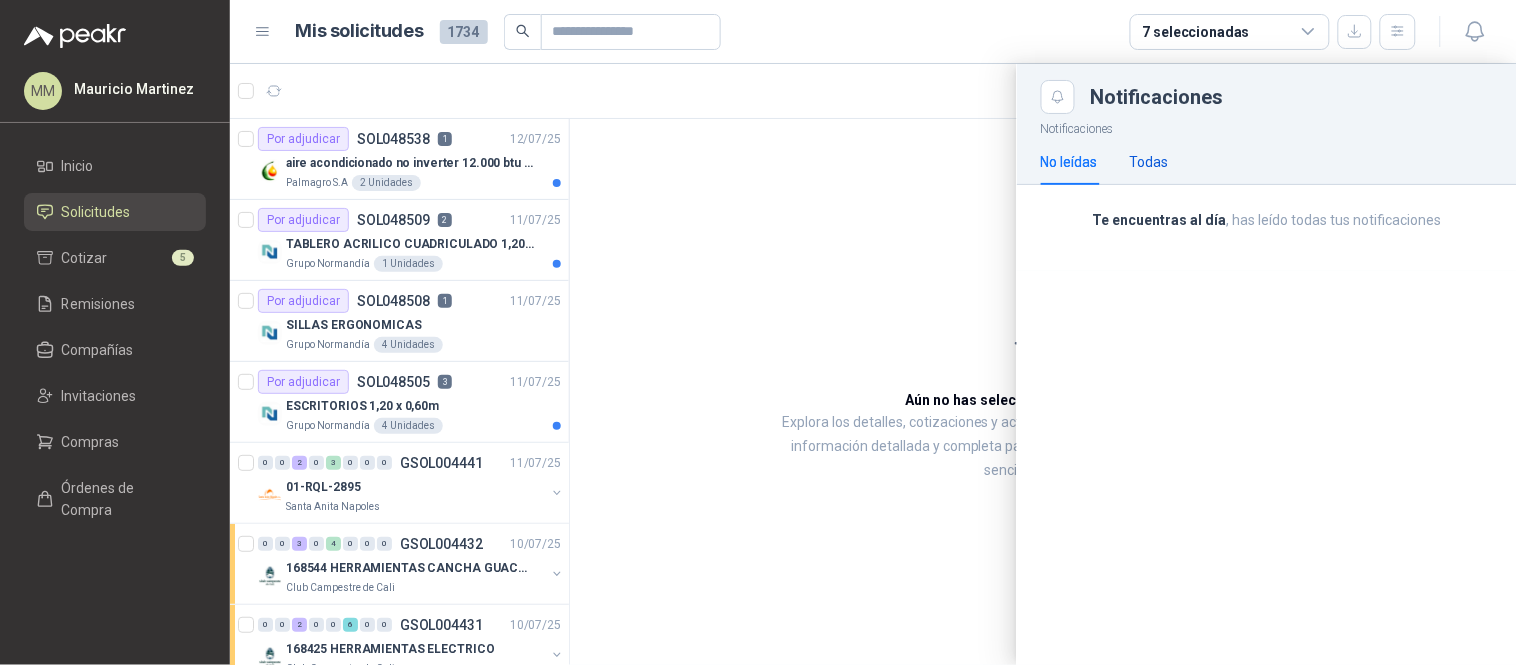click on "Todas" at bounding box center (1149, 162) 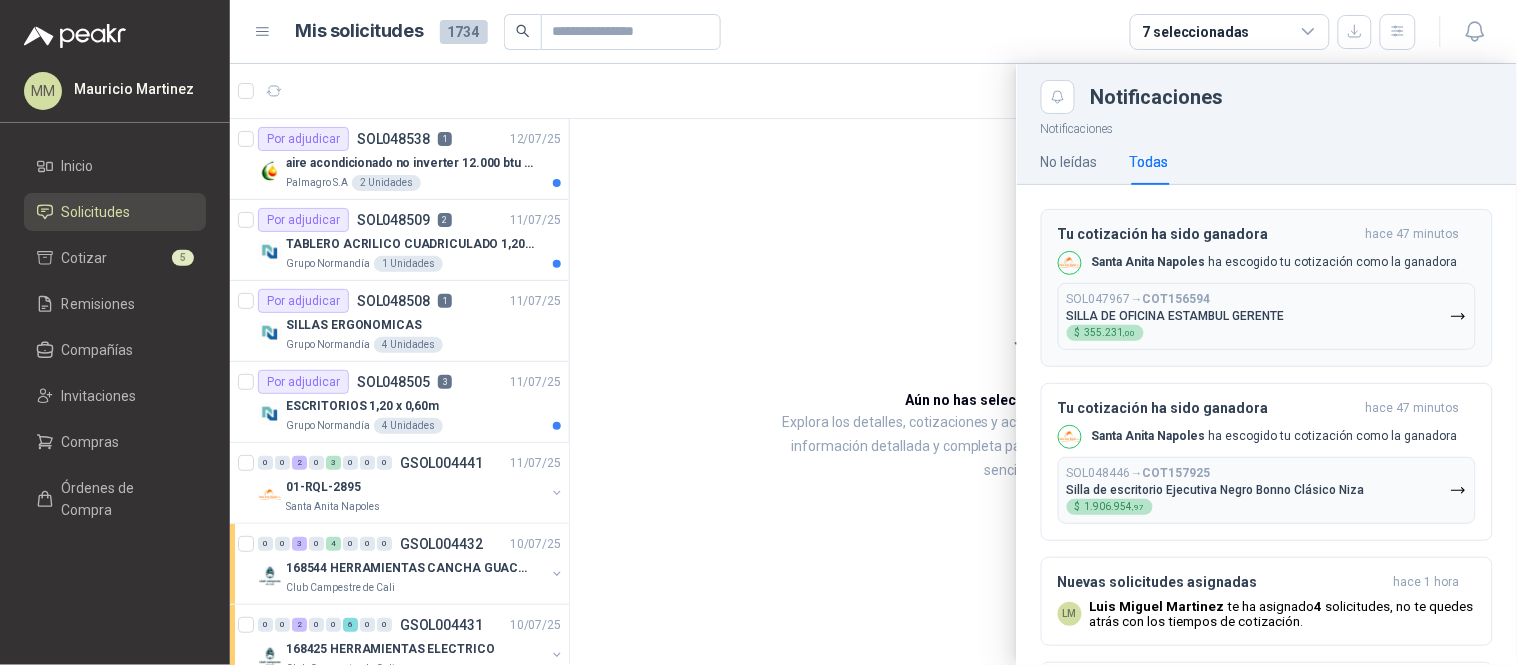 click on "COT156594" at bounding box center (1177, 299) 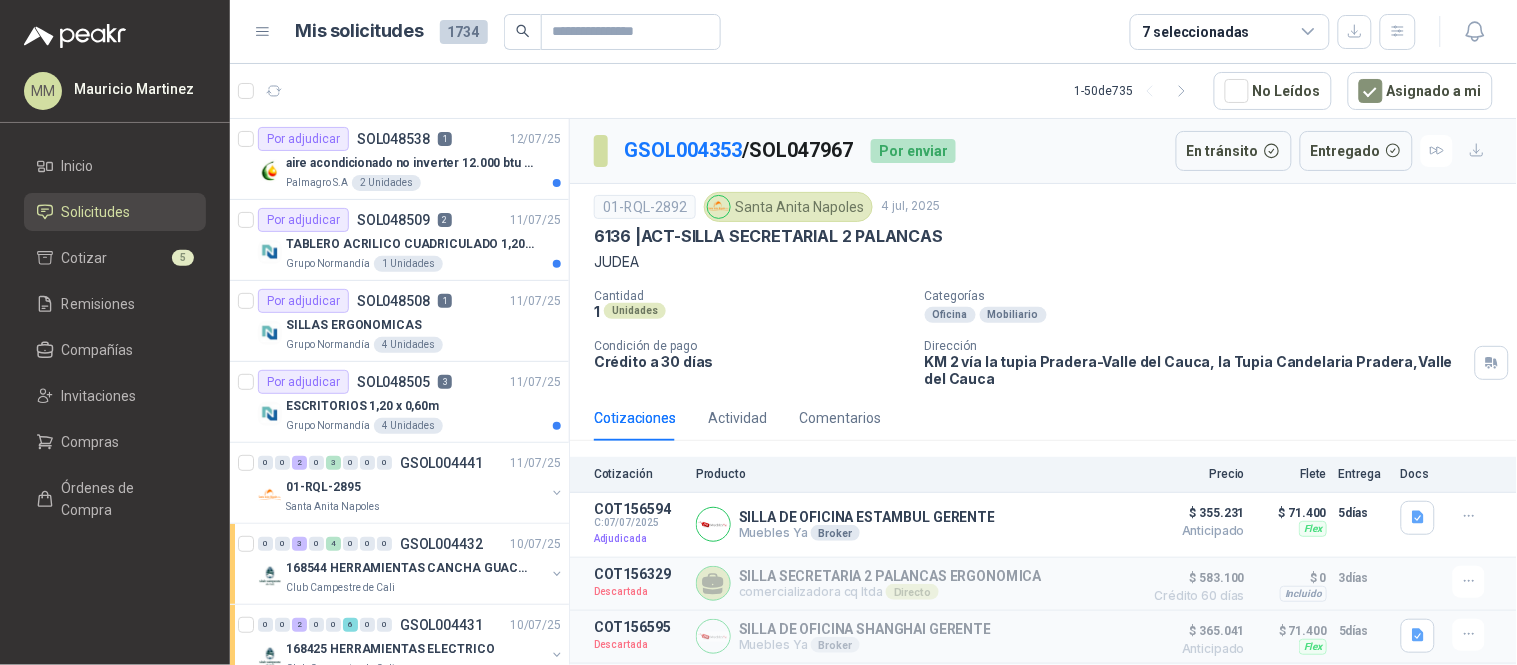 click on "6136 |  ACT-SILLA SECRETARIAL 2 PALANCAS" at bounding box center [1043, 236] 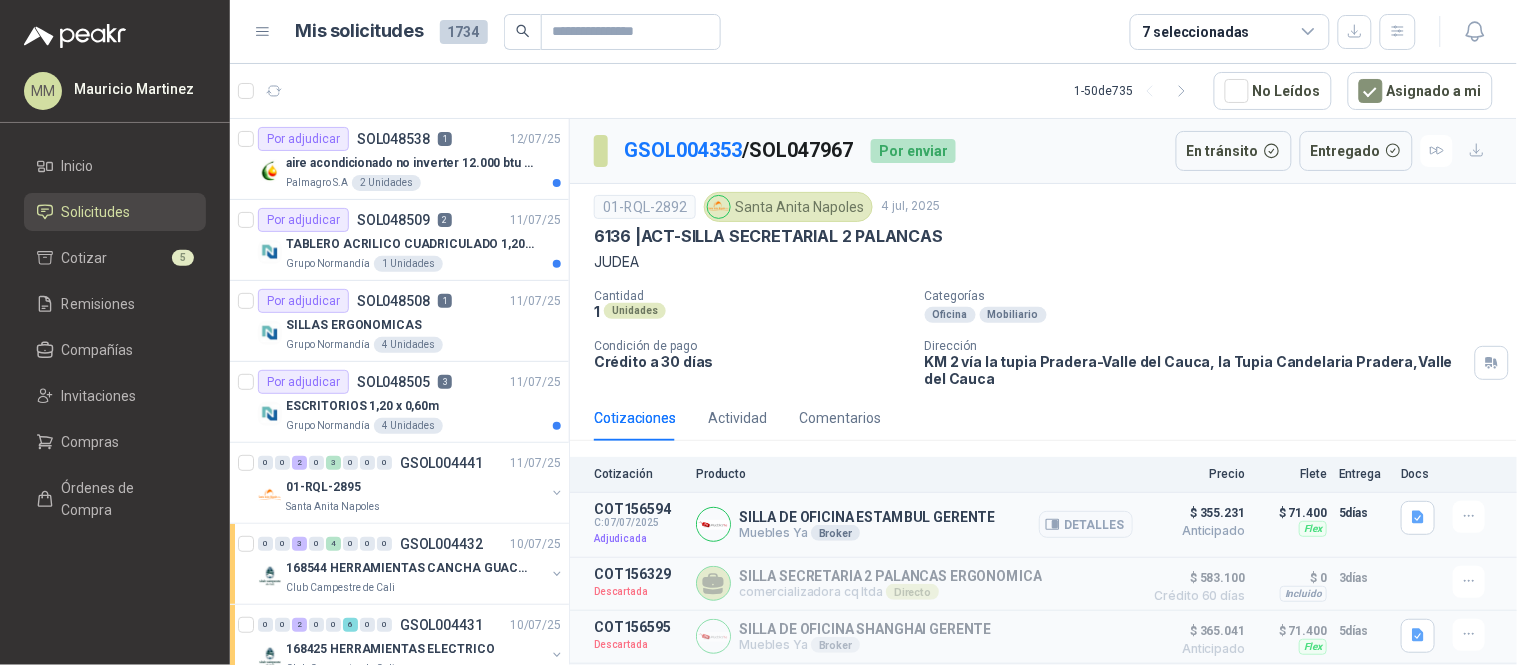 click on "SILLA DE OFICINA ESTAMBUL GERENTE" at bounding box center [867, 517] 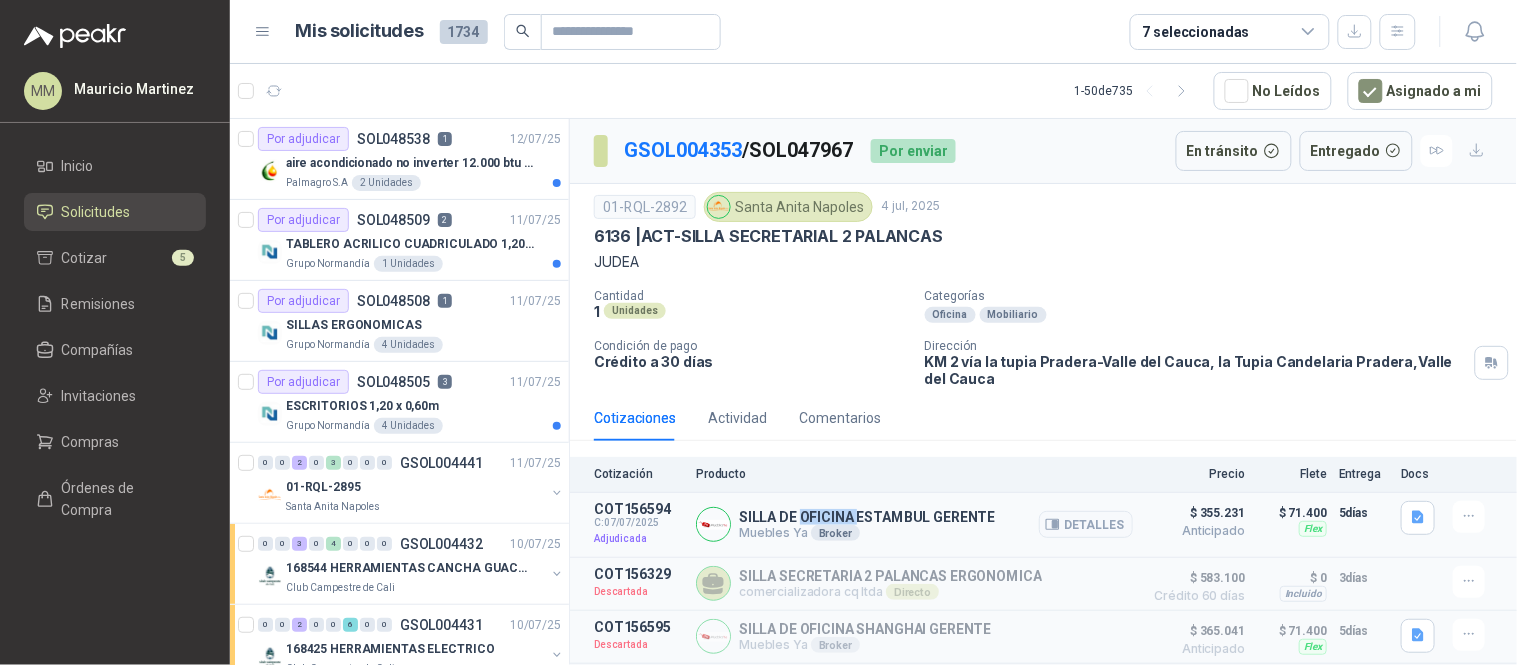 click on "SILLA DE OFICINA ESTAMBUL GERENTE" at bounding box center (867, 517) 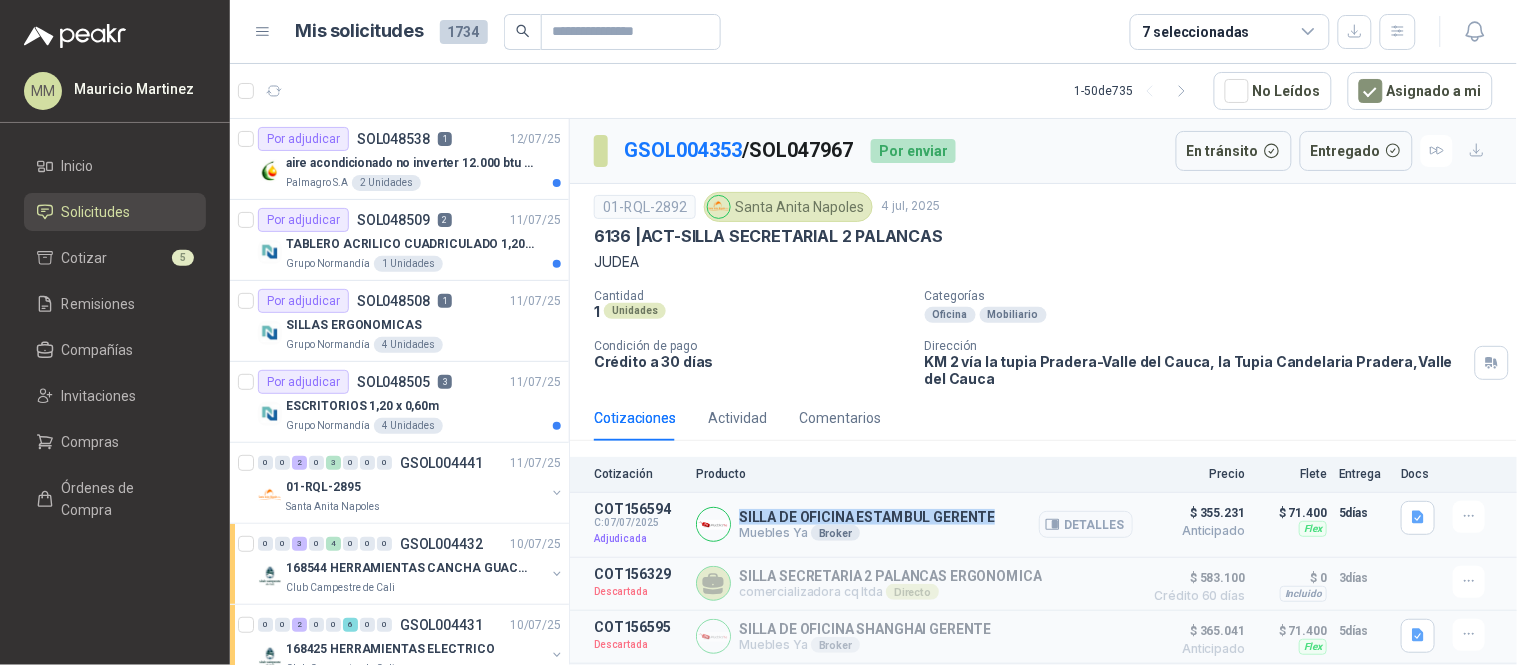 click on "SILLA DE OFICINA ESTAMBUL GERENTE" at bounding box center [867, 517] 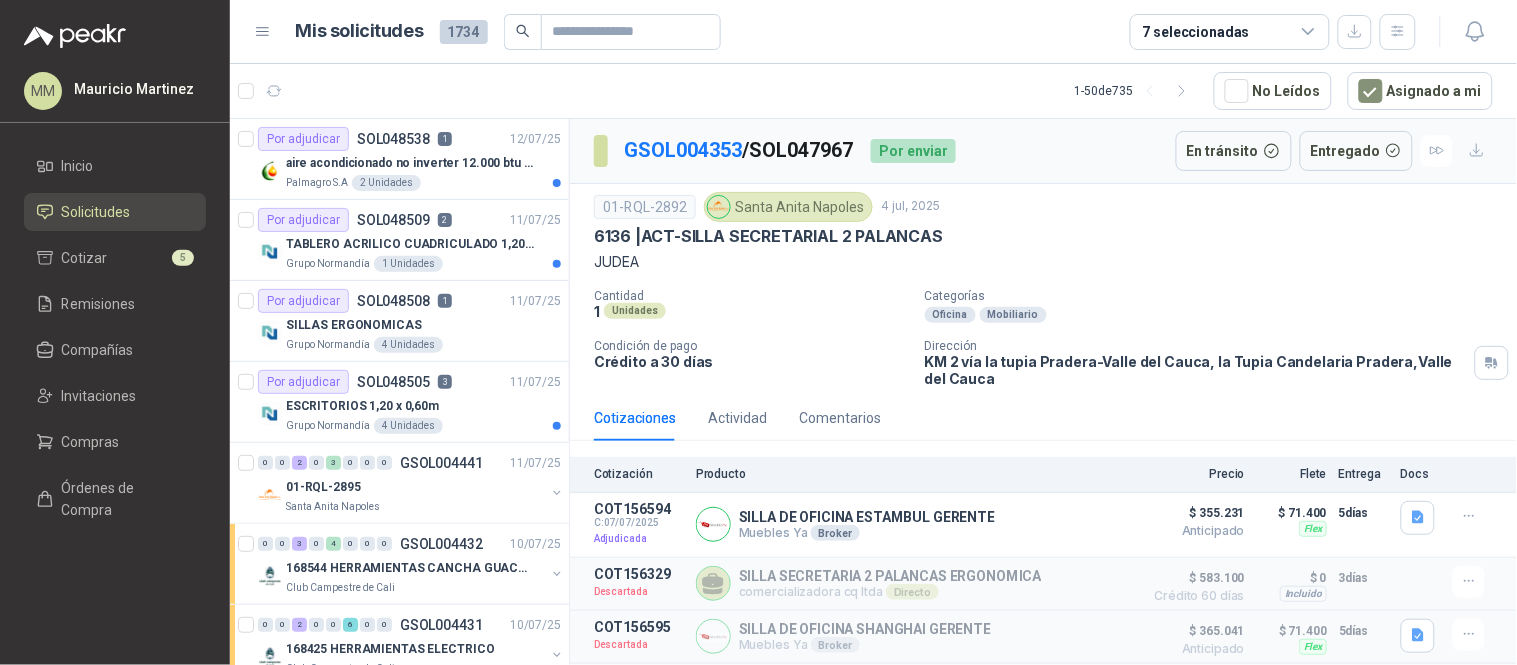 click on "01-RQL-2892 Santa Anita Napoles 4 jul, 2025" at bounding box center [1043, 207] 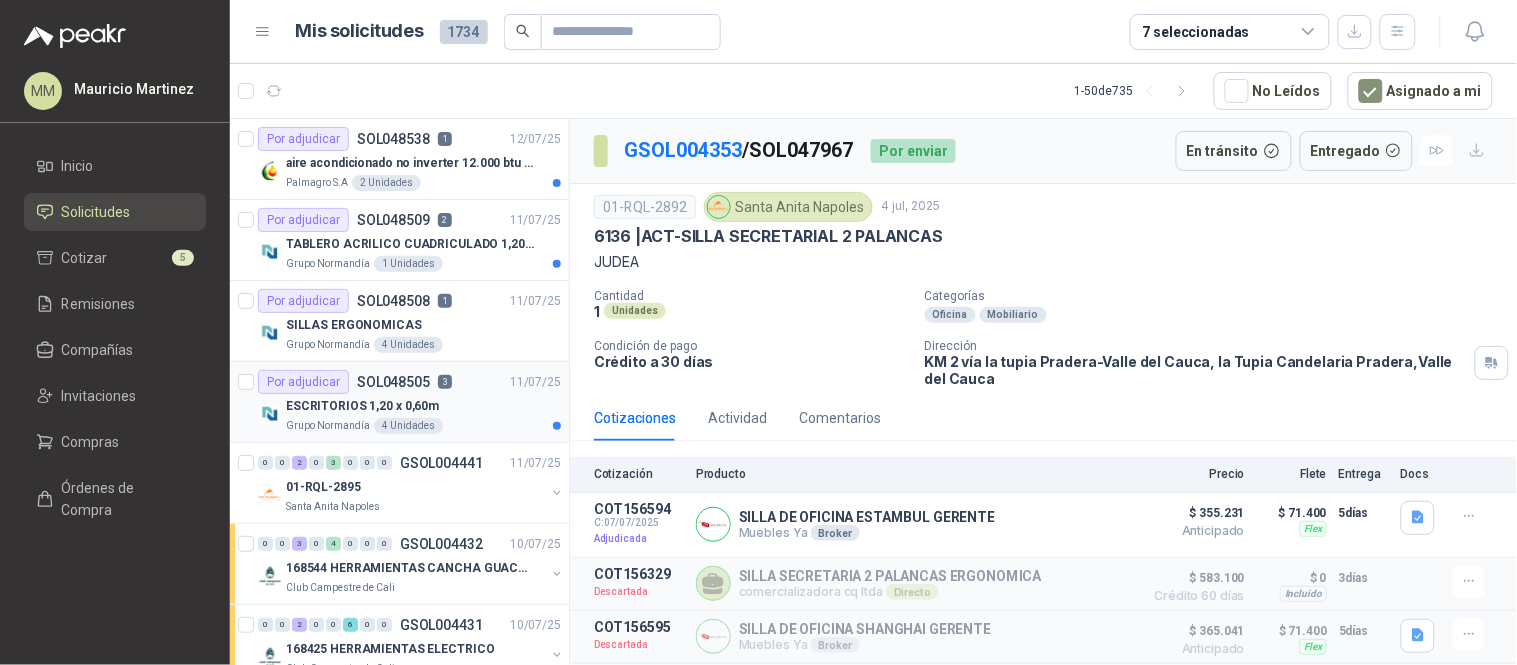 click on "ESCRITORIOS 1,20 x 0,60m" at bounding box center (423, 406) 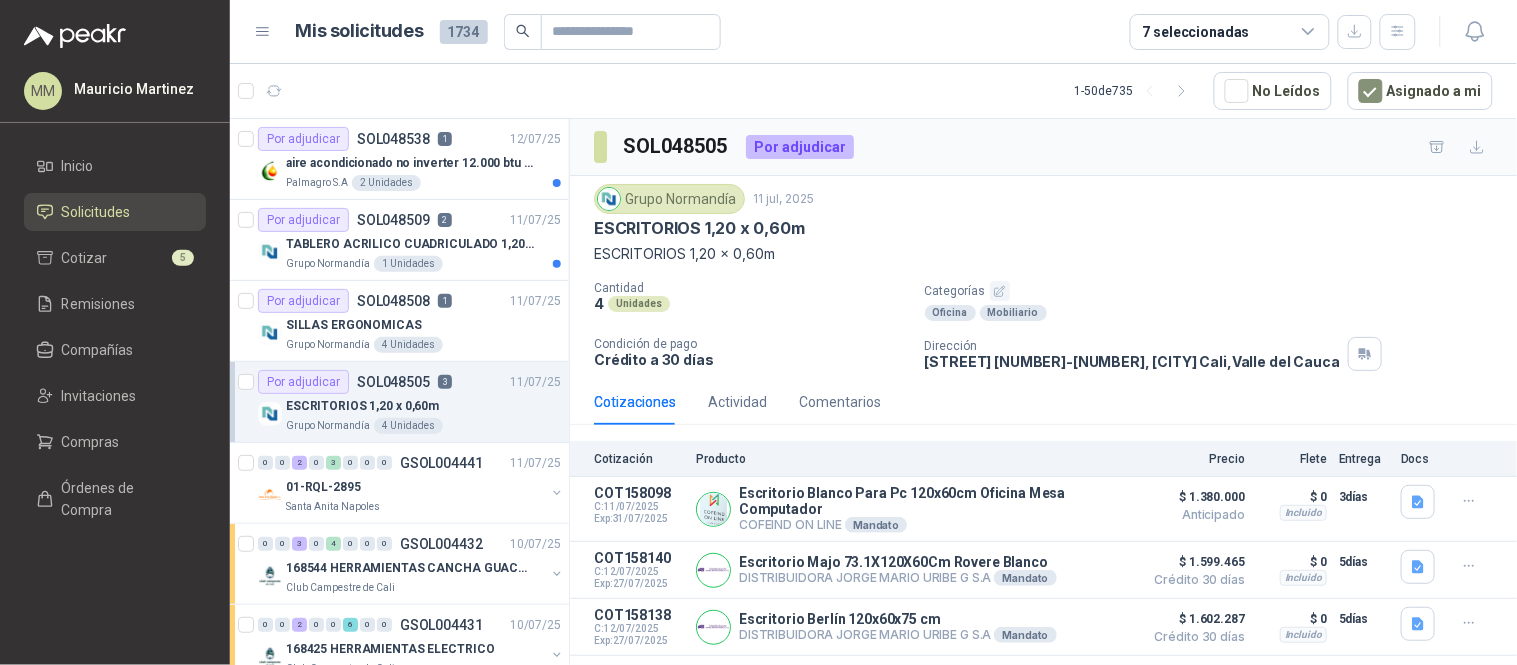 click on "ESCRITORIOS 1,20 x 0,60m" at bounding box center [699, 228] 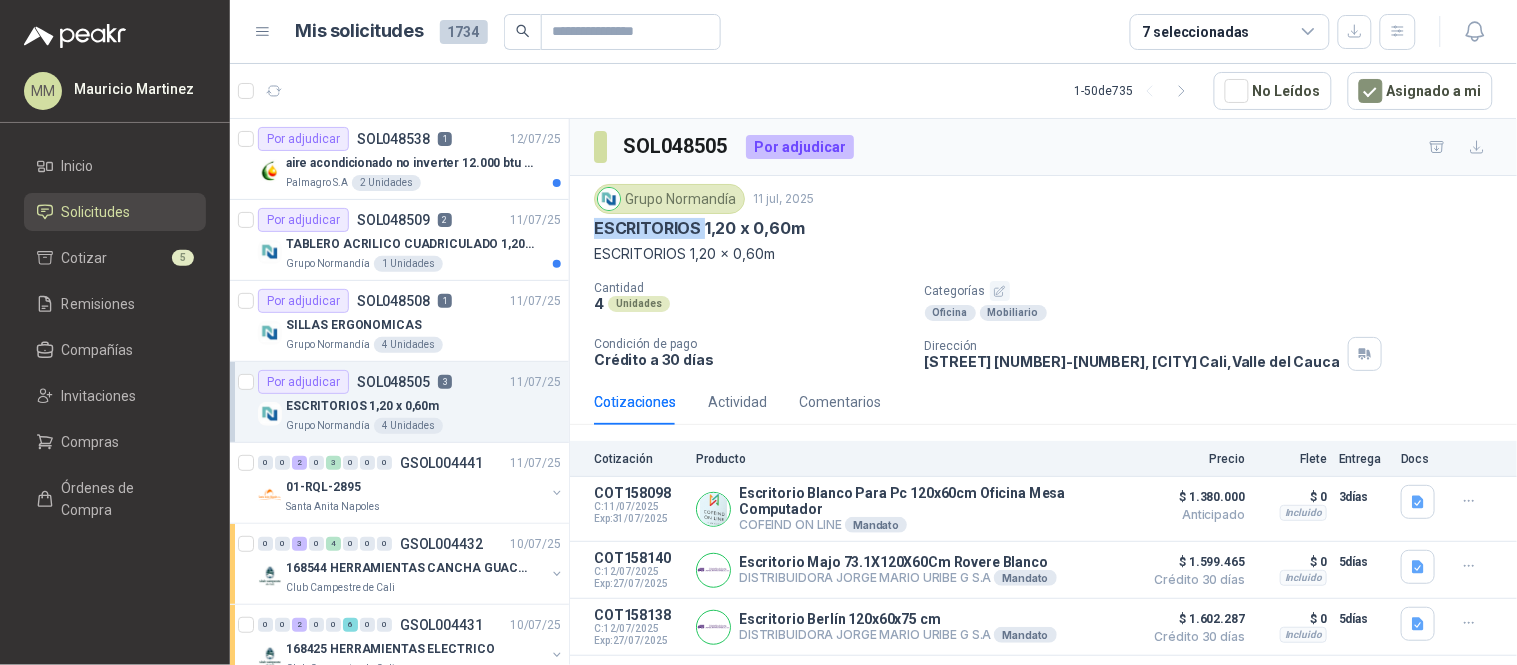 click on "ESCRITORIOS 1,20 x 0,60m" at bounding box center [699, 228] 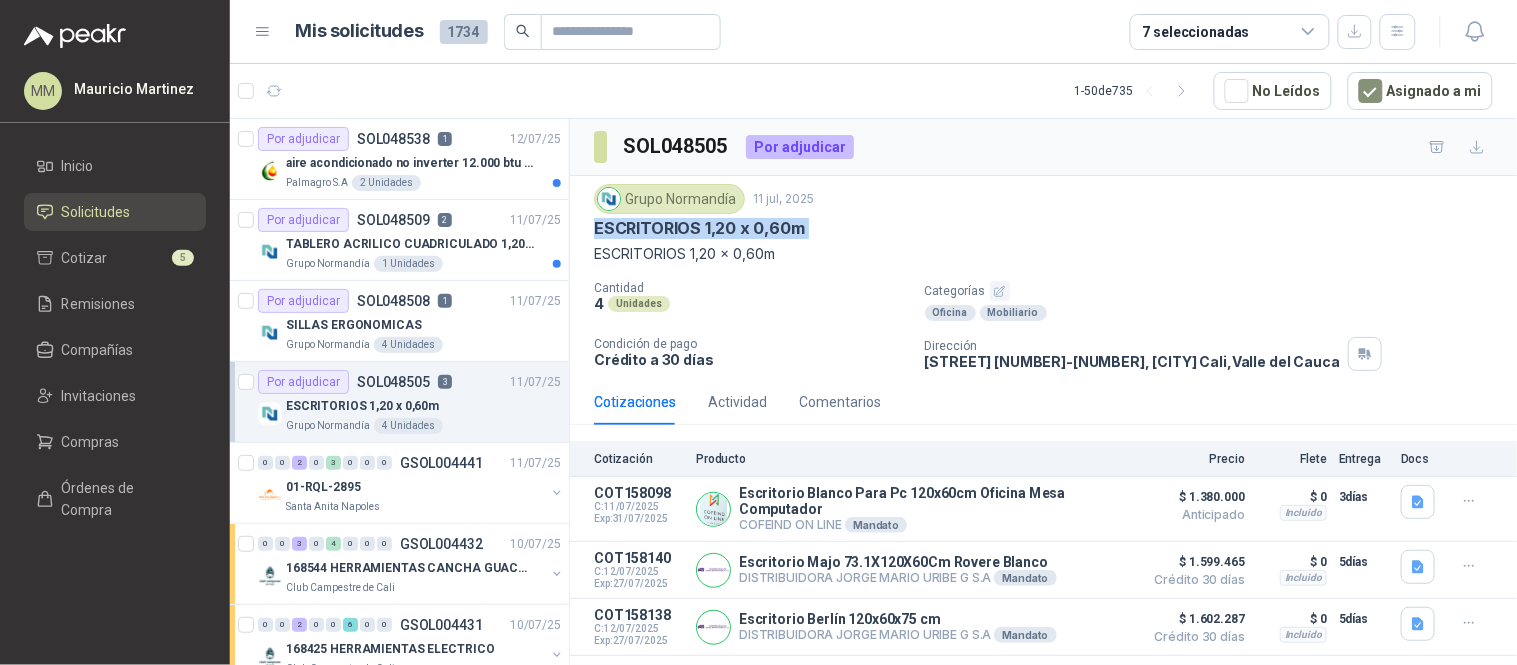 click on "ESCRITORIOS 1,20 x 0,60m" at bounding box center (699, 228) 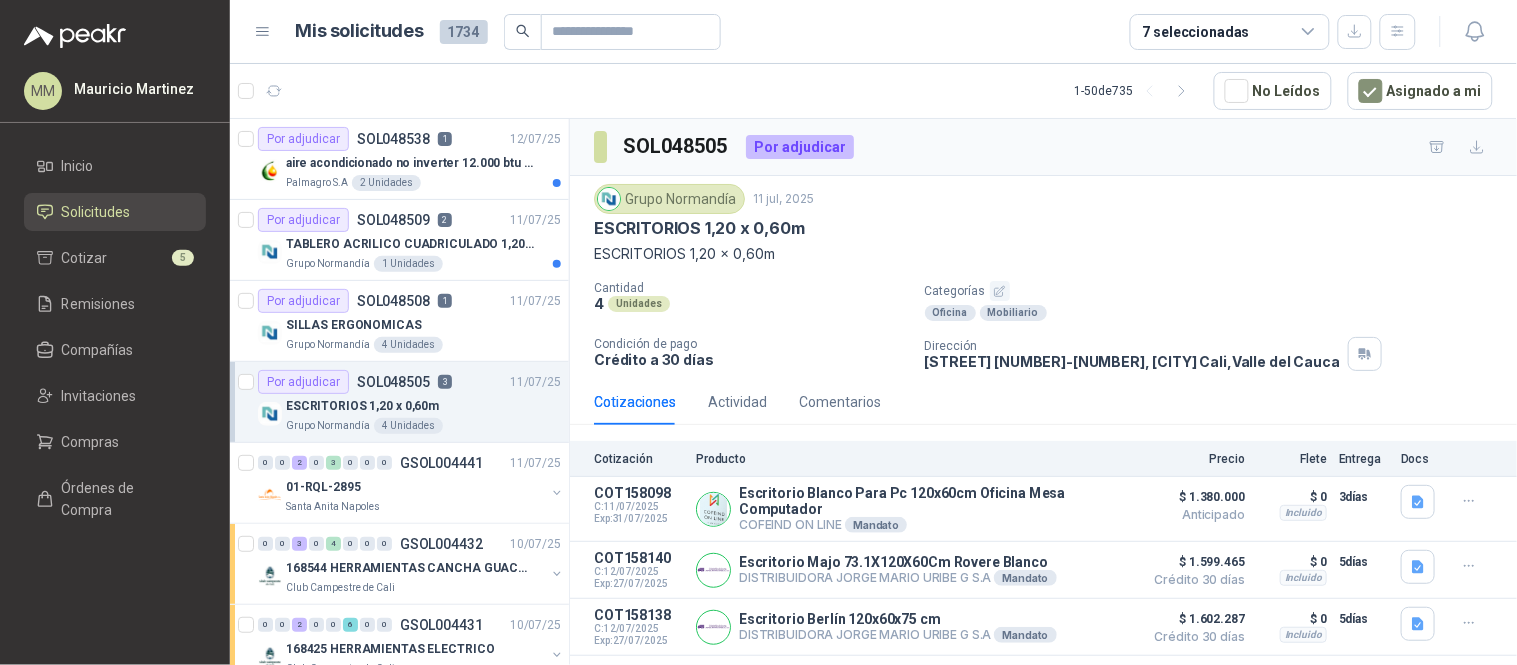 click on "Grupo Normandía 11 jul, 2025" at bounding box center [1043, 199] 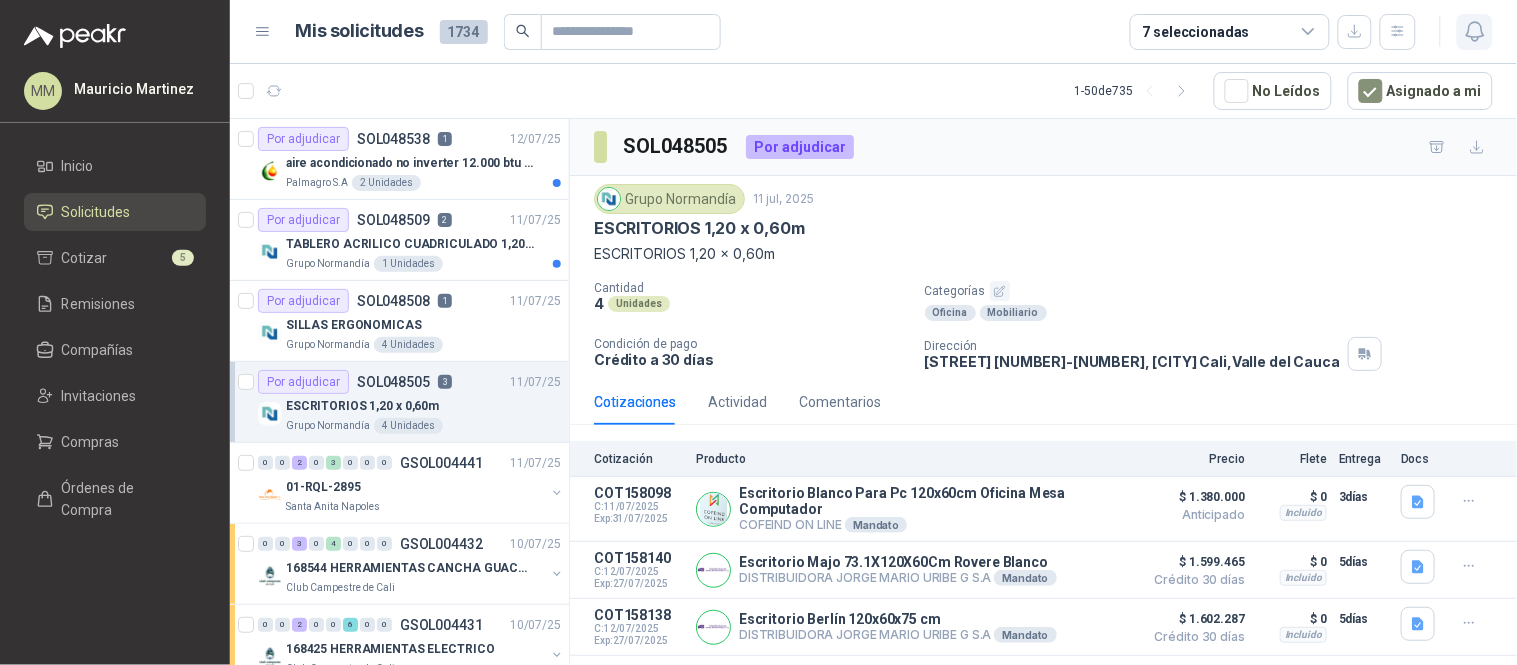 click at bounding box center (1475, 32) 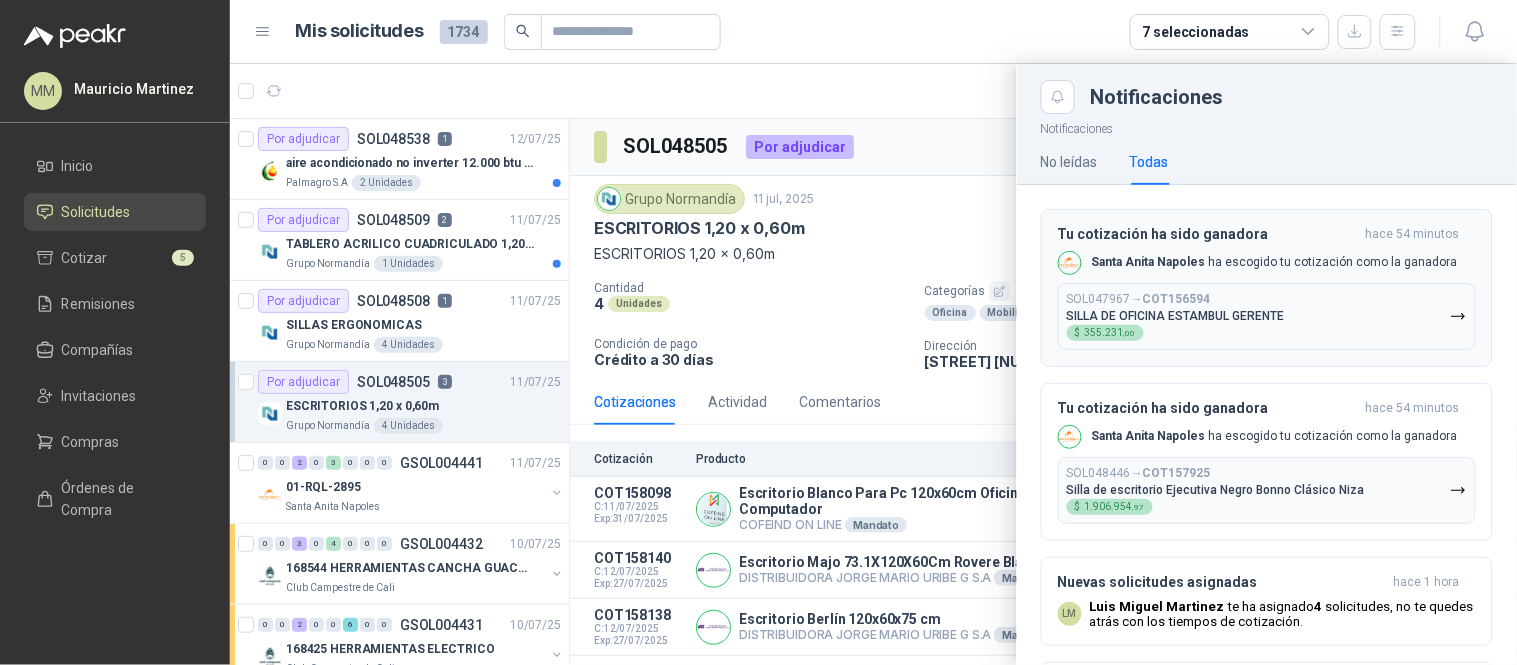 click on "SOL047967  →  COT156594 SILLA DE OFICINA ESTAMBUL GERENTE $  355.231 ,00" at bounding box center (1176, 316) 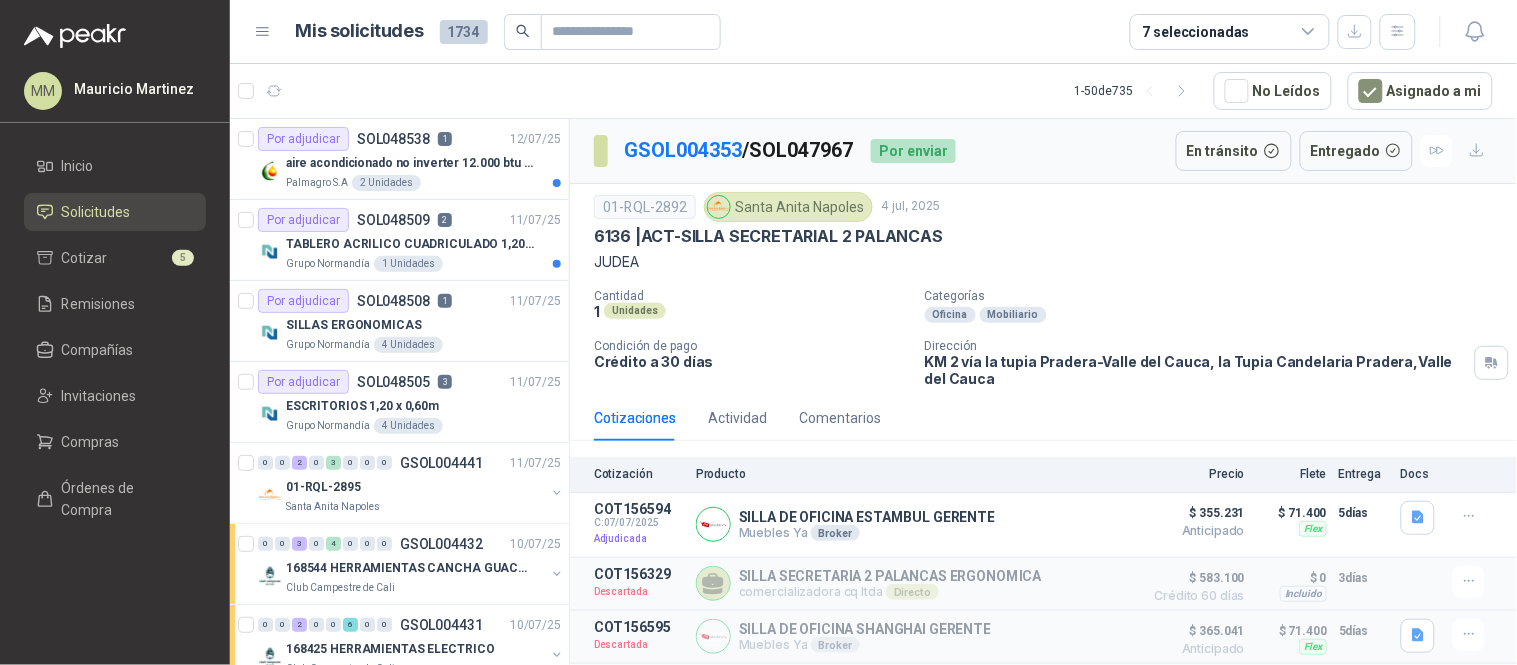 click on "KM 2 vía la tupia Pradera-Valle del Cauca, la Tupia Candelaria    Pradera ,  Valle del Cauca" at bounding box center [1196, 370] 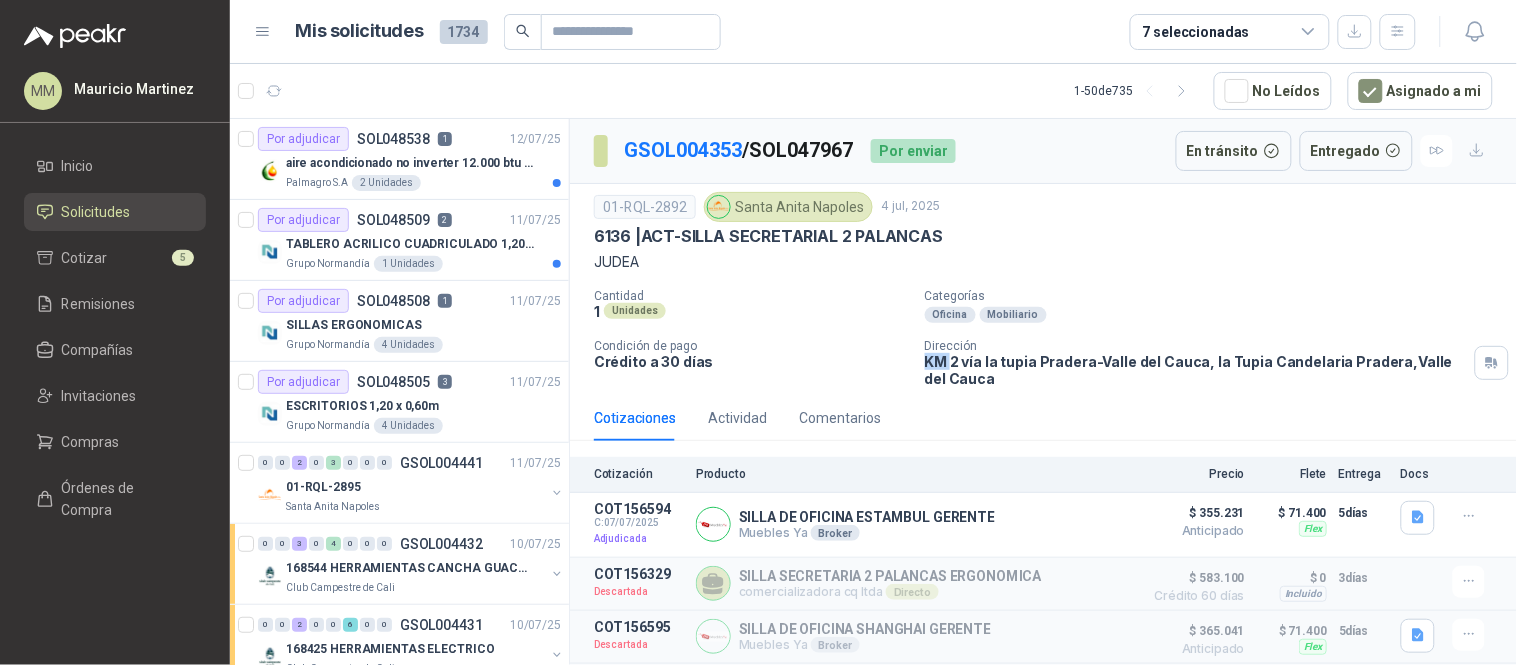 click on "KM 2 vía la tupia Pradera-Valle del Cauca, la Tupia Candelaria    Pradera ,  Valle del Cauca" at bounding box center [1196, 370] 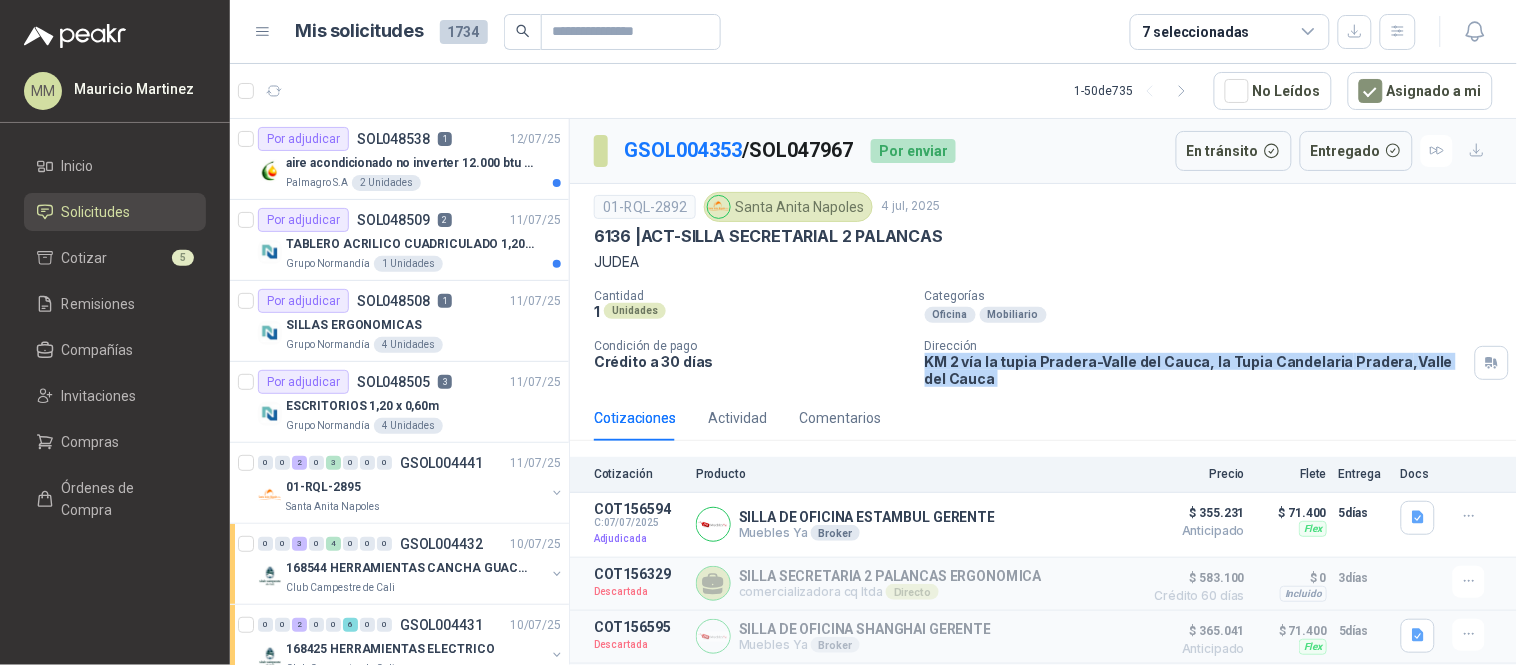 click on "KM 2 vía la tupia Pradera-Valle del Cauca, la Tupia Candelaria    Pradera ,  Valle del Cauca" at bounding box center [1196, 370] 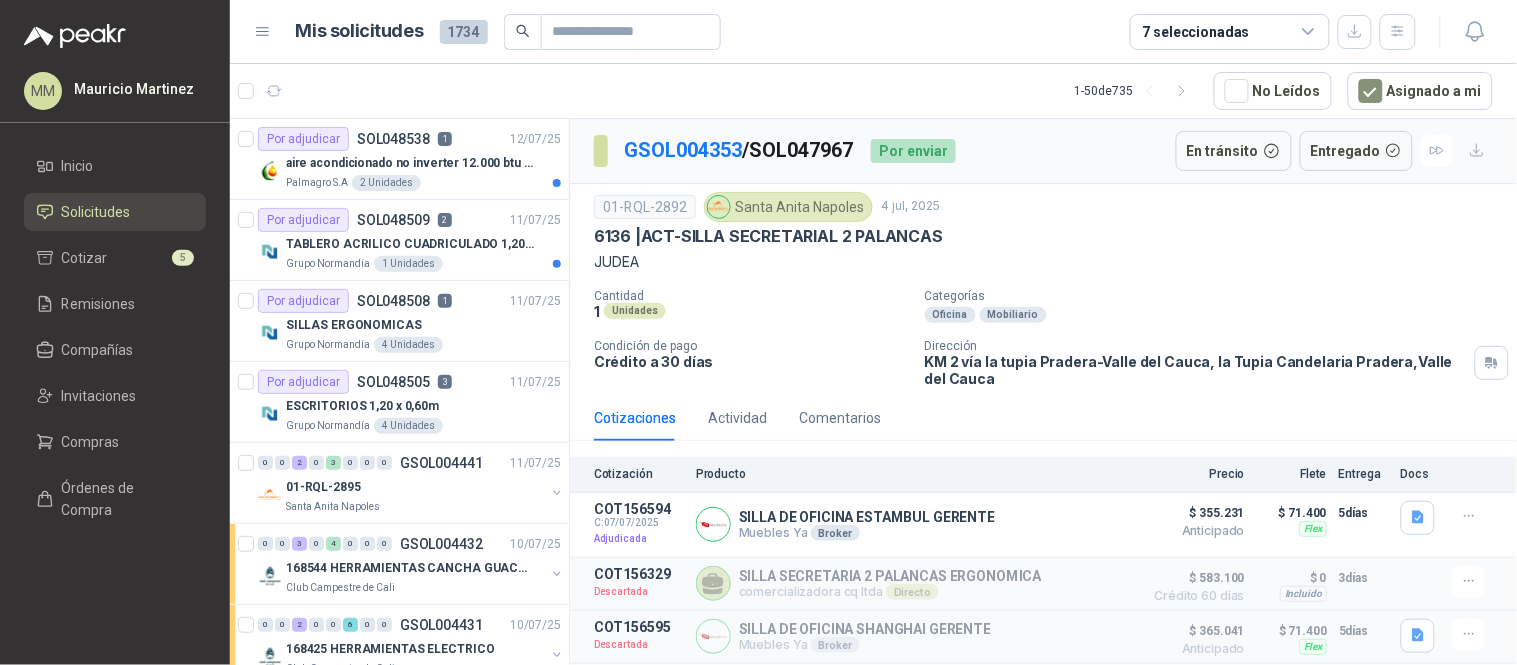 click on "GSOL004353  /  SOL047967" at bounding box center (739, 150) 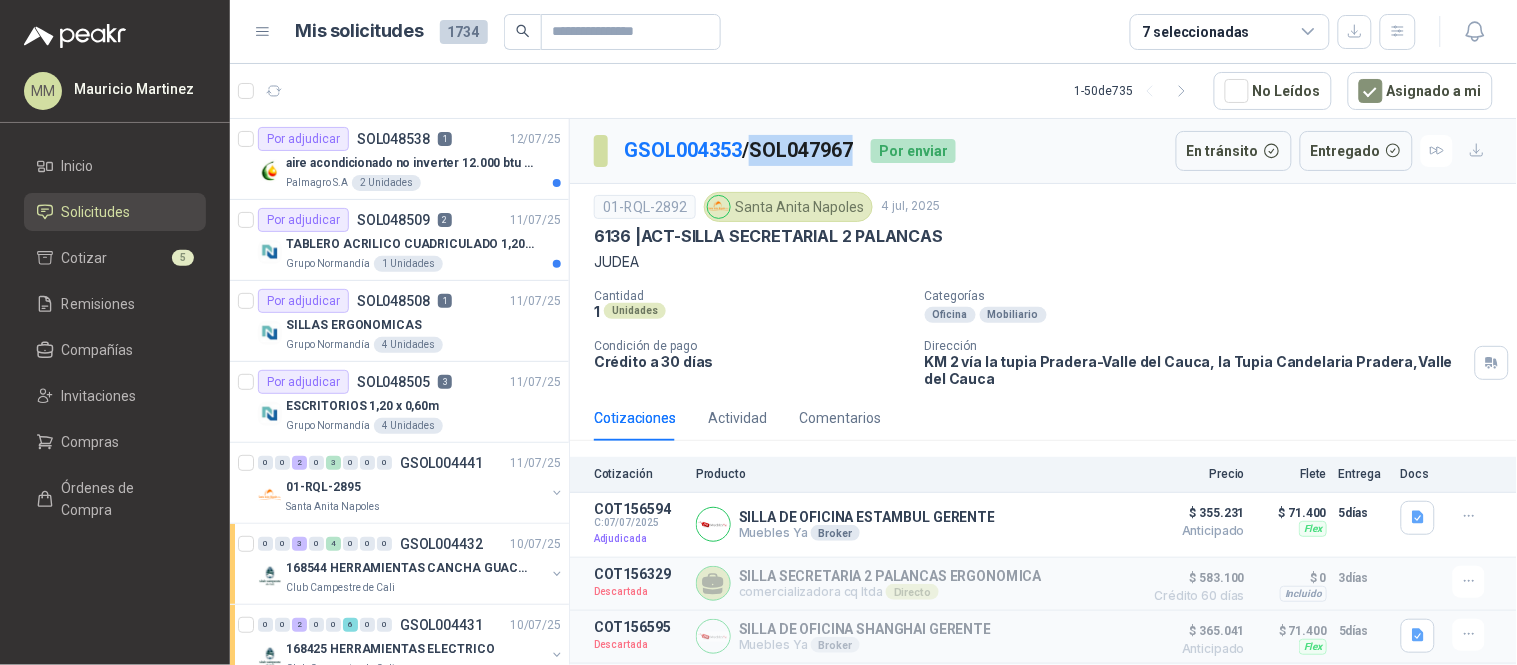 click on "GSOL004353  /  SOL047967" at bounding box center (739, 150) 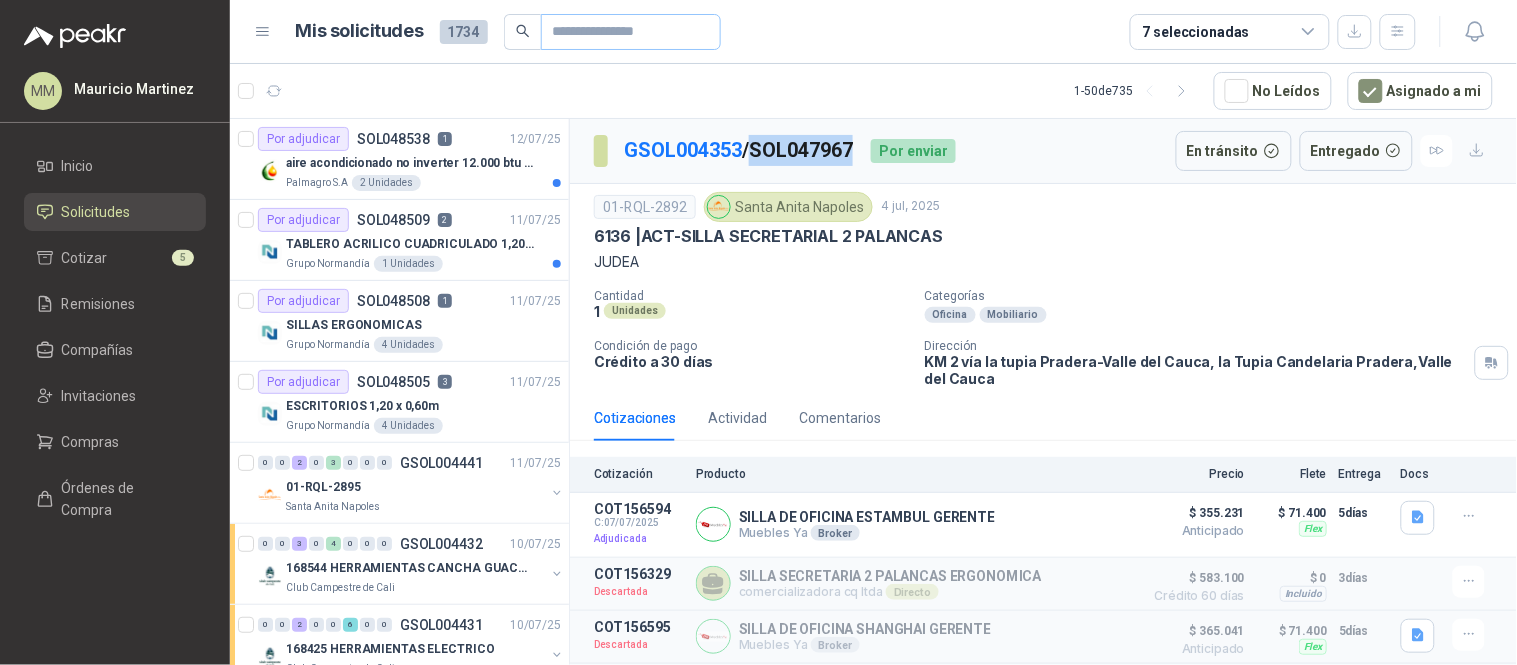 copy on "SOL047967" 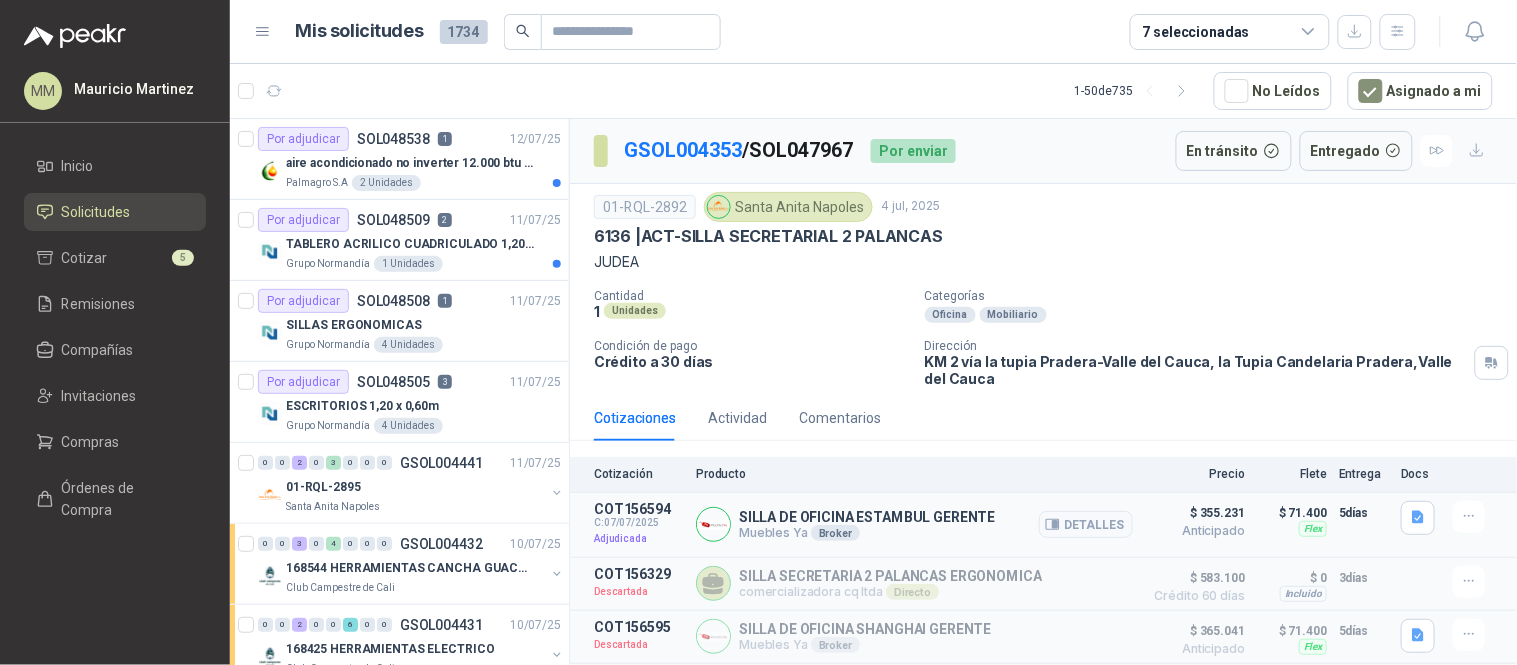 click on "SILLA DE OFICINA ESTAMBUL GERENTE" at bounding box center (867, 517) 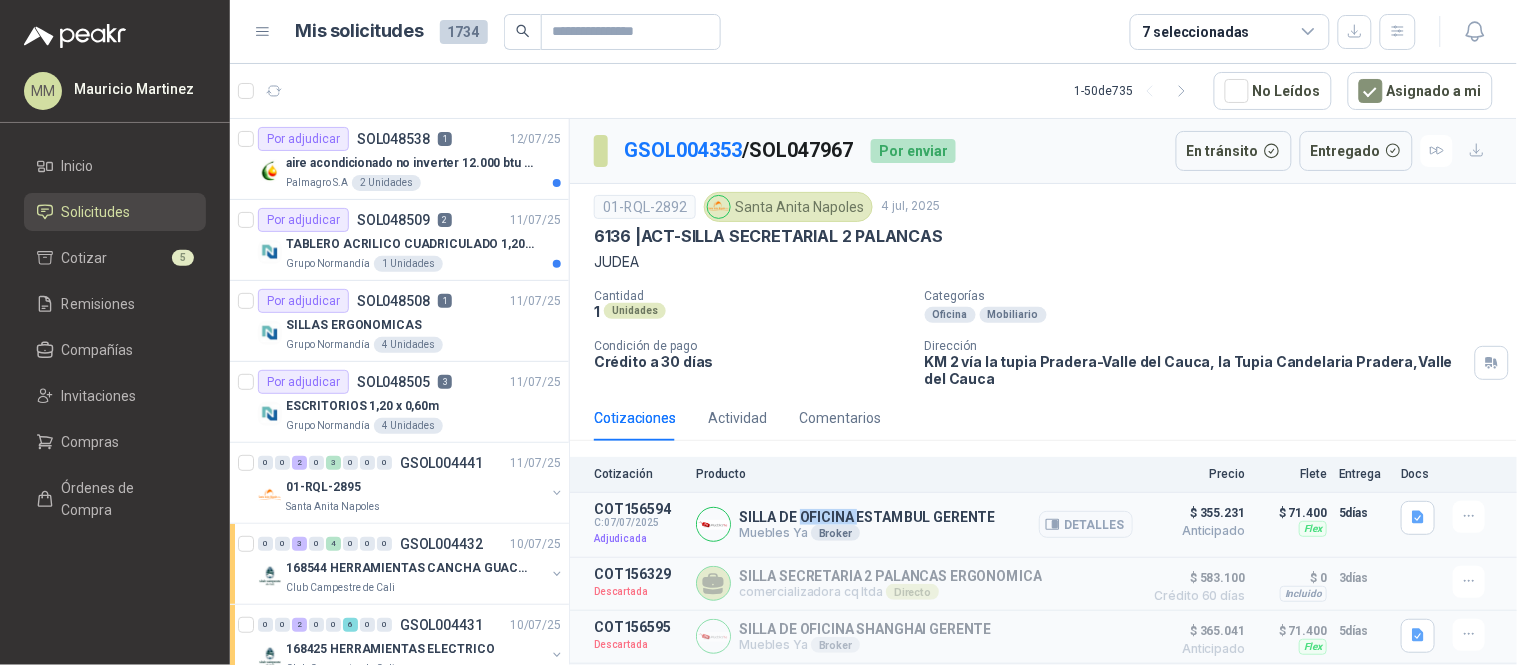 click on "SILLA DE OFICINA ESTAMBUL GERENTE" at bounding box center [867, 517] 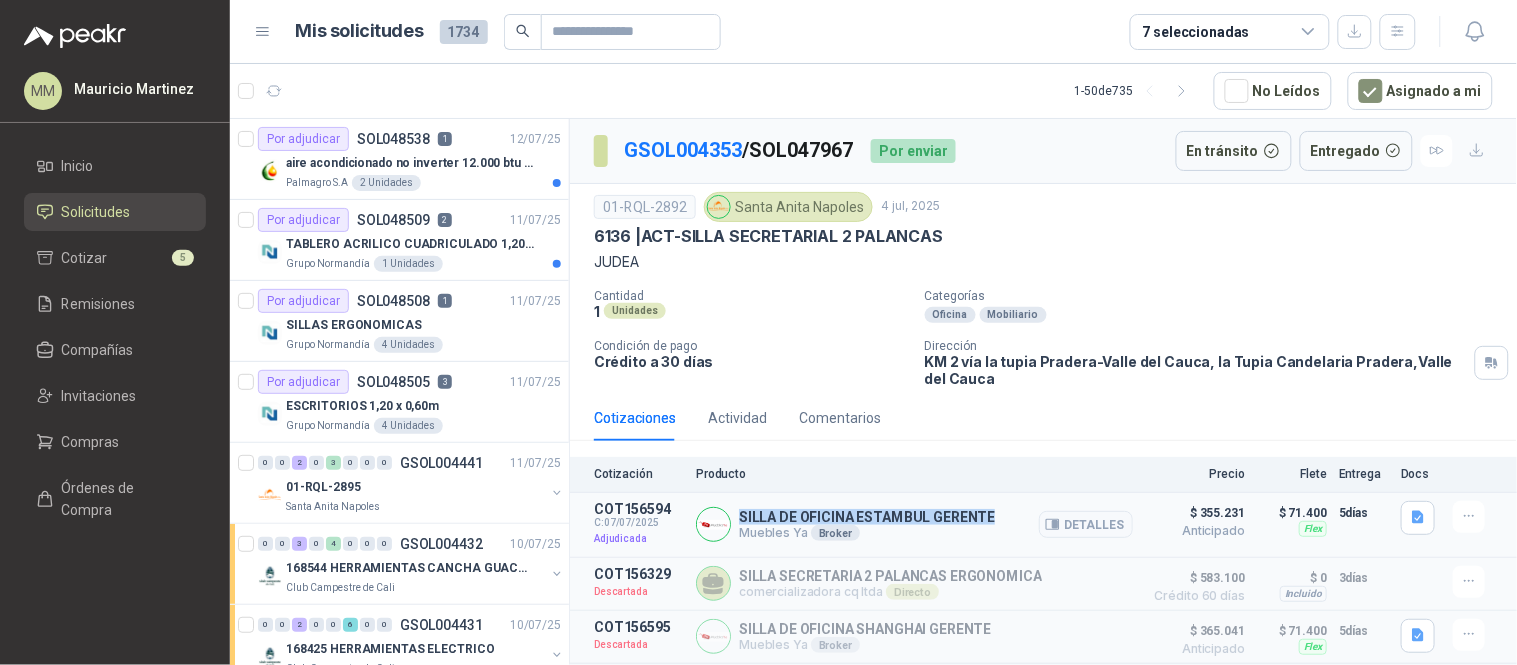 click on "SILLA DE OFICINA ESTAMBUL GERENTE" at bounding box center (867, 517) 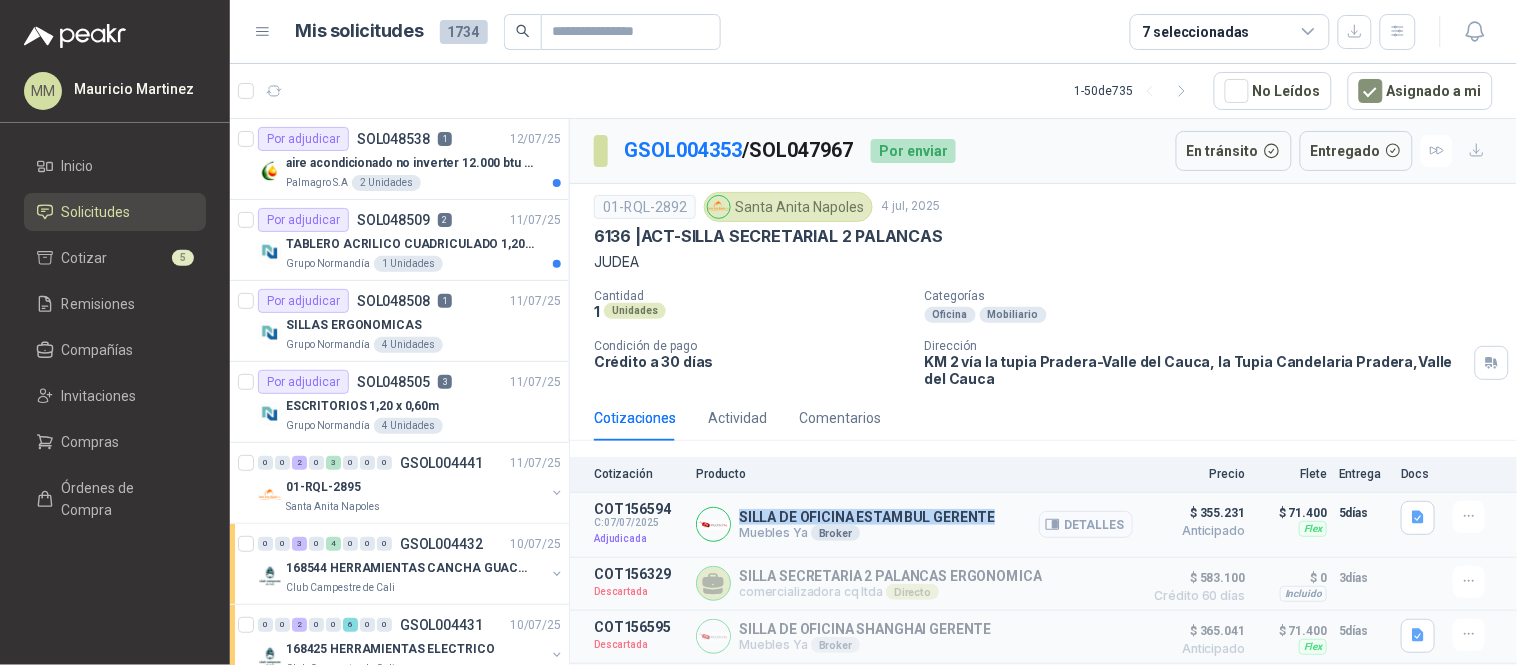 click 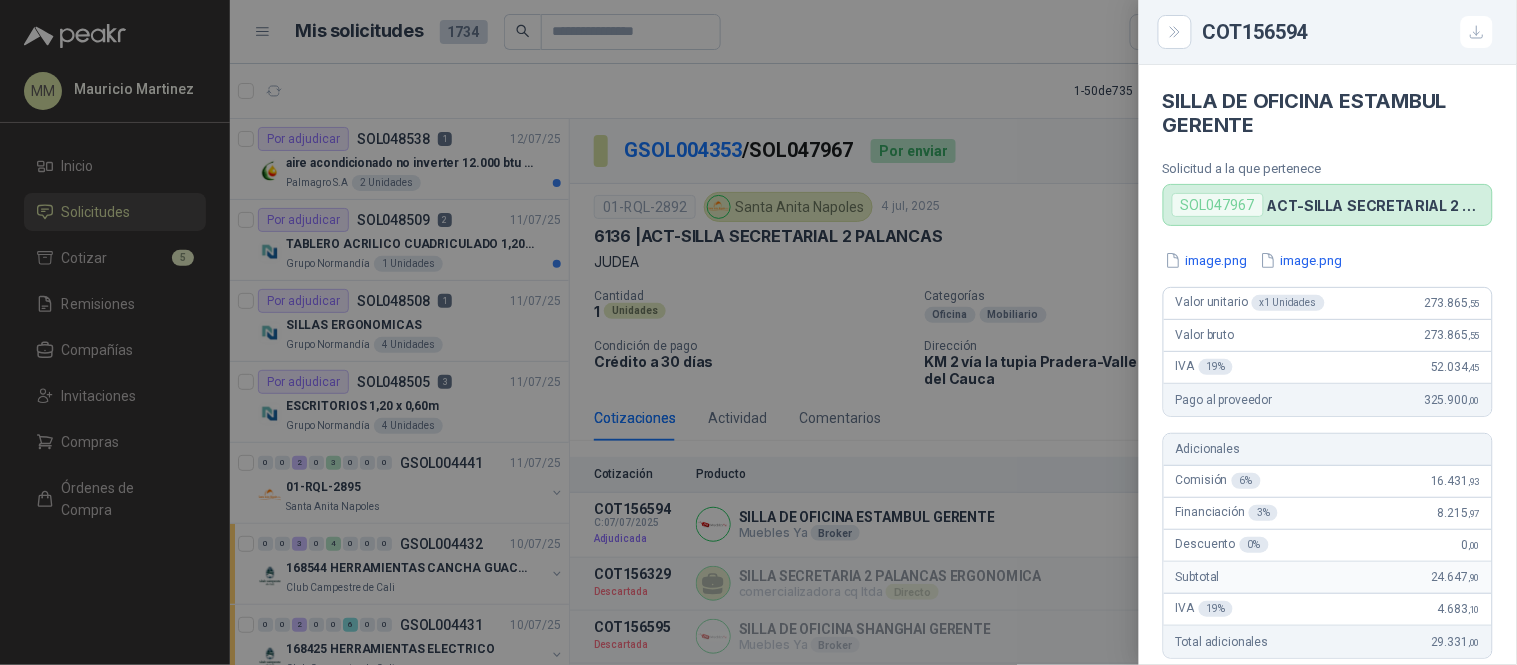 click at bounding box center (758, 332) 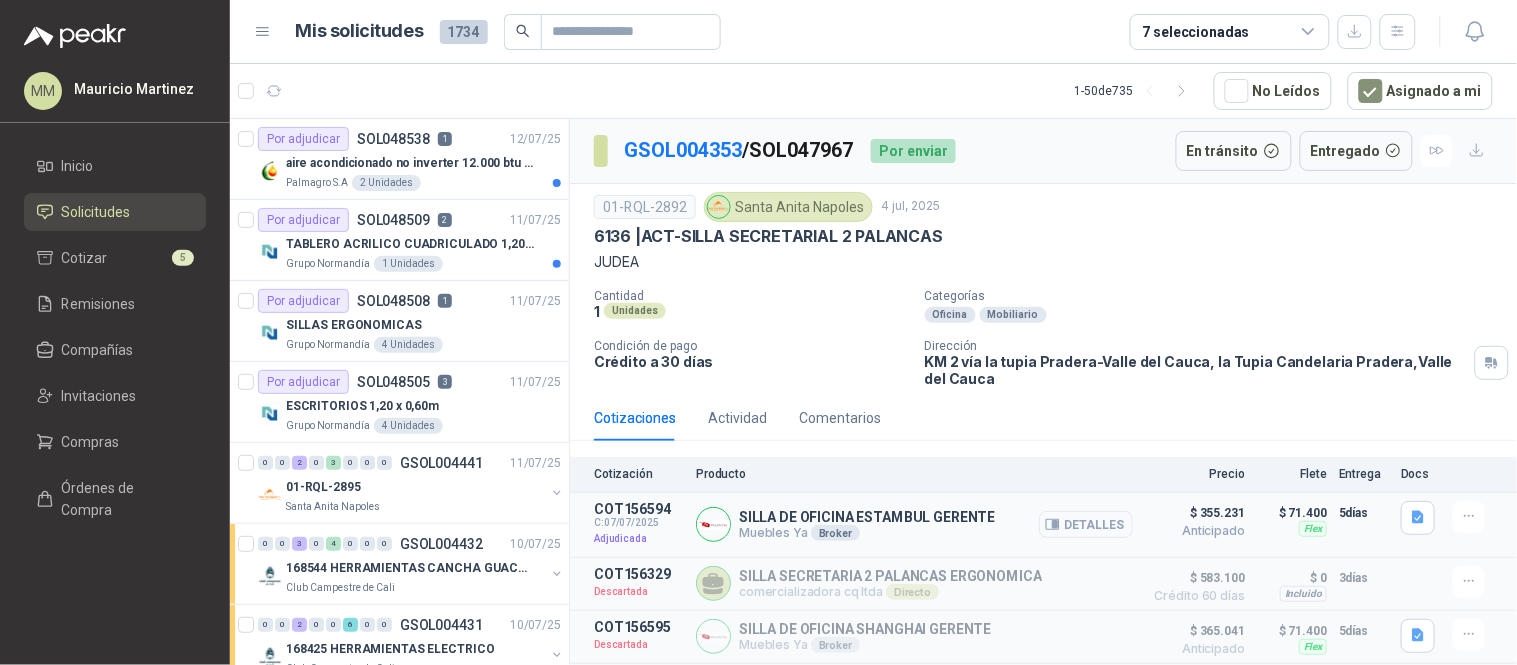 click on "Detalles" at bounding box center (1086, 524) 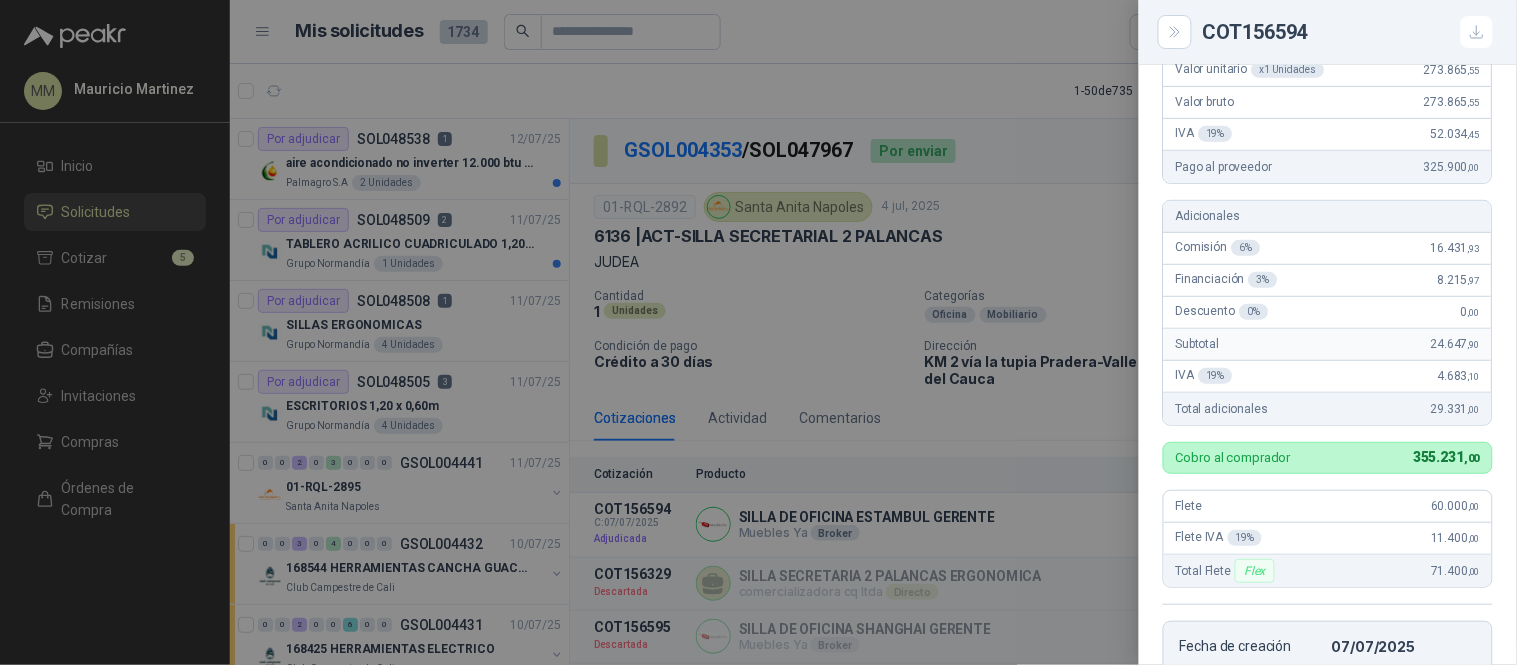 scroll, scrollTop: 234, scrollLeft: 0, axis: vertical 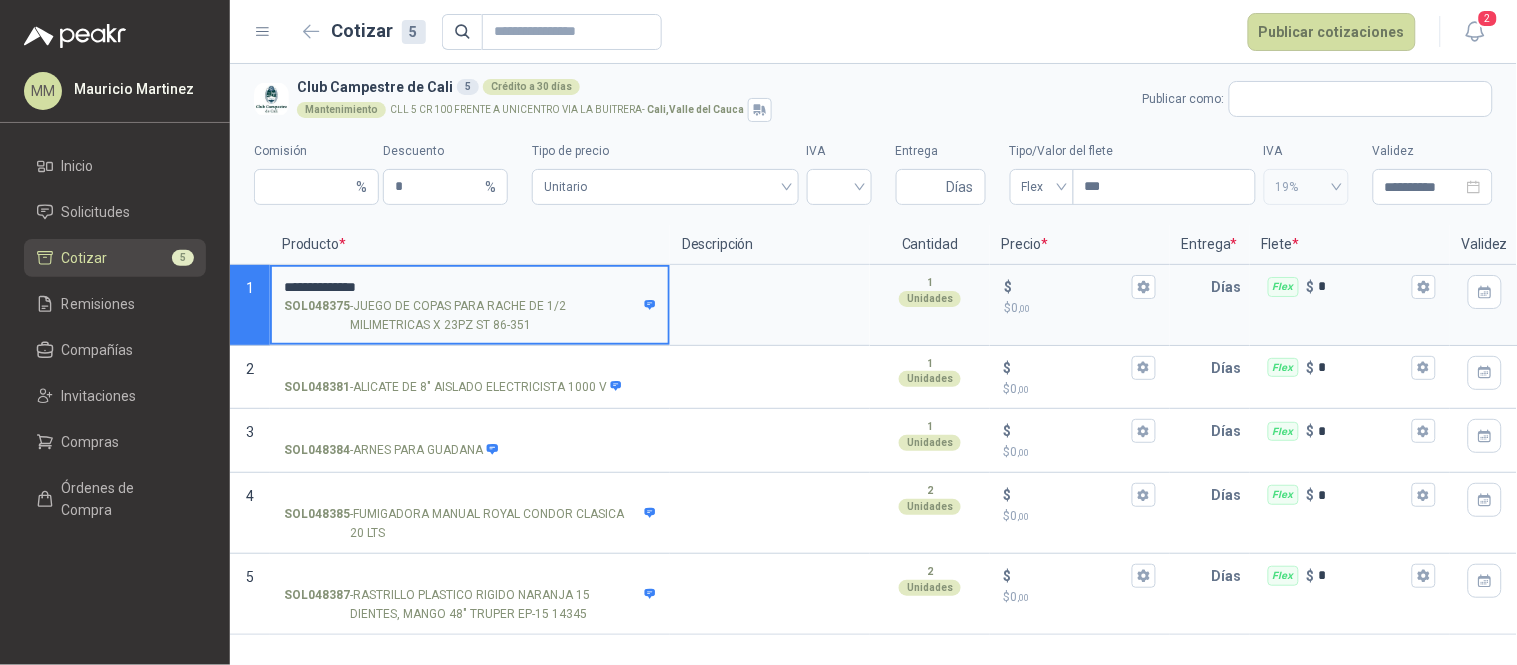 click on "**********" at bounding box center (470, 287) 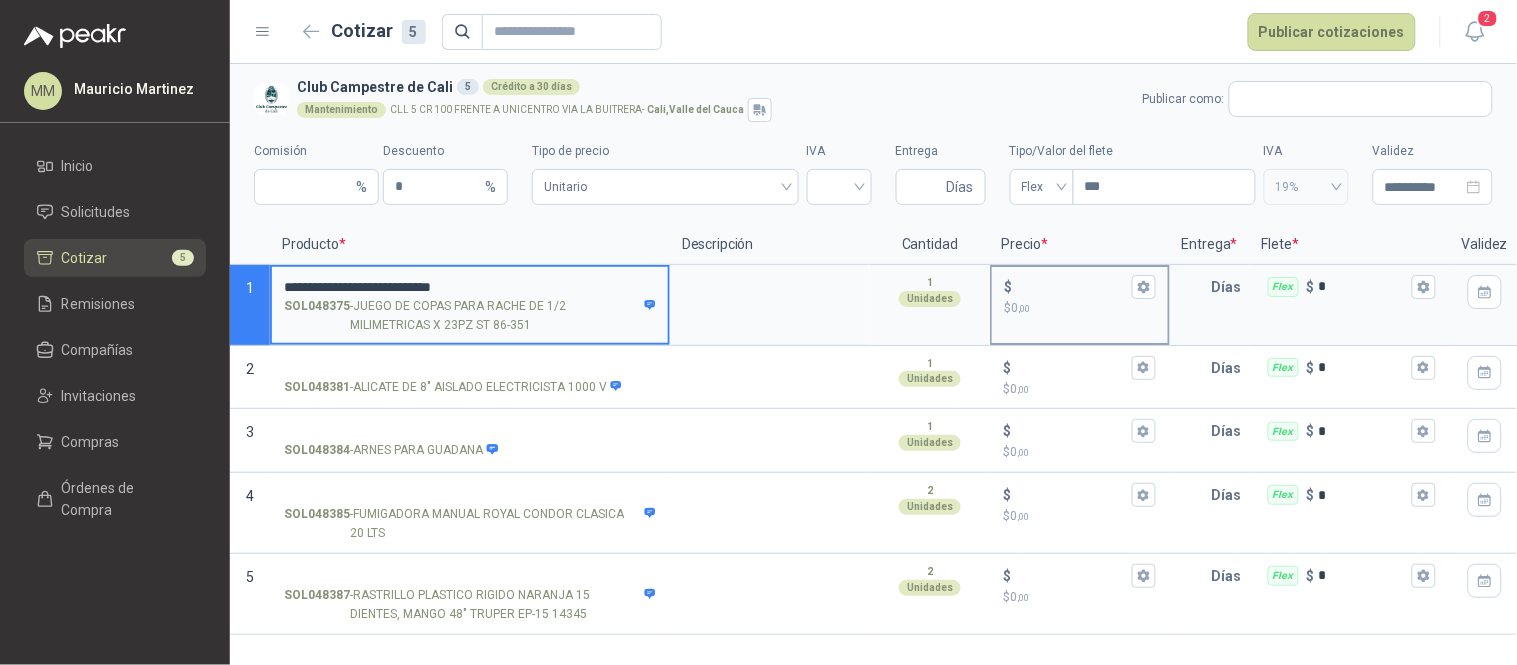 type on "**********" 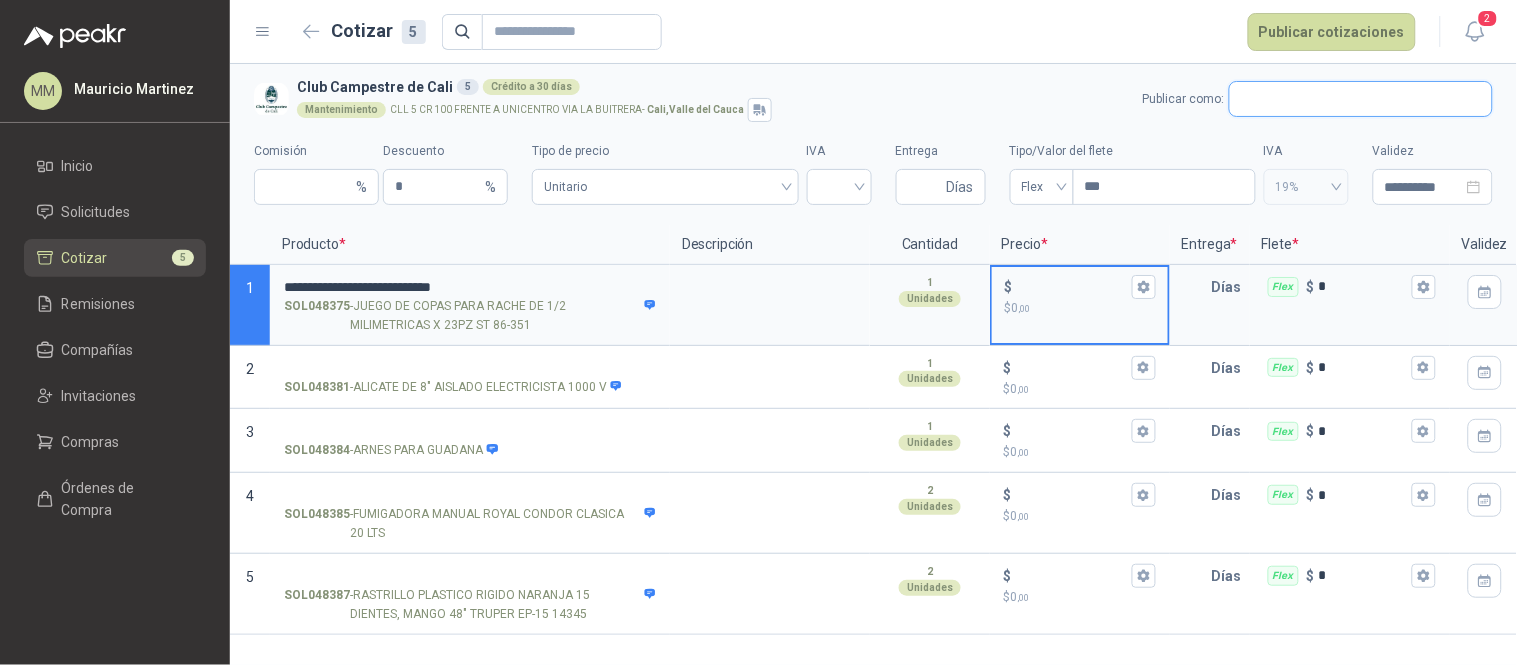 click at bounding box center (1361, 99) 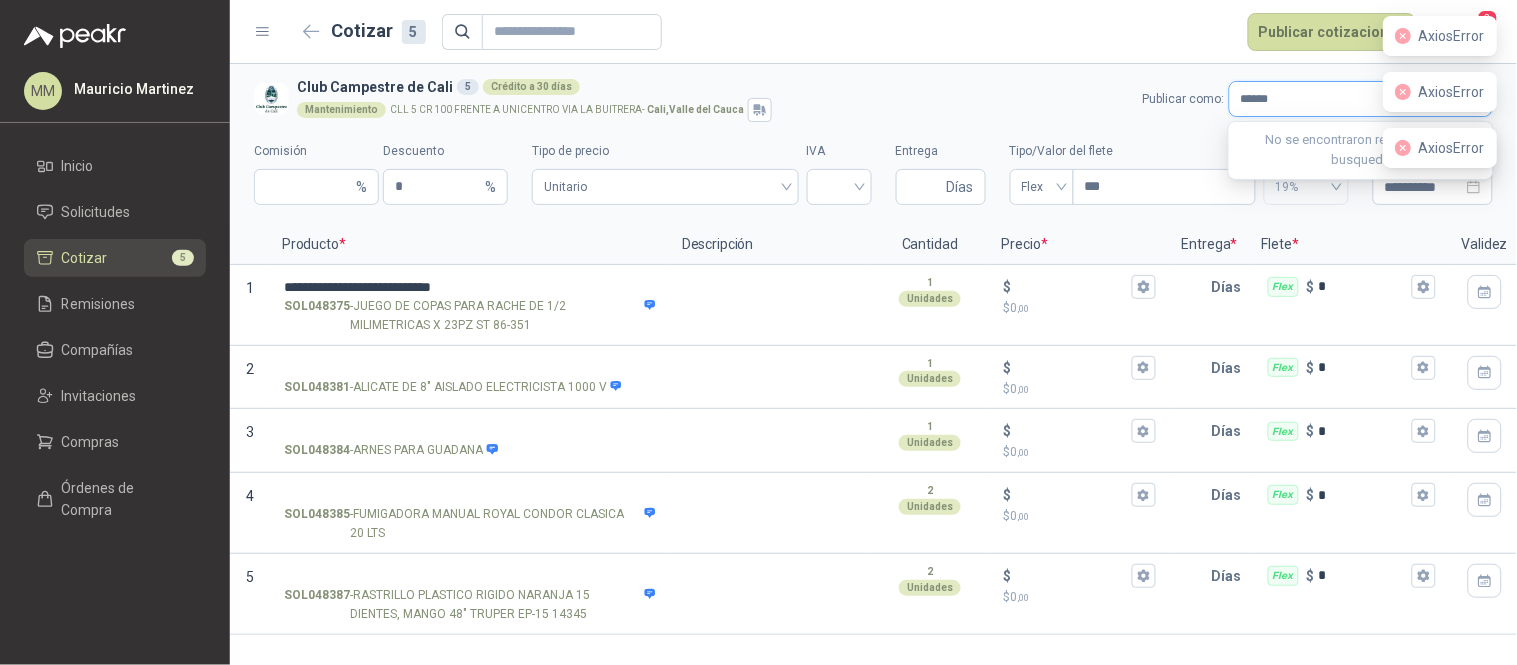 type on "*****" 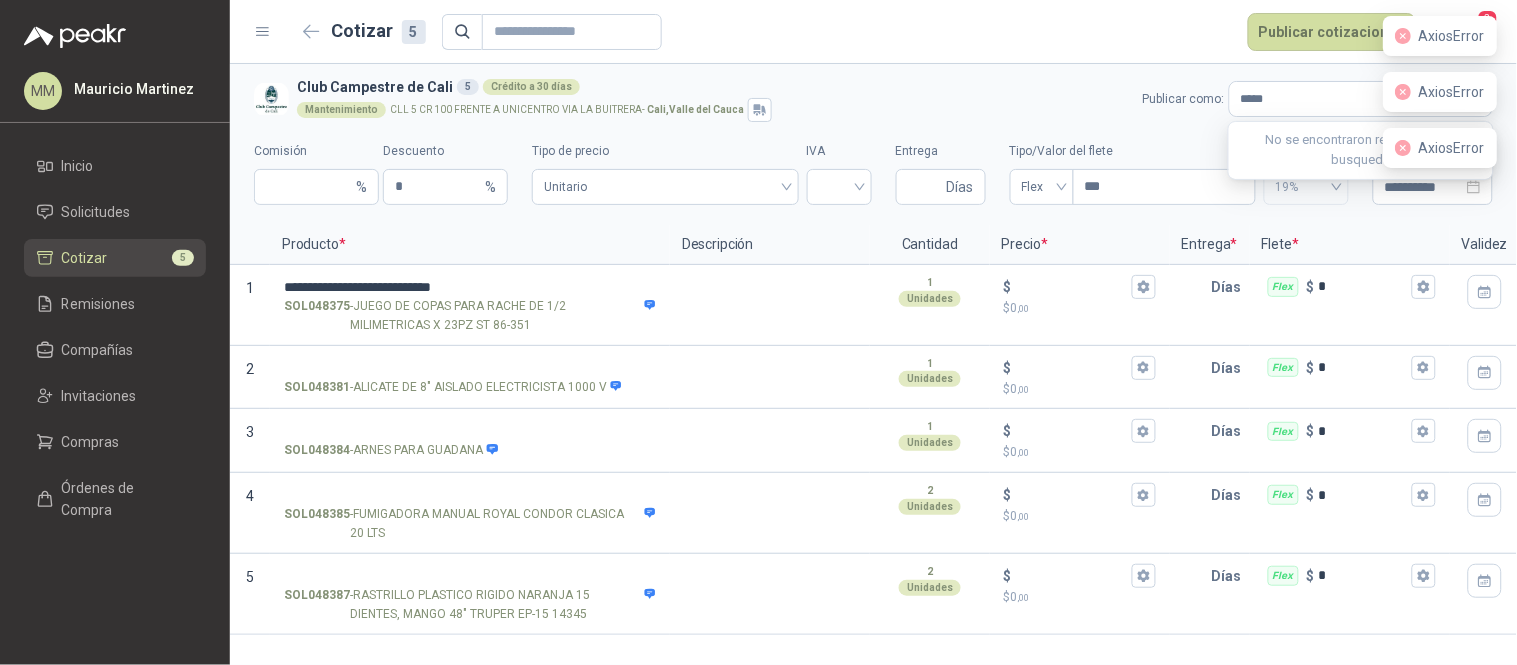 type 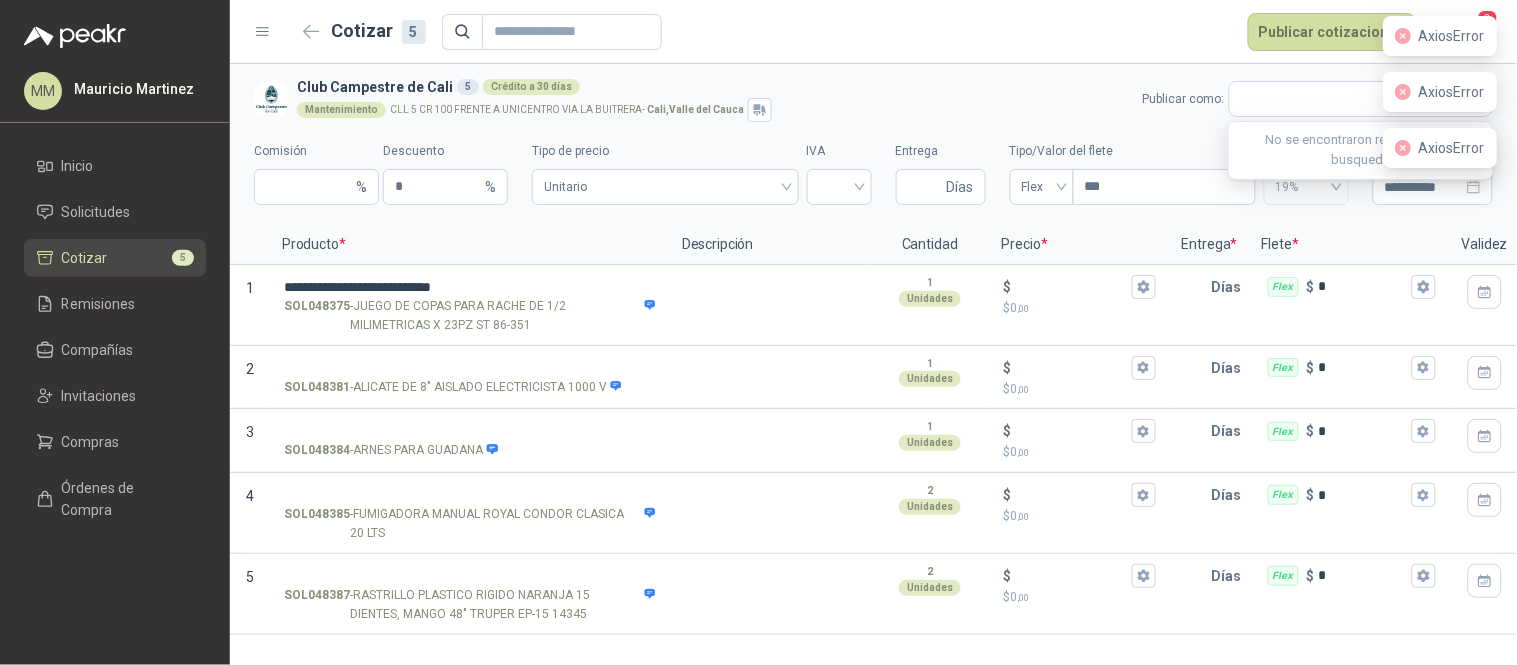 click on "Cotizar 5 Publicar cotizaciones 2" at bounding box center (873, 32) 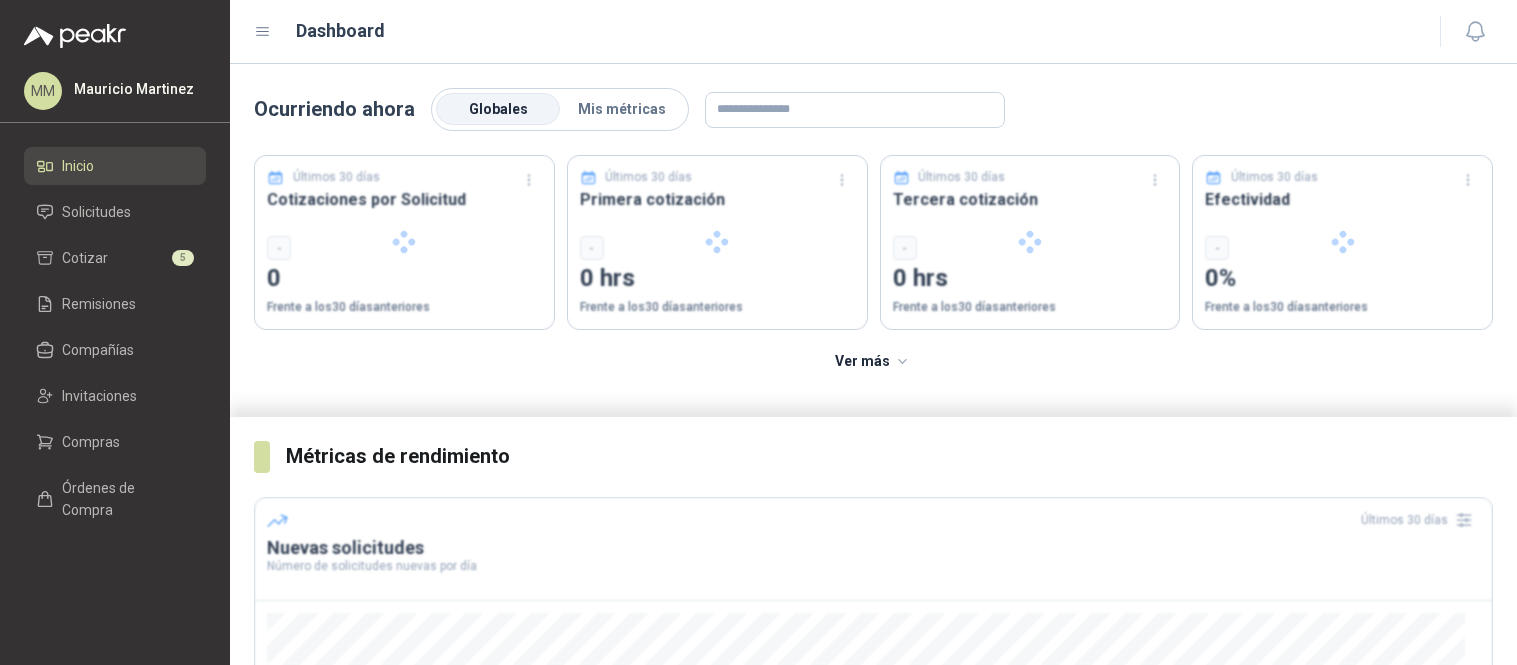 scroll, scrollTop: 0, scrollLeft: 0, axis: both 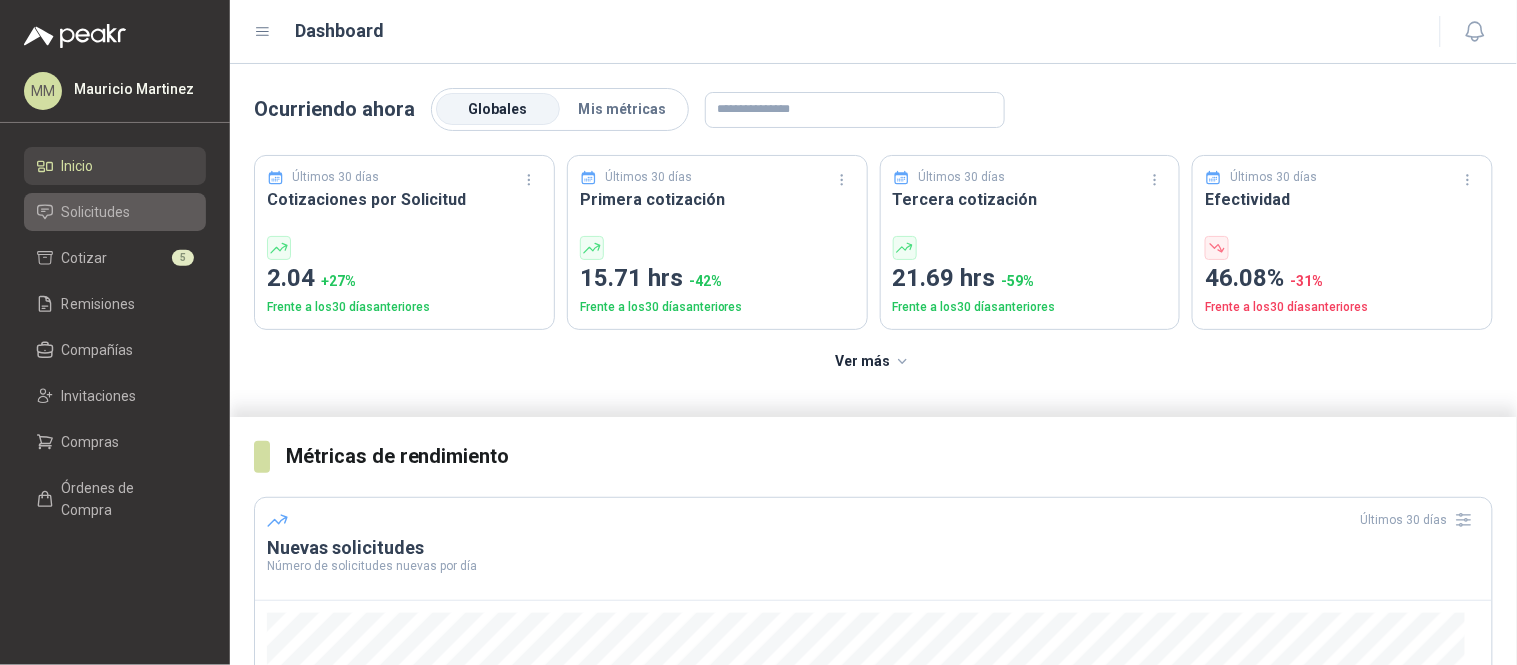 click on "Solicitudes" at bounding box center (96, 212) 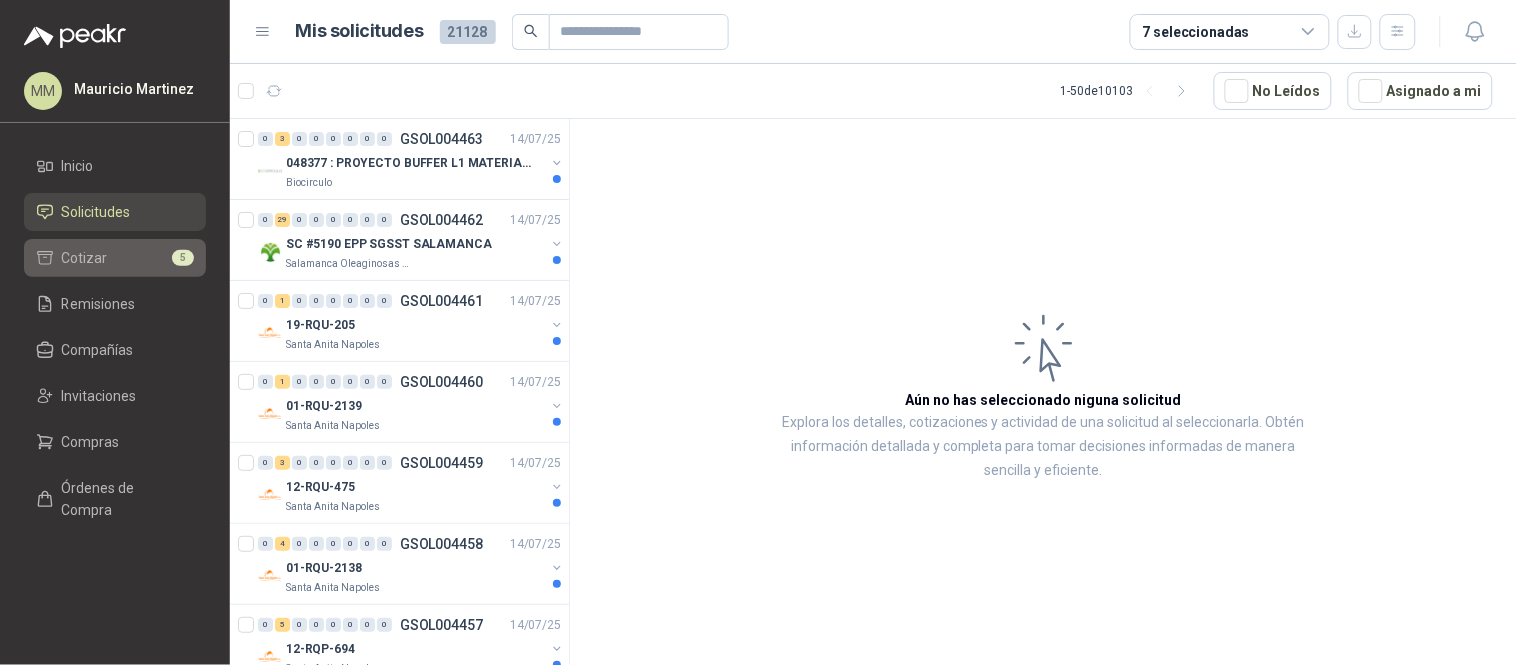 click on "Cotizar 5" at bounding box center [115, 258] 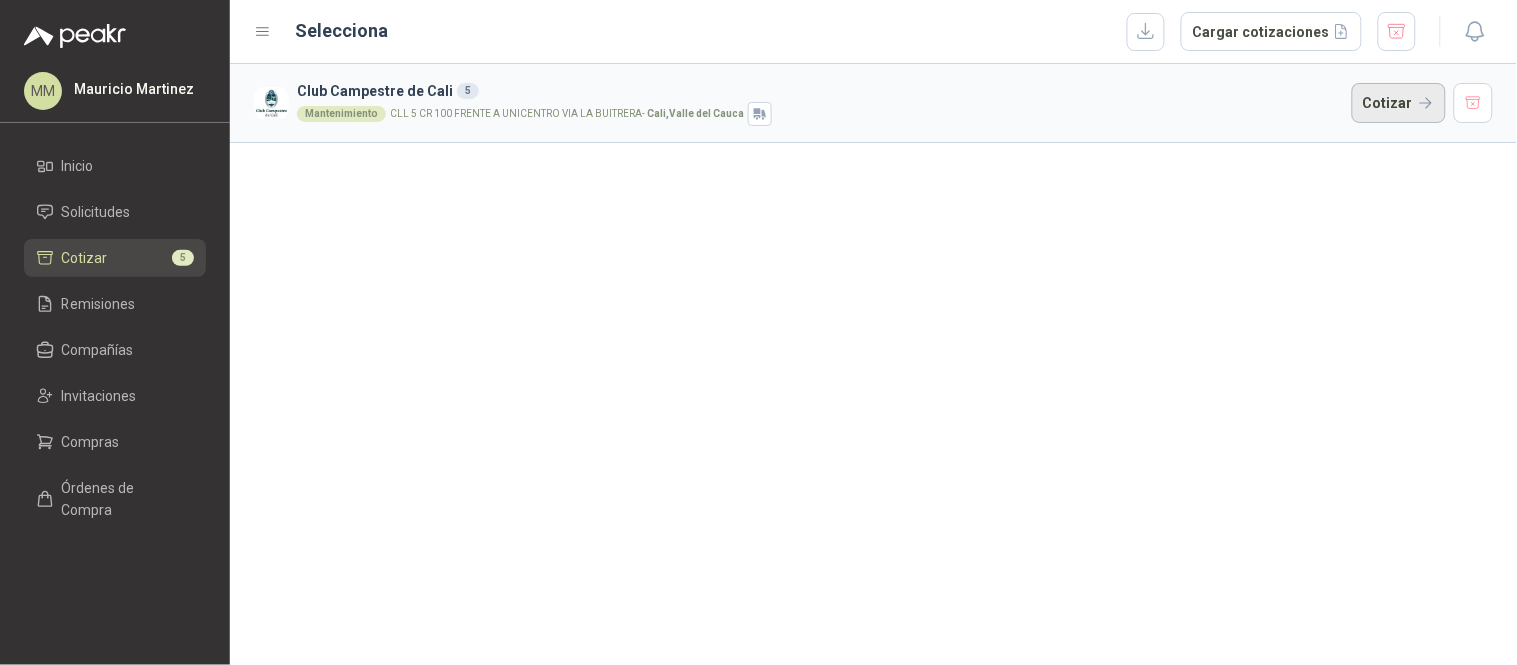 click on "Cotizar" at bounding box center [1399, 103] 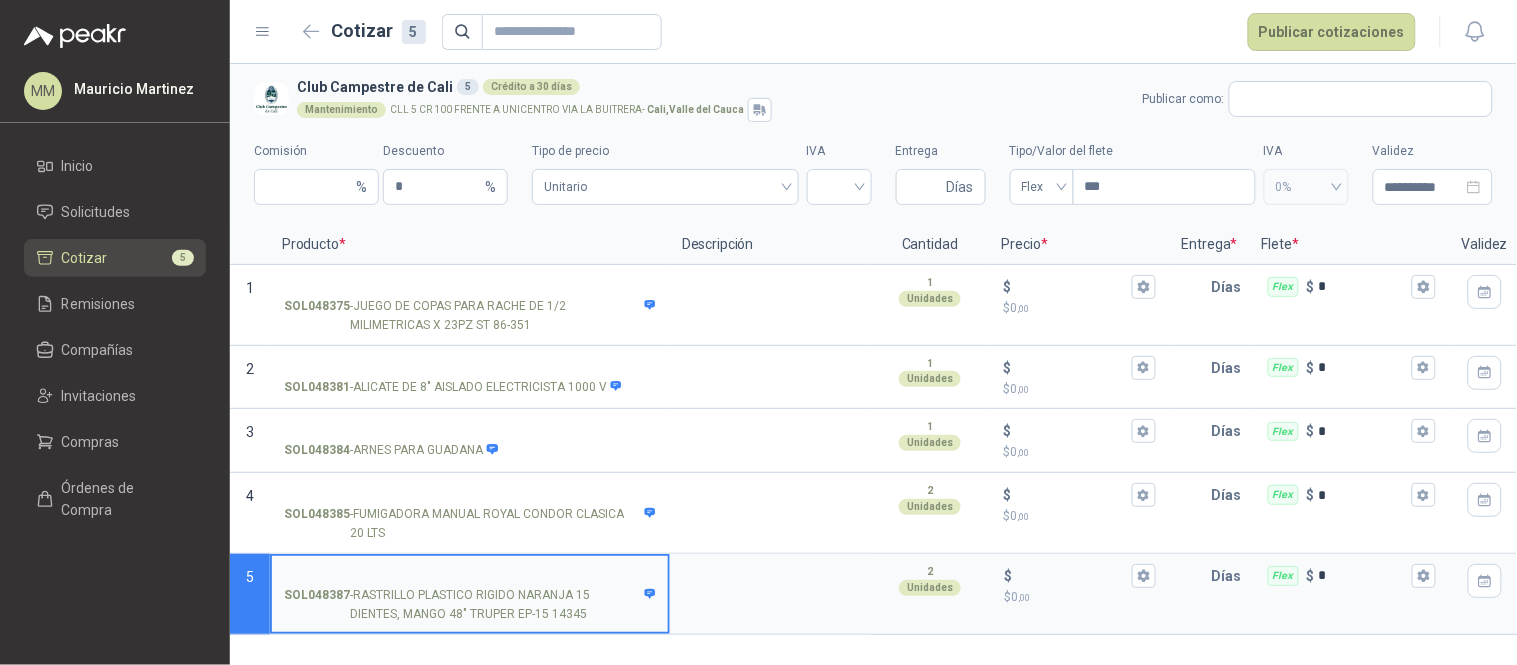 type 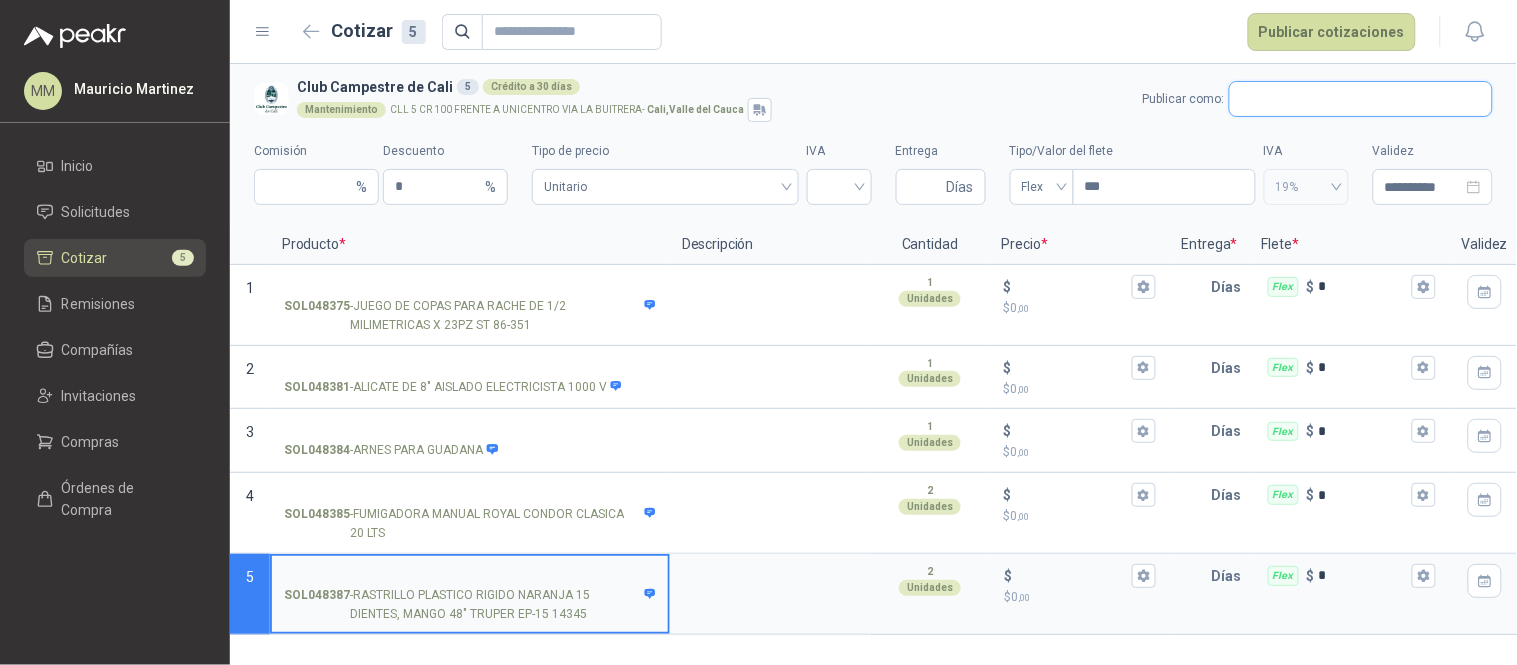click at bounding box center (1361, 99) 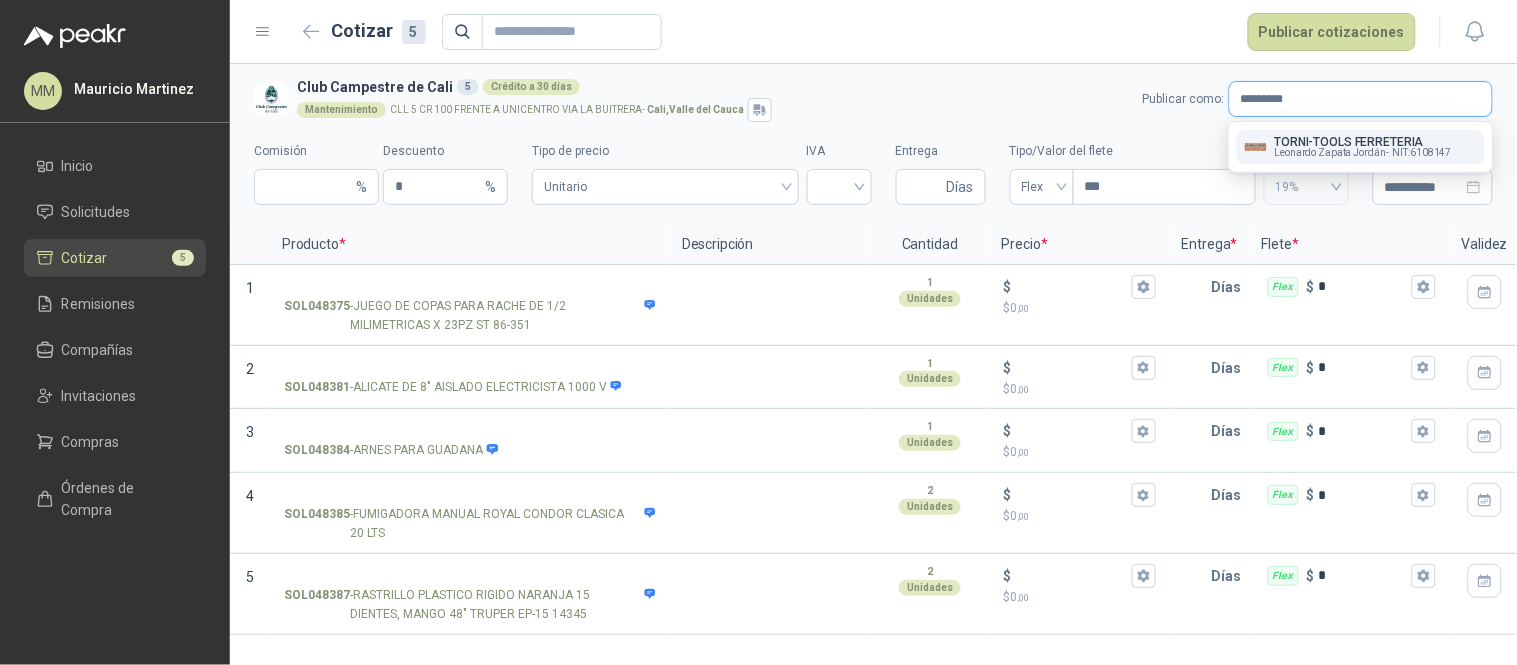 type on "*********" 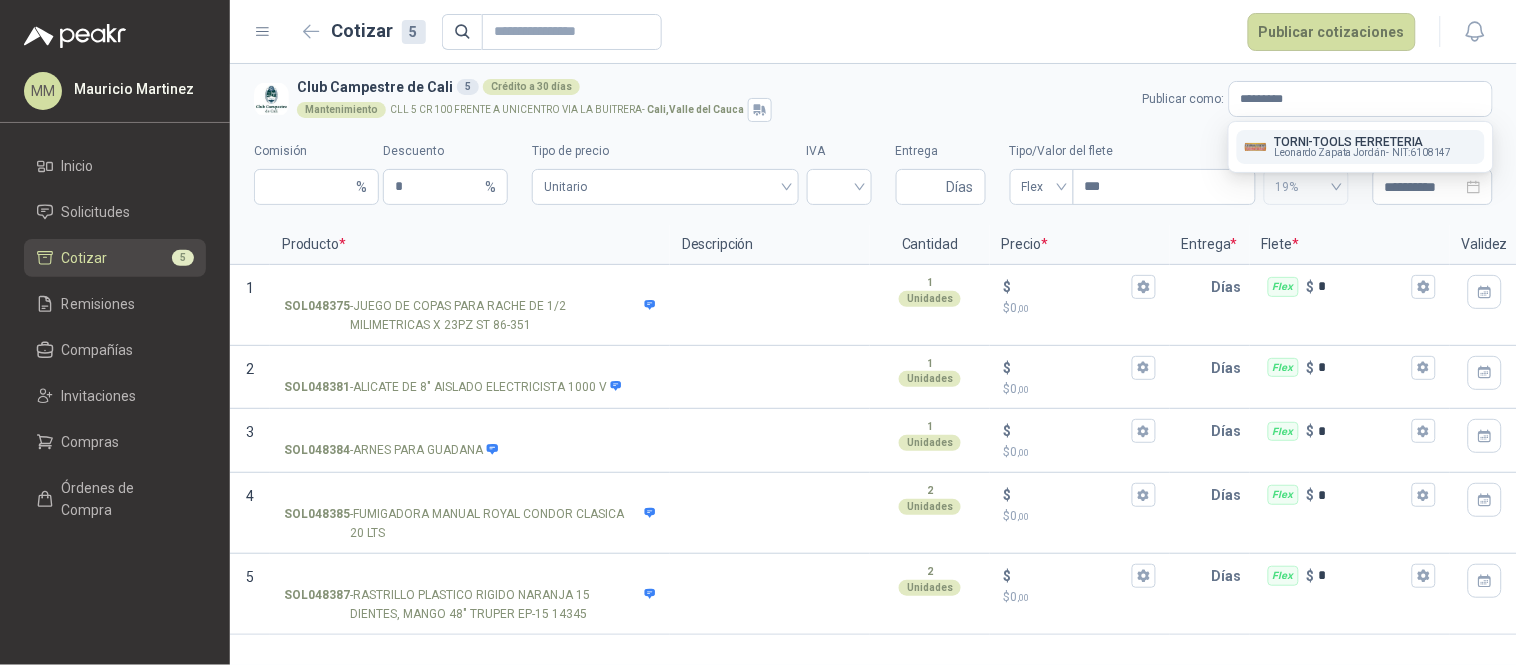click on "TORNI-TOOLS FERRETERIA" at bounding box center [1363, 142] 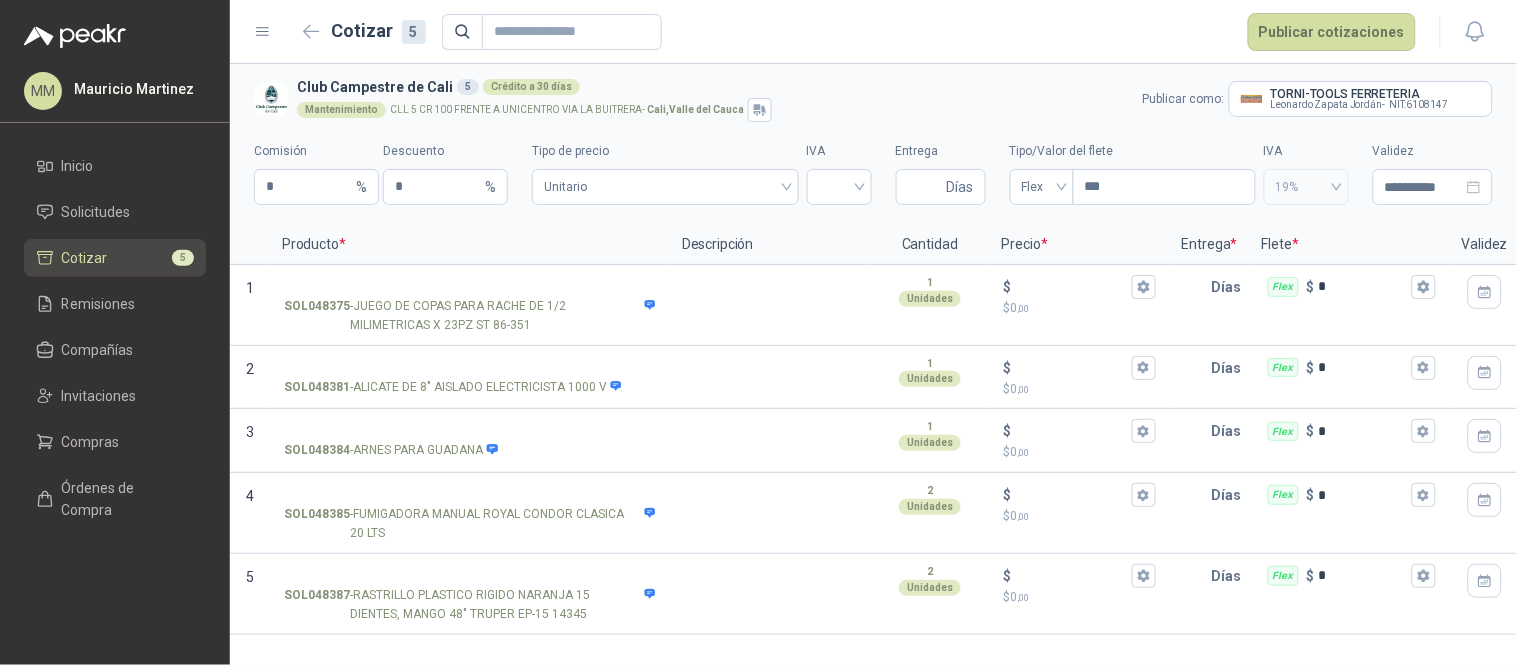click on "**********" at bounding box center [873, 167] 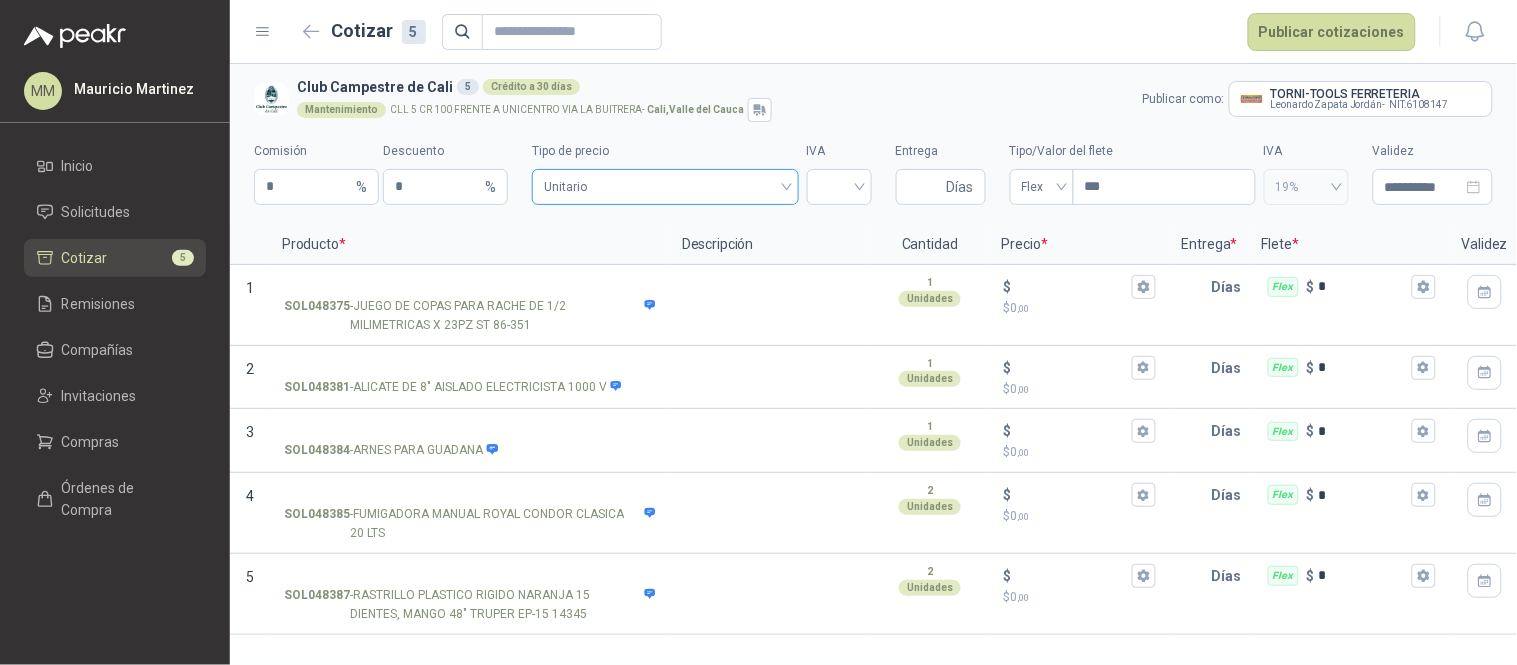 click on "Unitario" at bounding box center (665, 187) 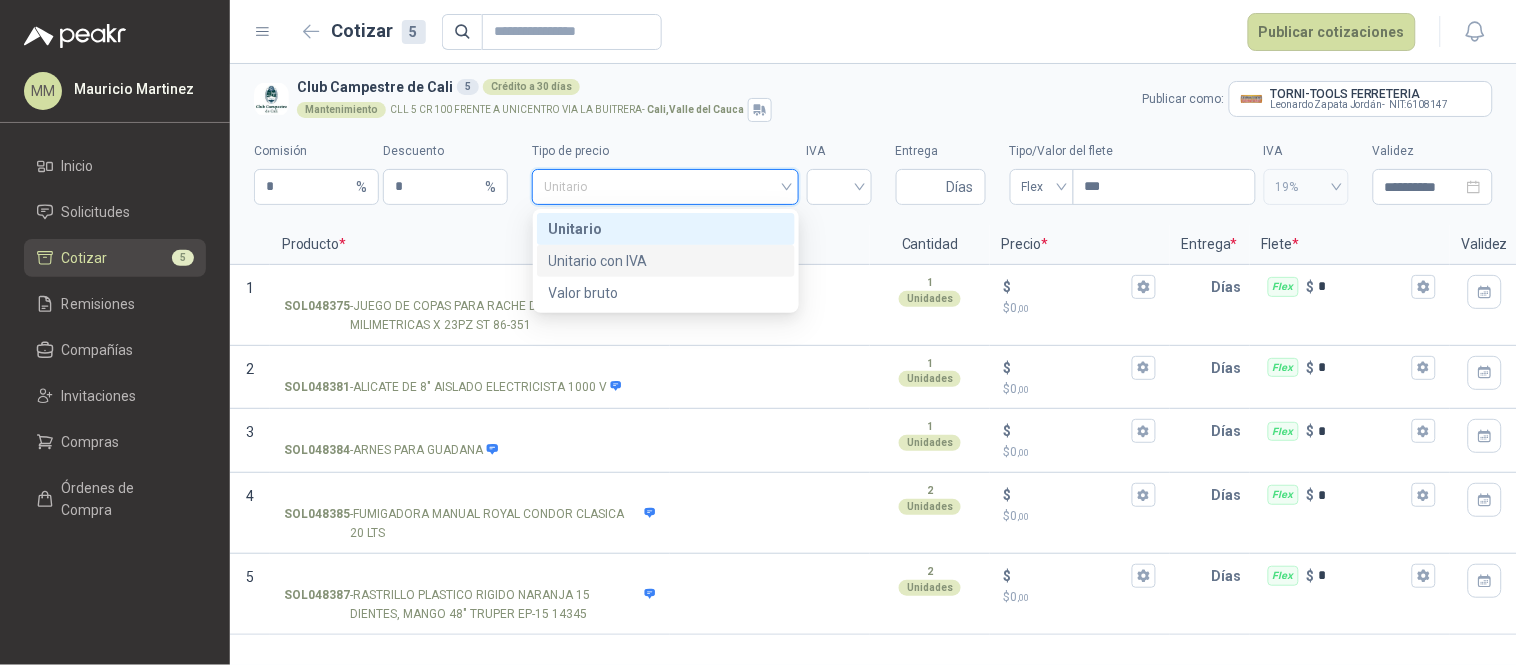 click on "Unitario con IVA" at bounding box center [666, 261] 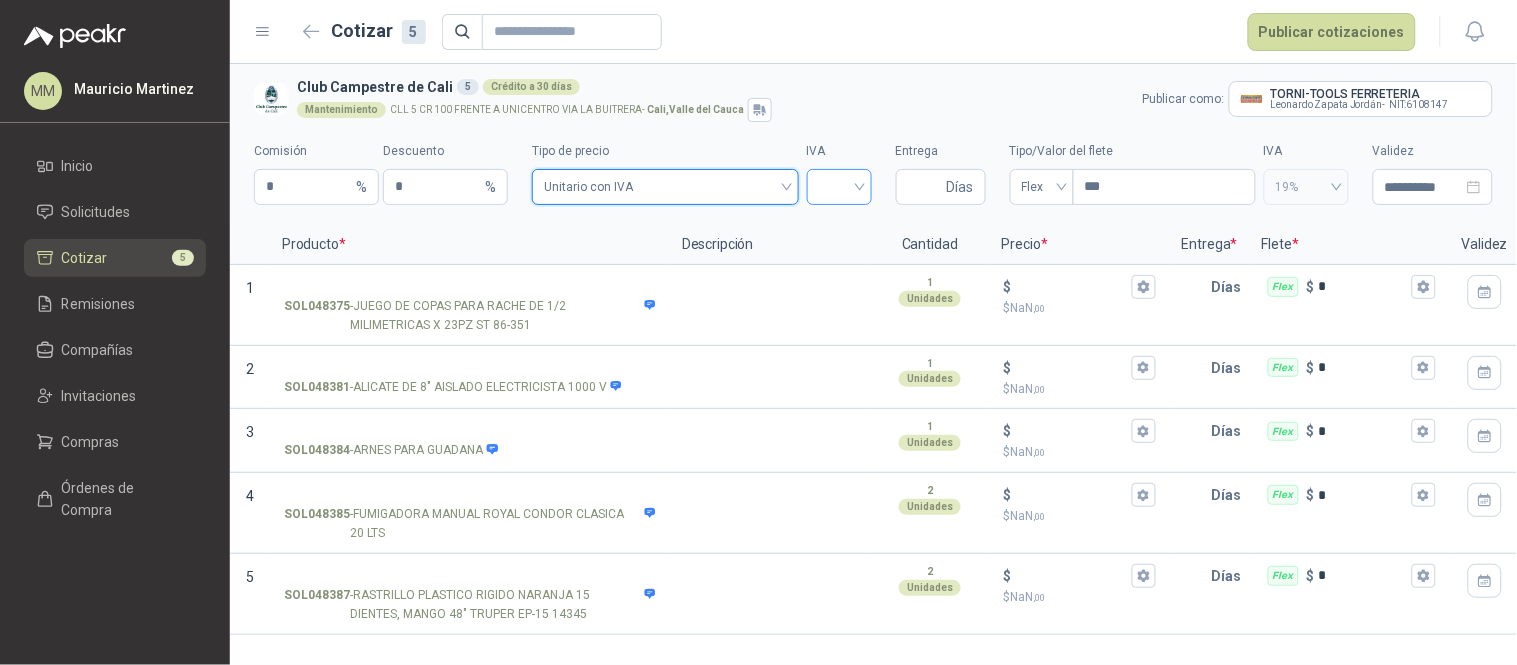 click at bounding box center (839, 185) 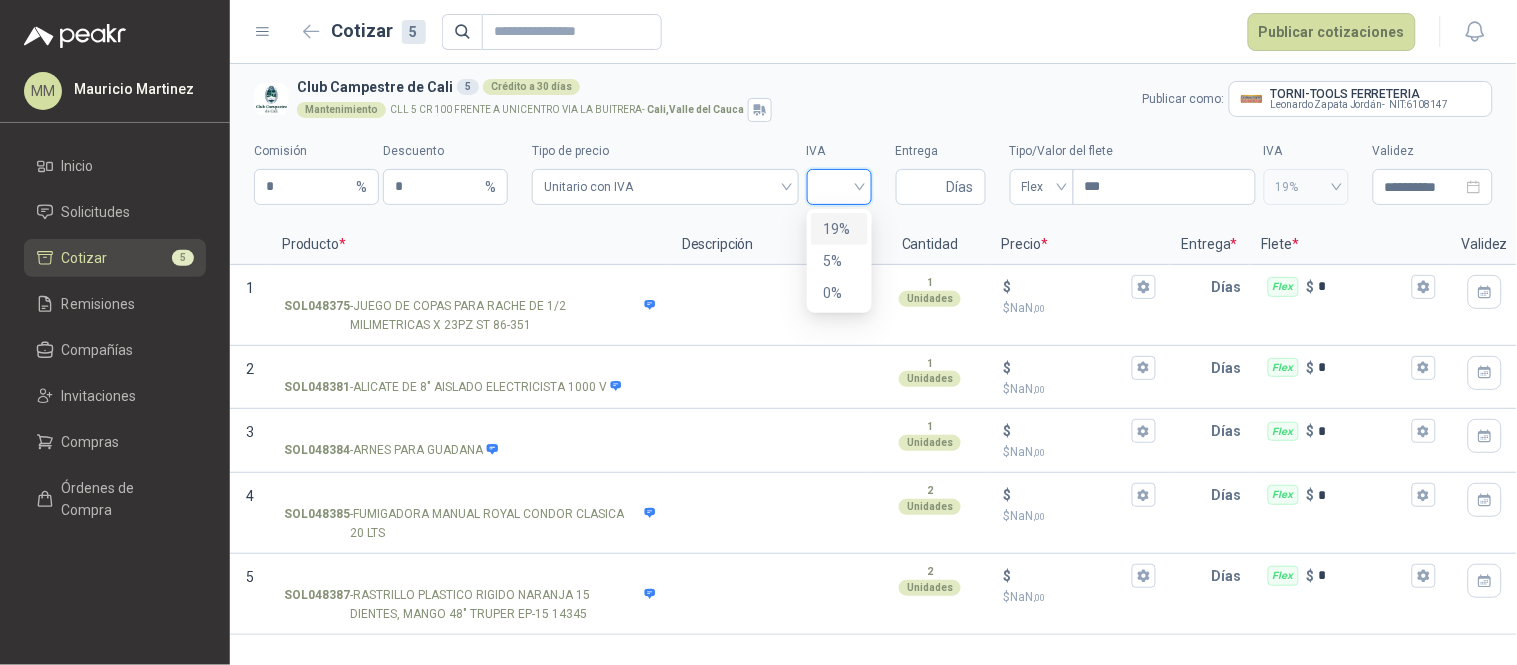 click on "19%" at bounding box center [839, 229] 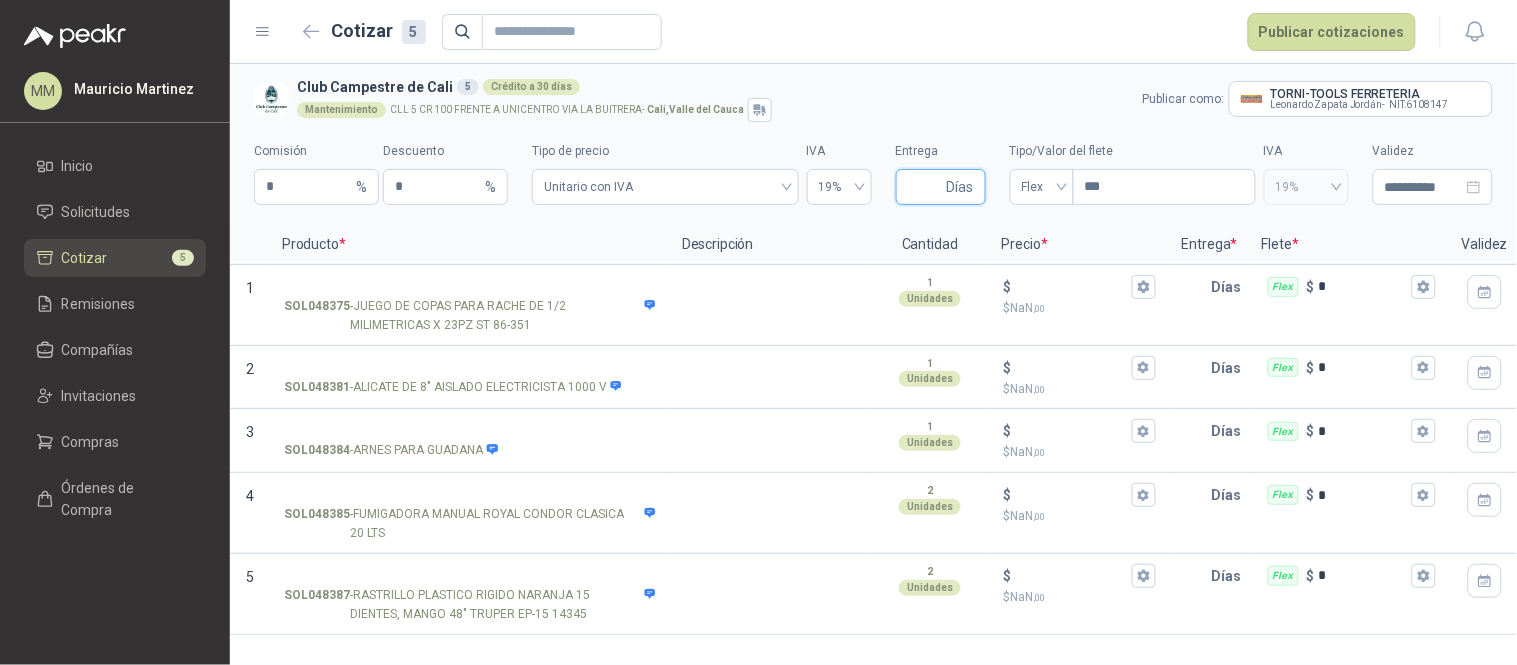 click on "Entrega" at bounding box center [925, 187] 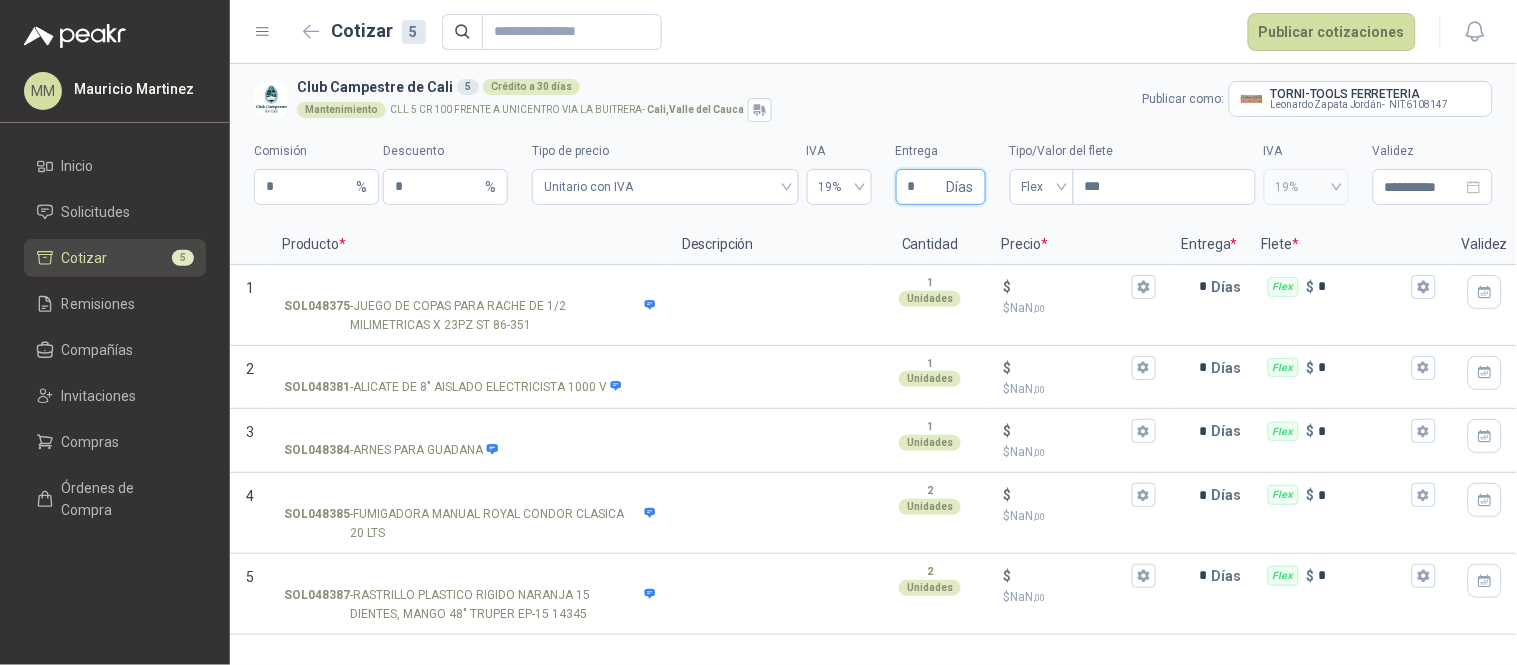 type 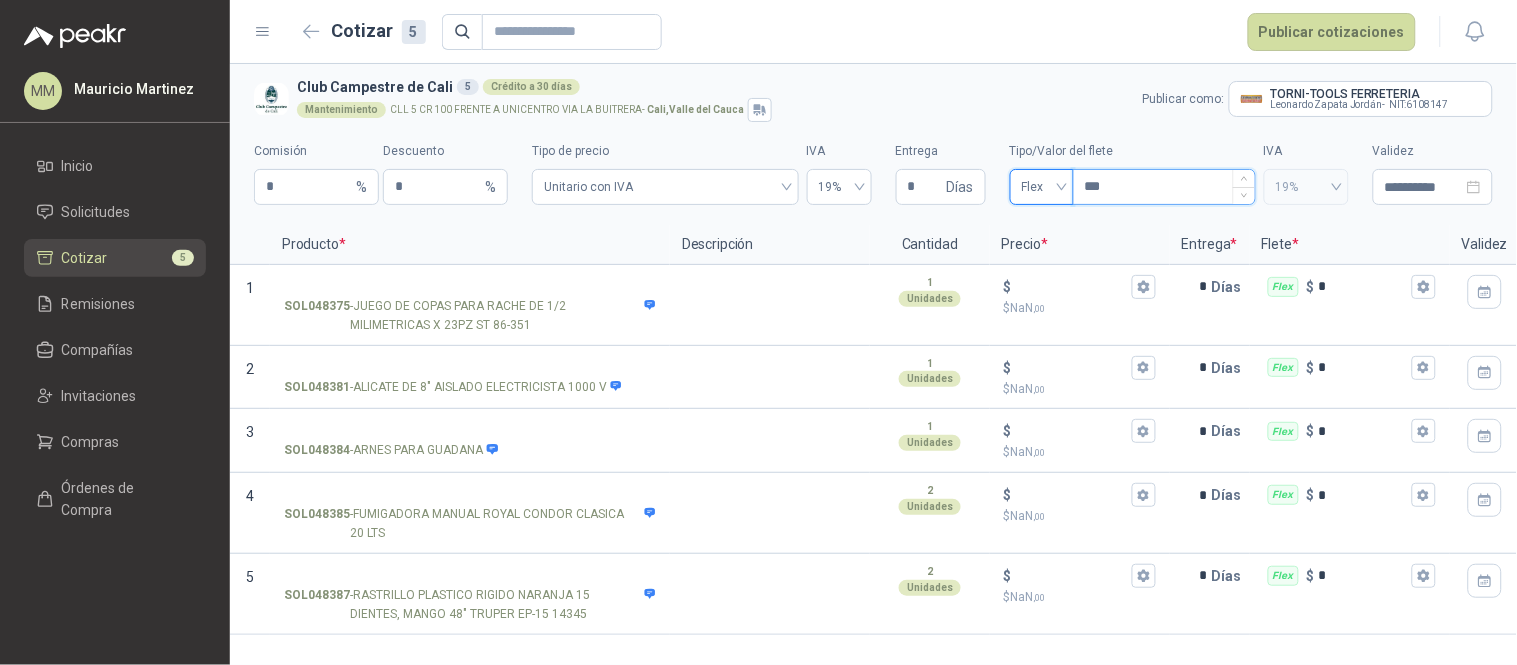 click on "***" at bounding box center [1164, 187] 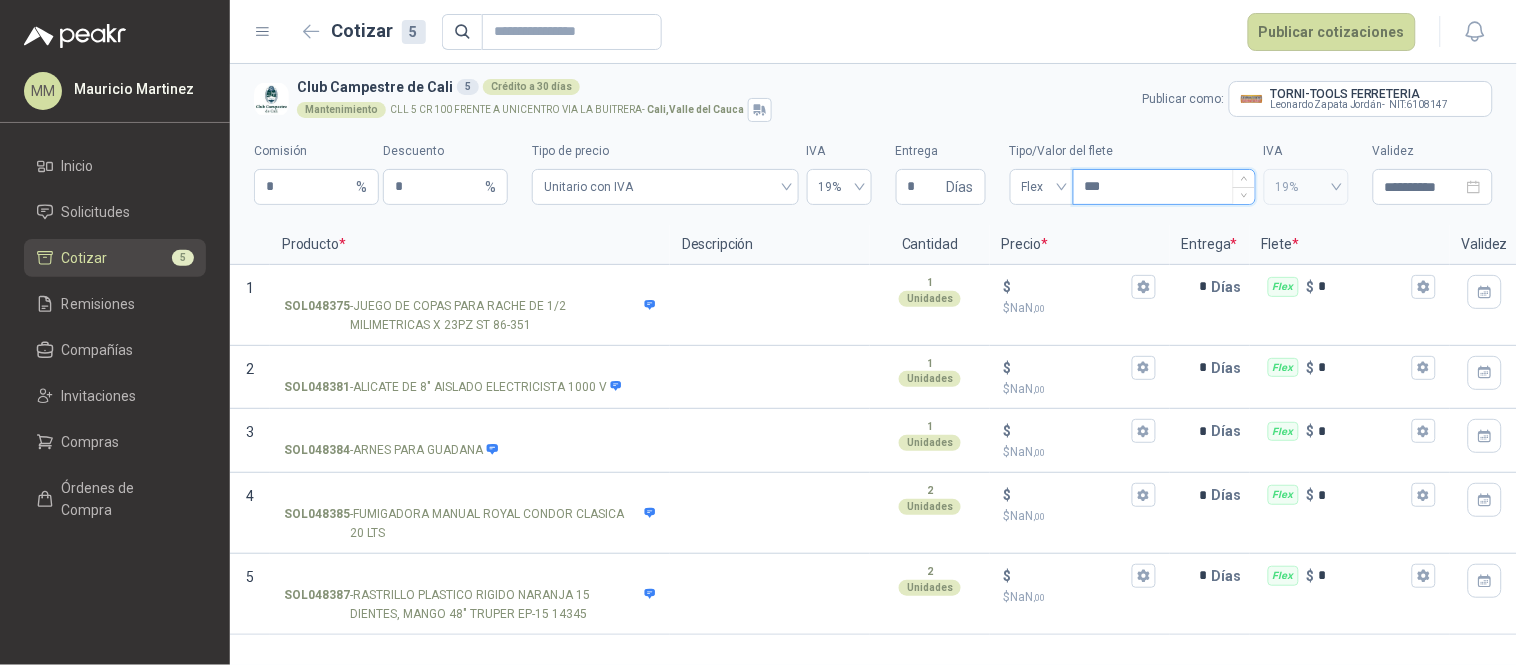 type on "****" 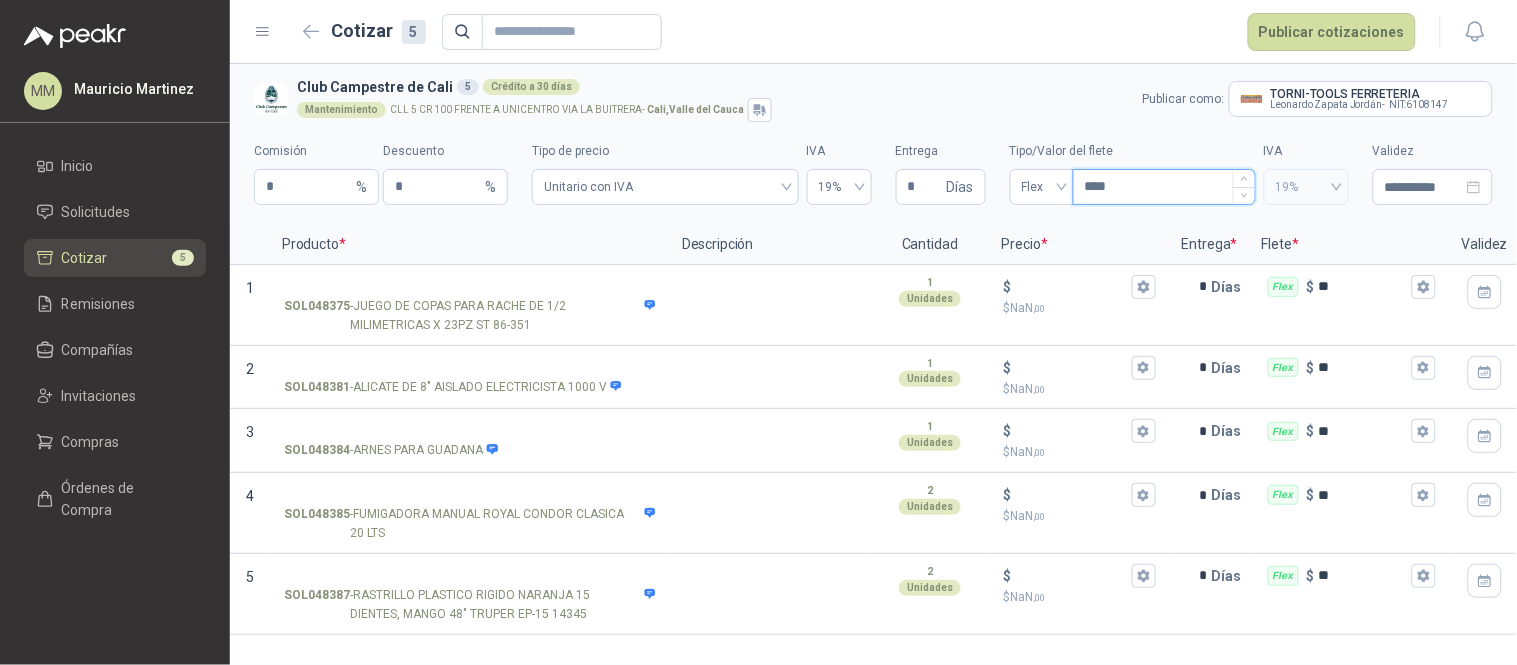 type 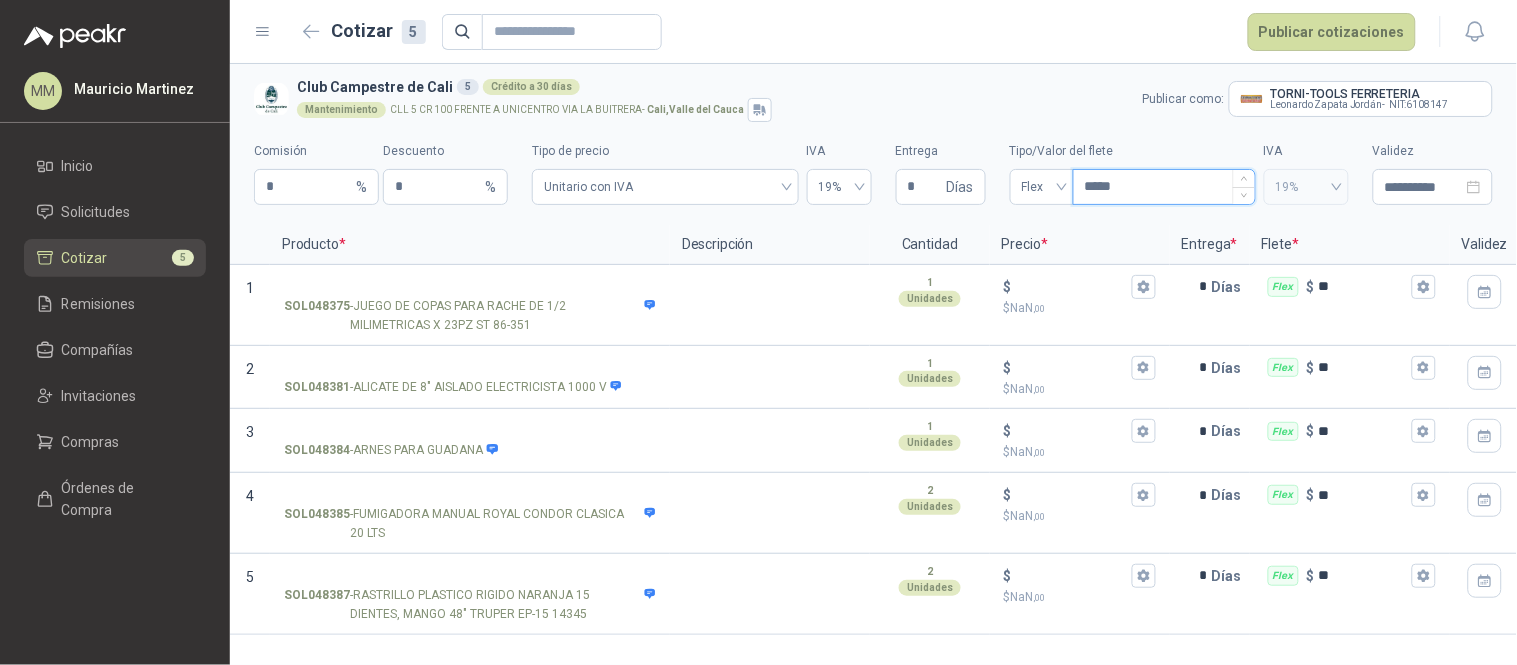 type 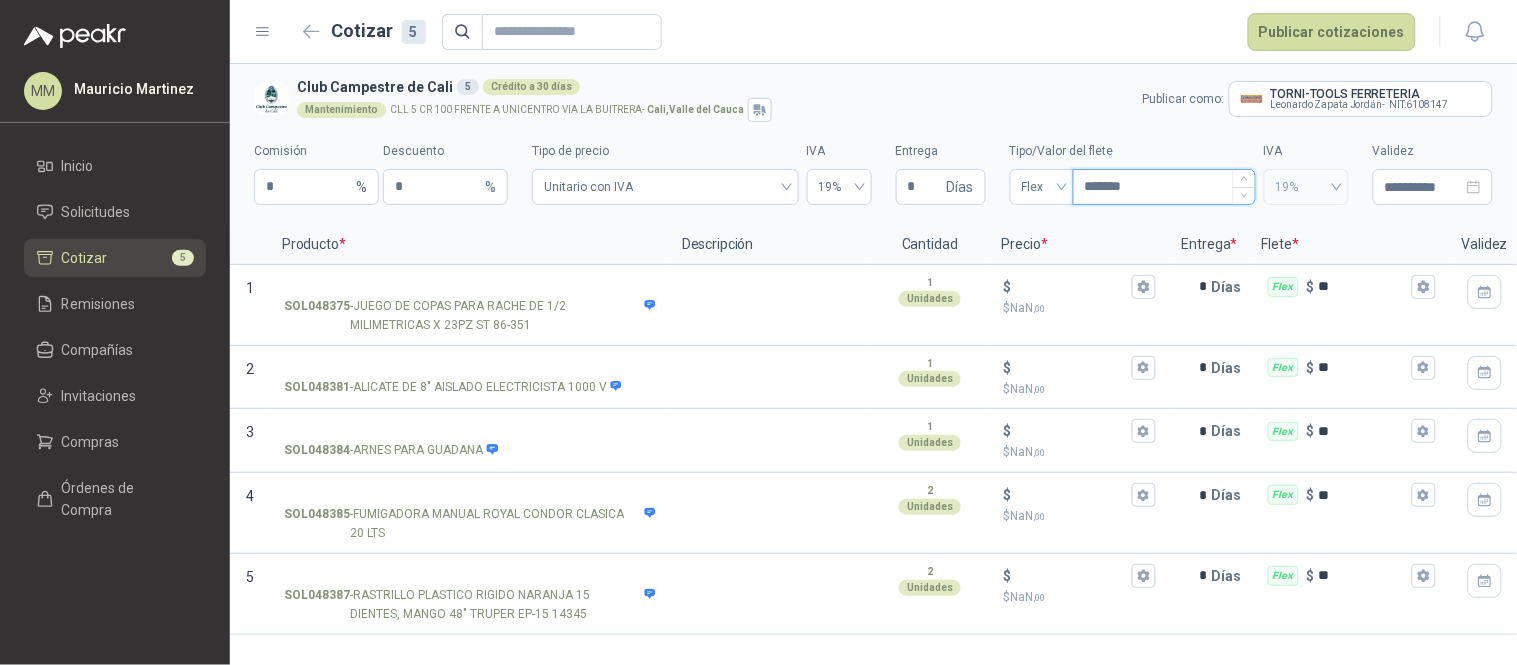type 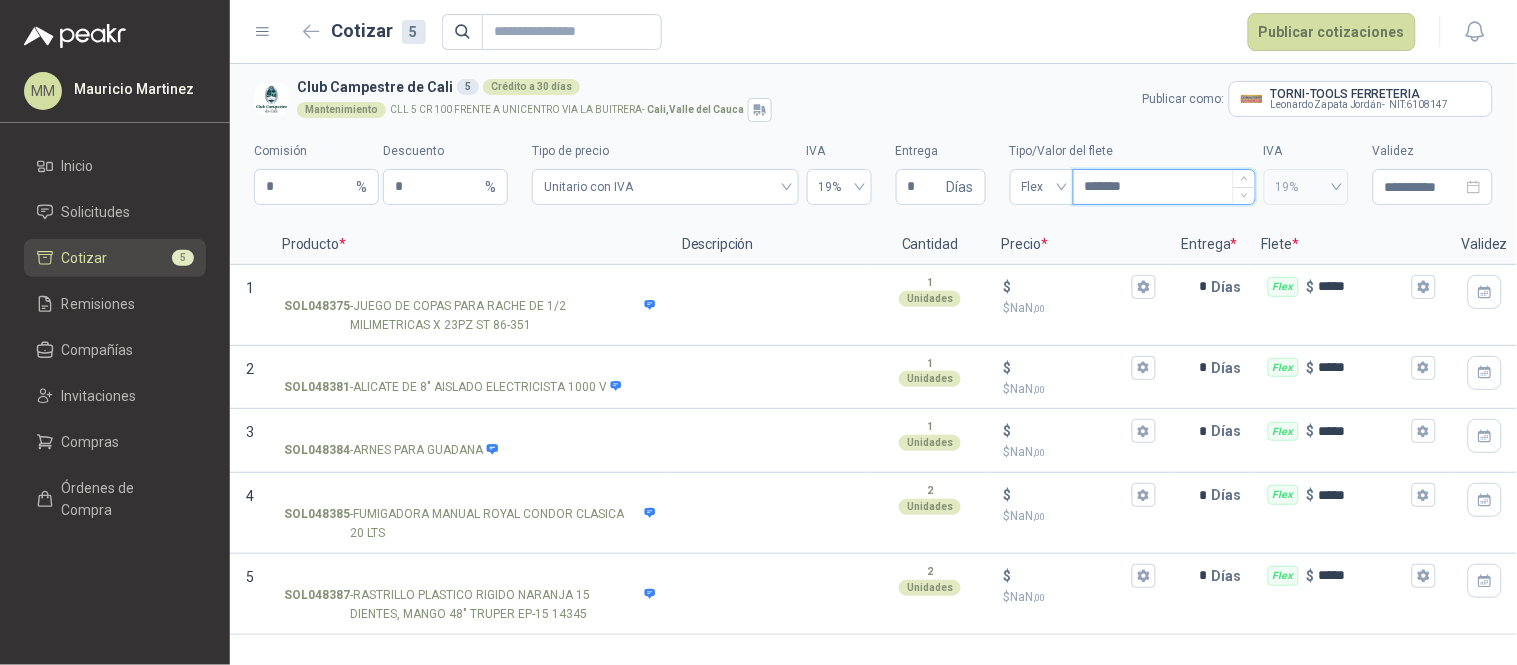 type on "*****" 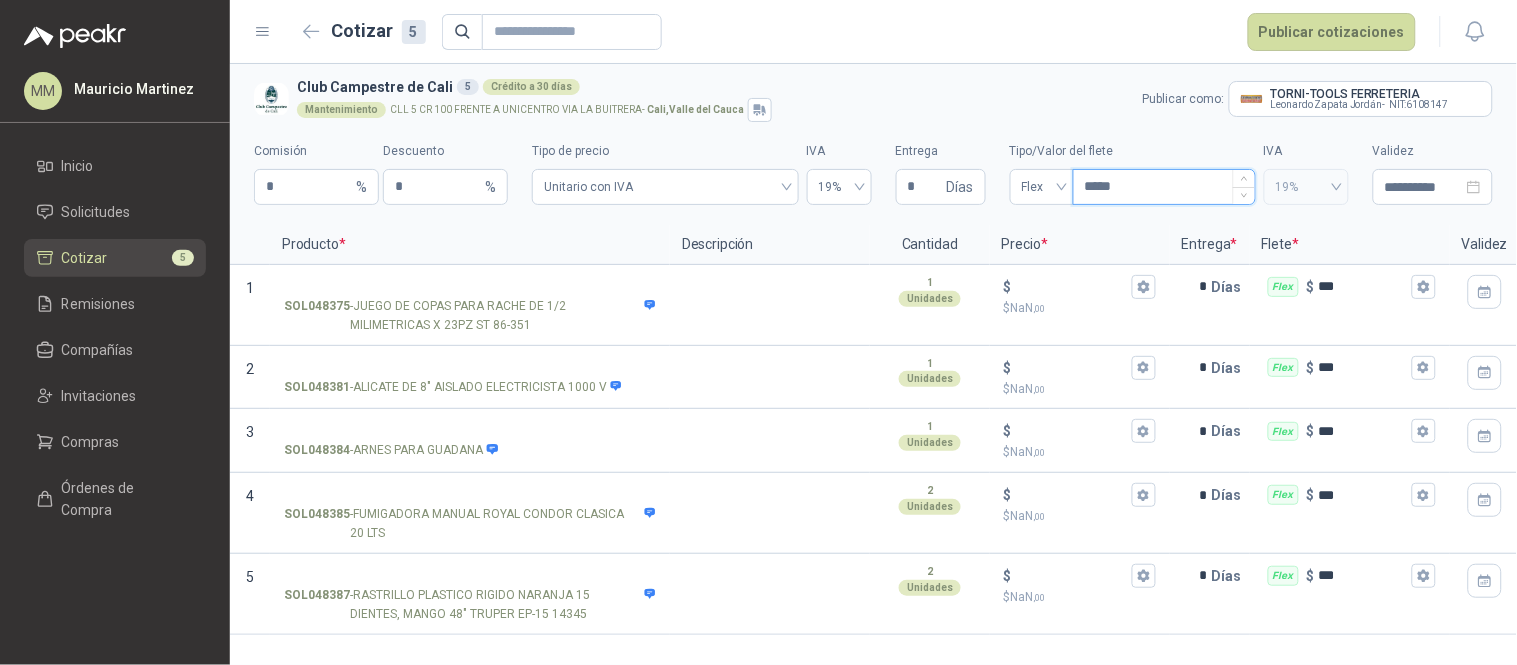 type 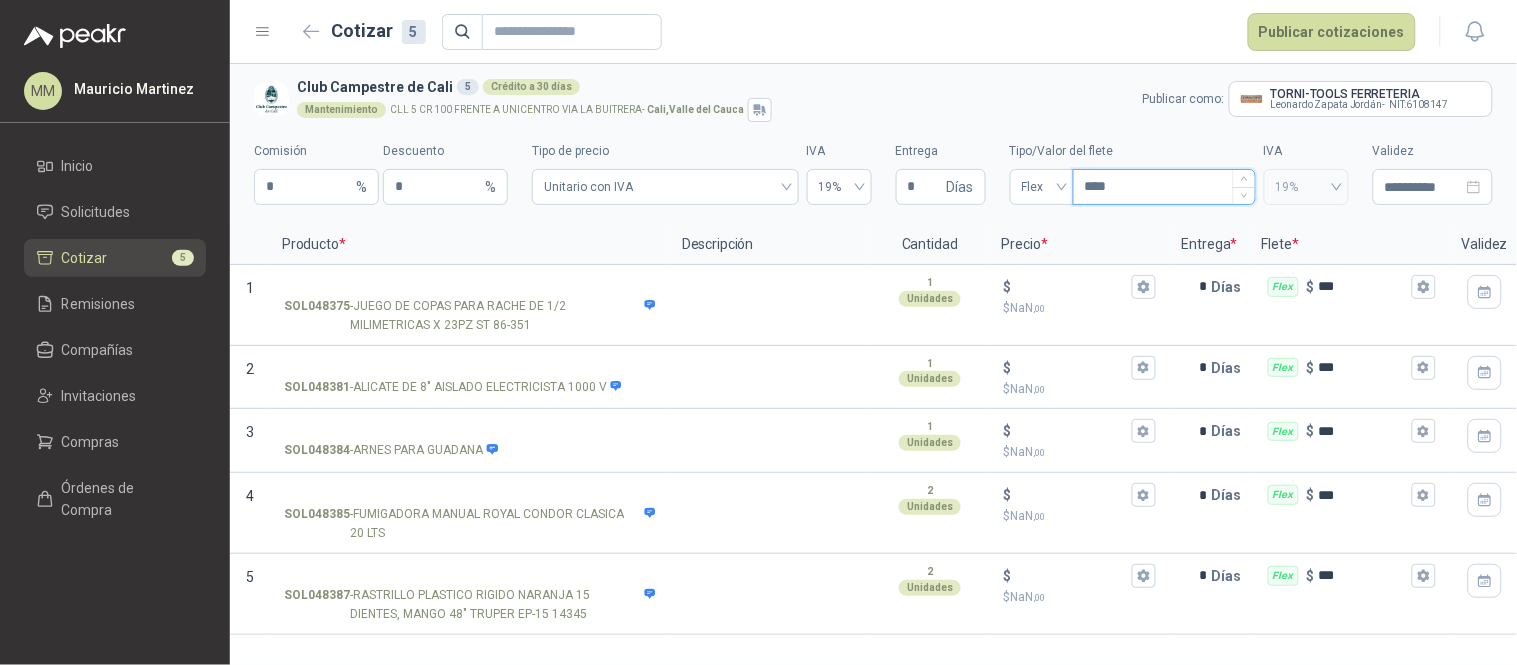 type 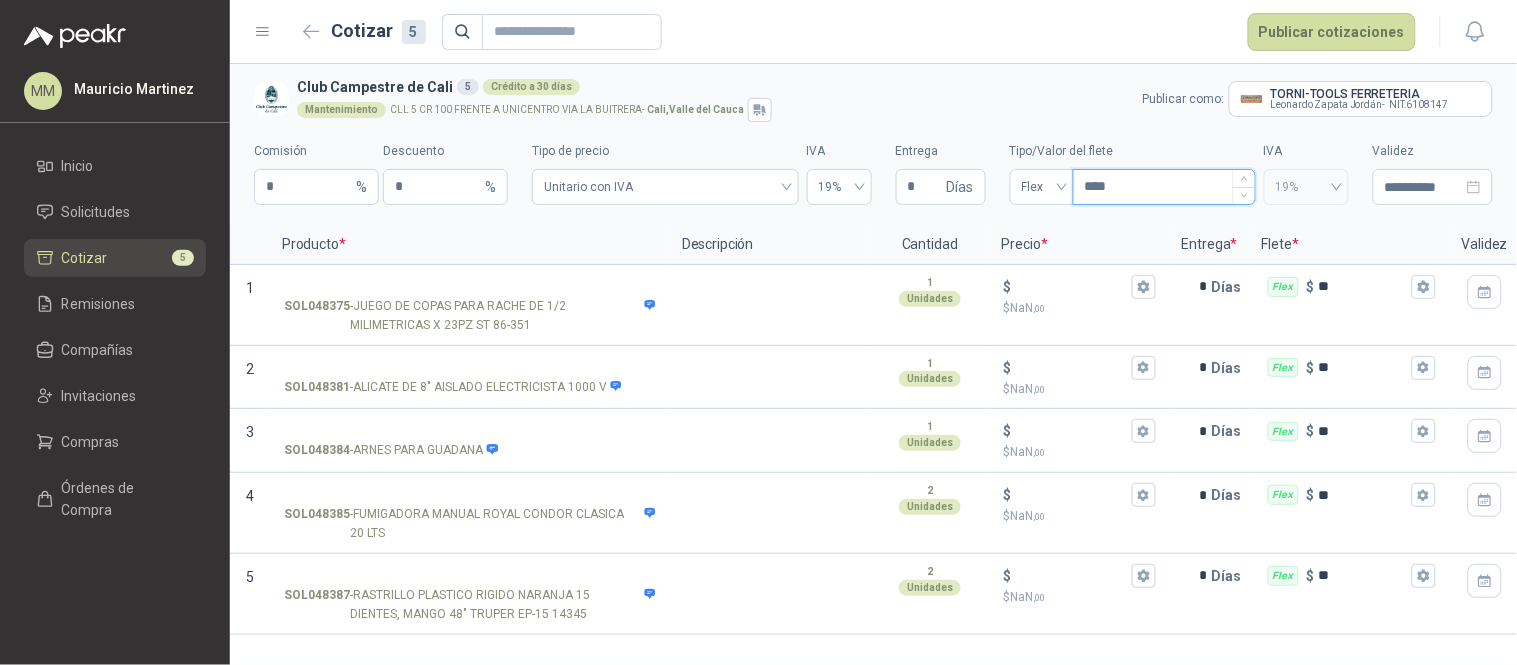 type on "***" 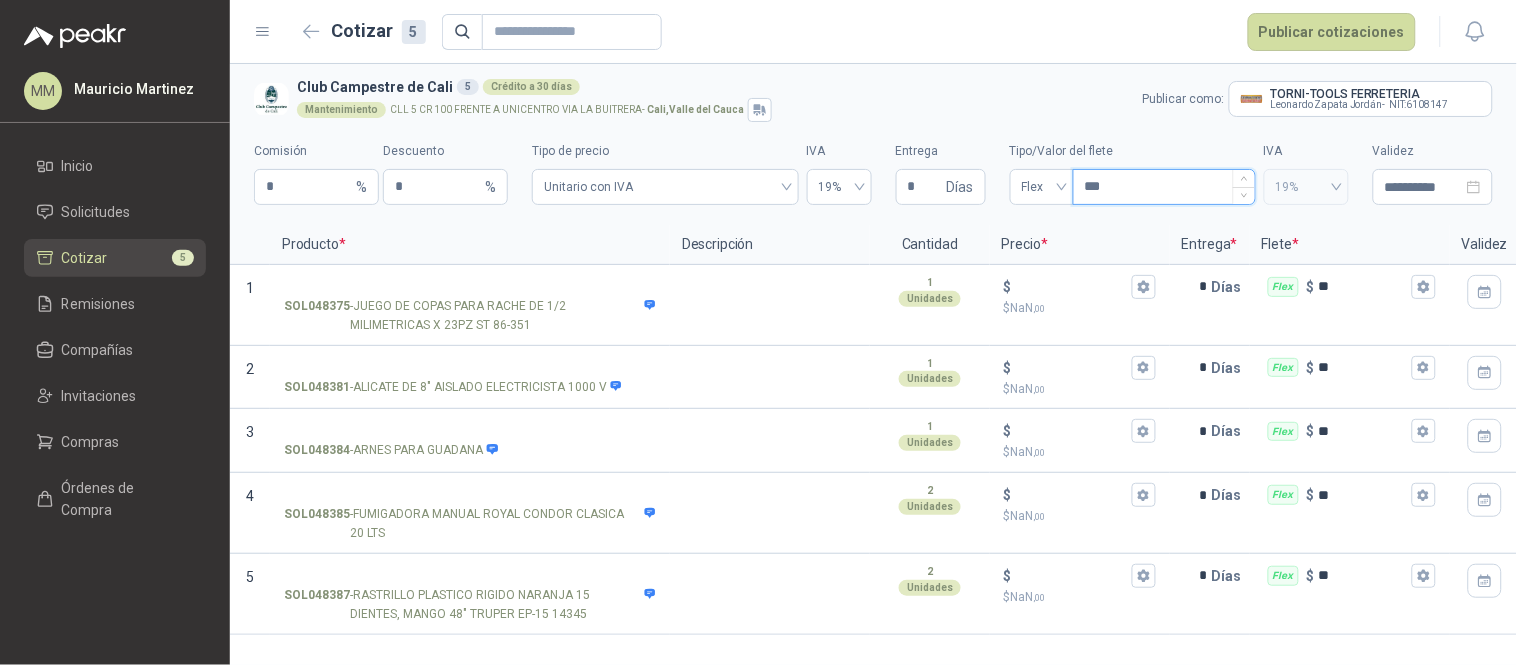 type 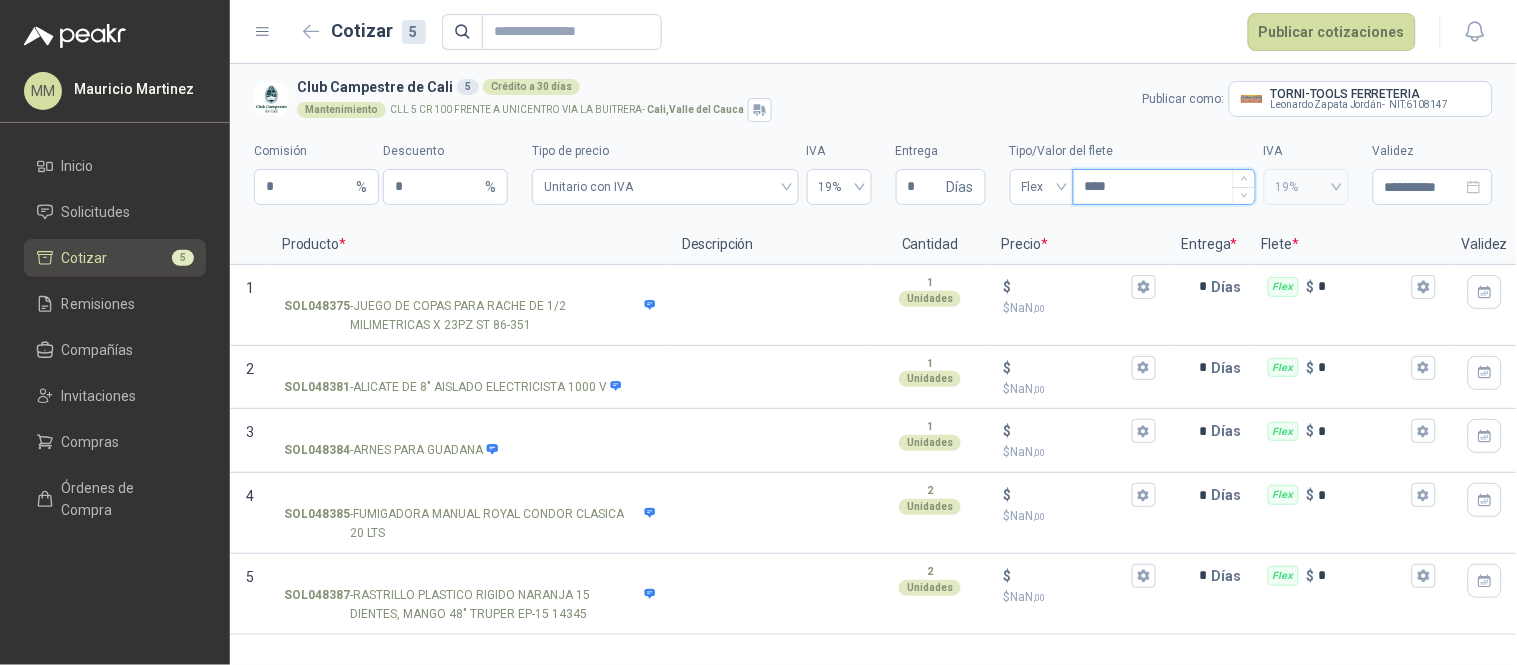 type on "*****" 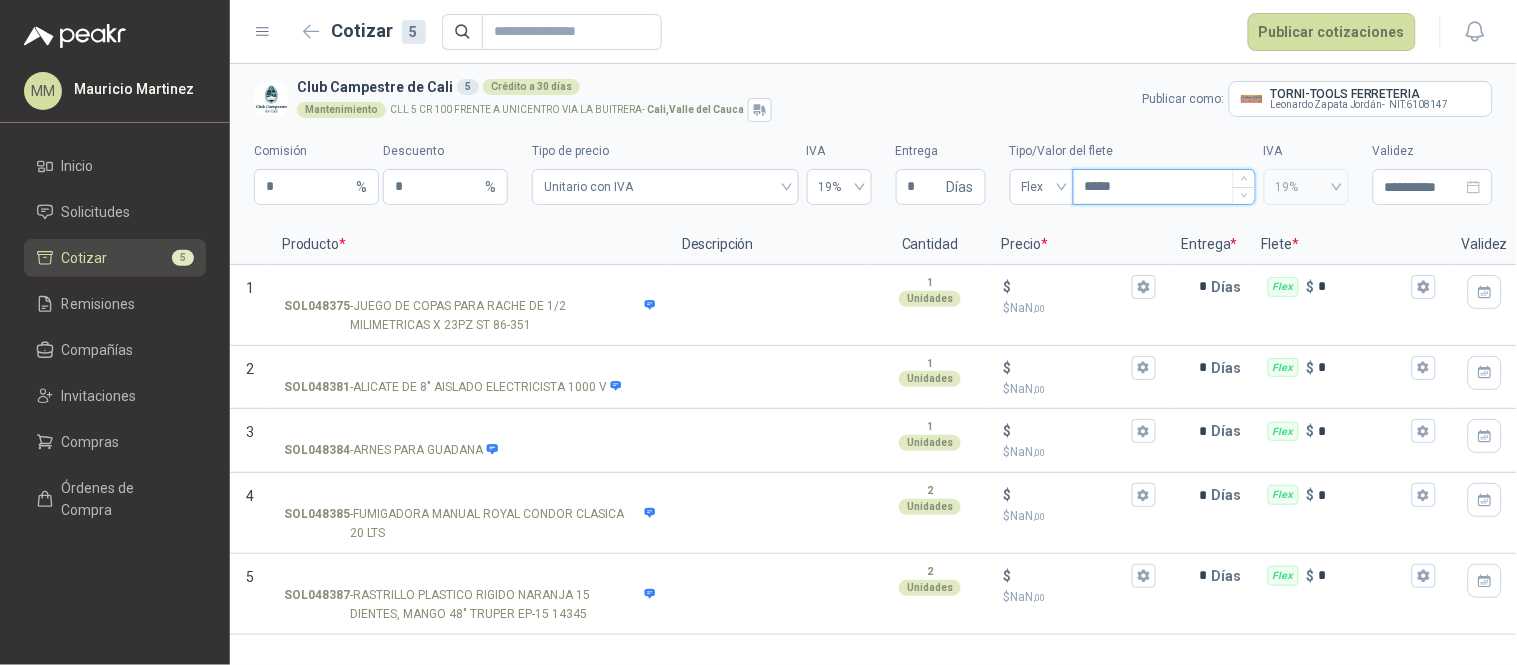 type 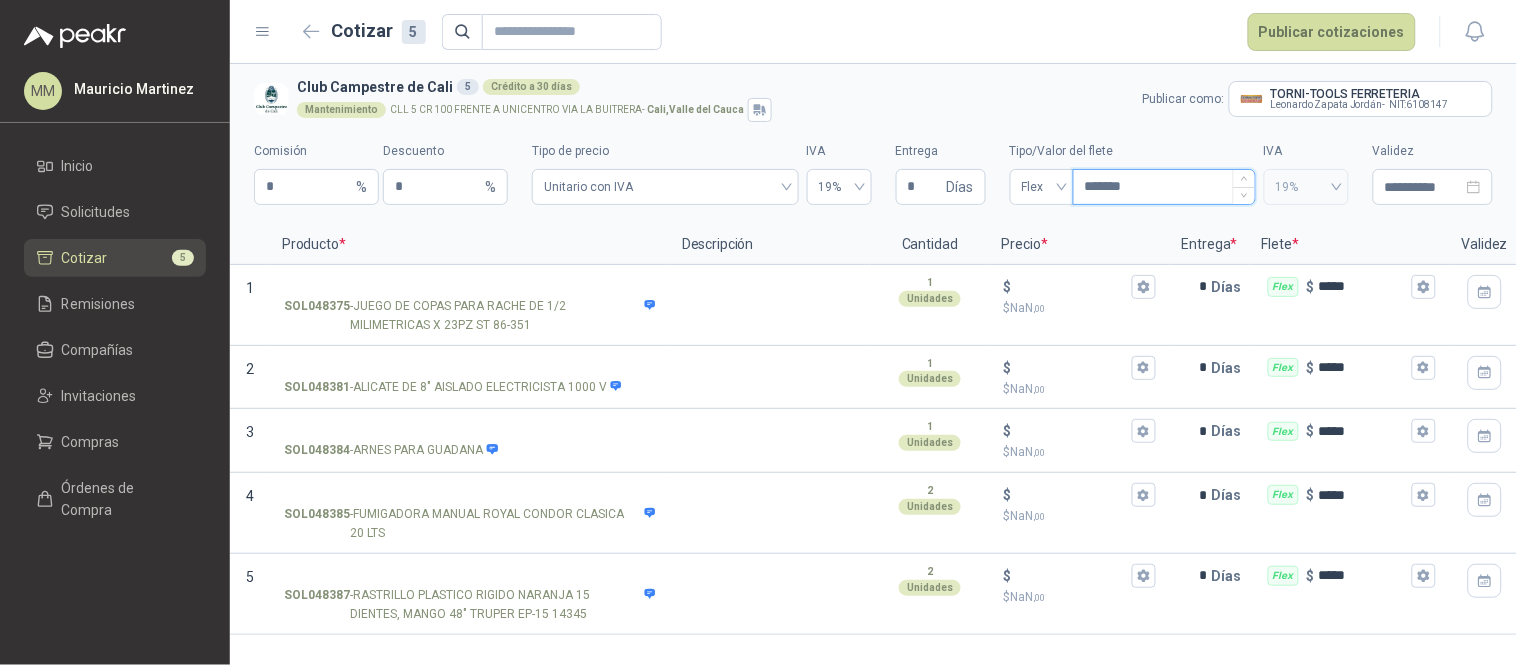 type 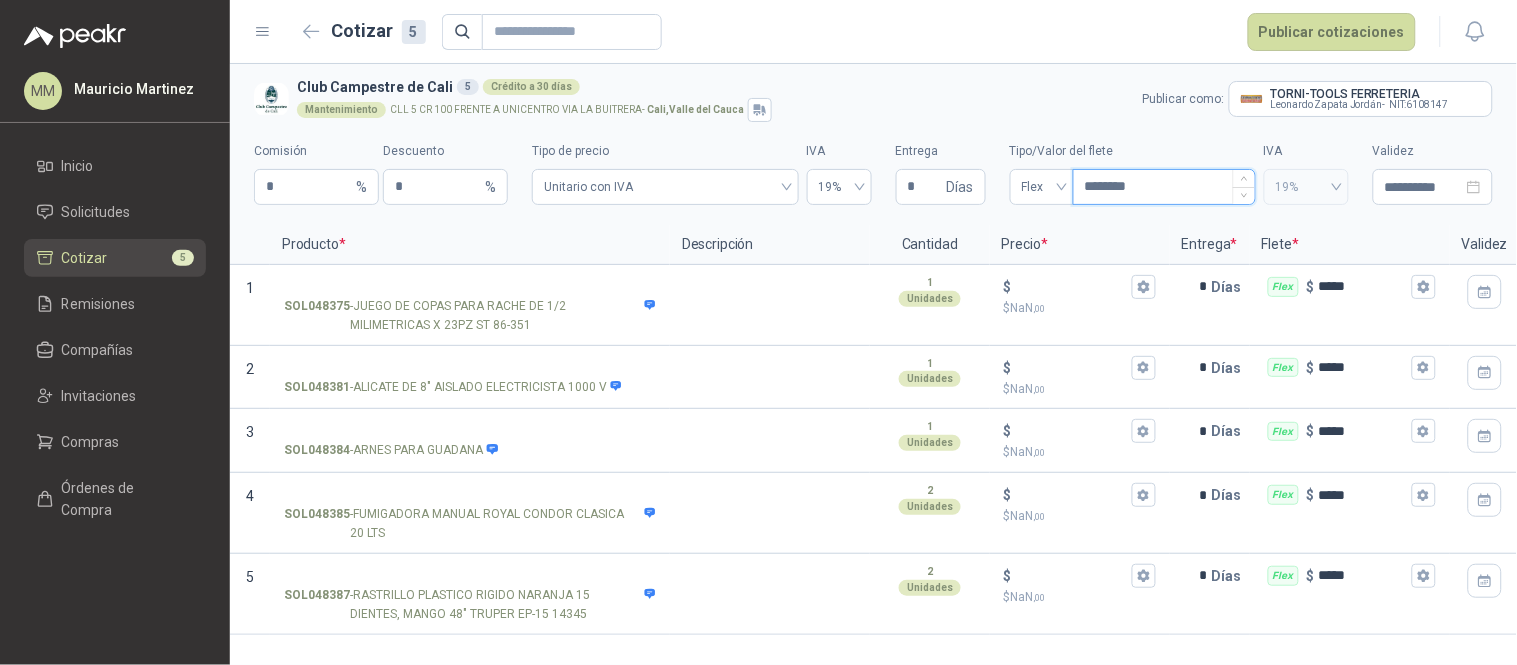 type 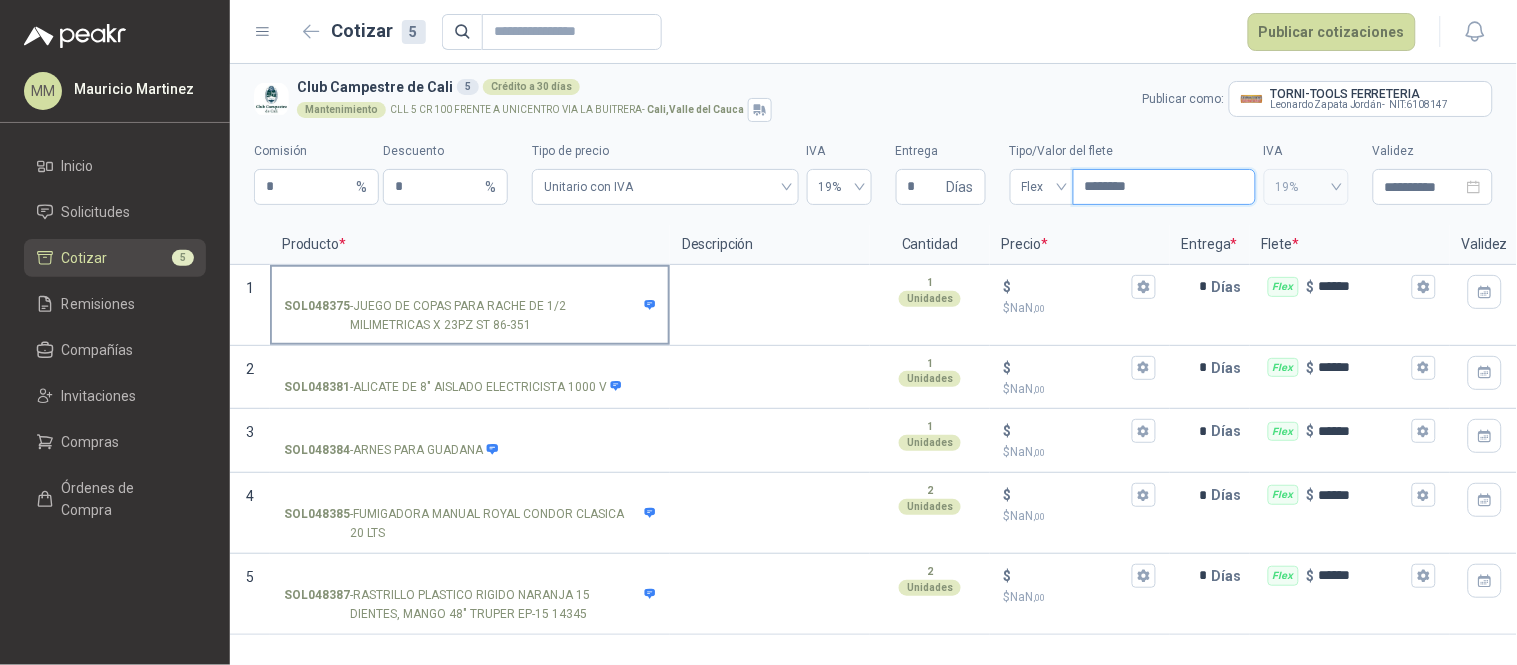 type on "********" 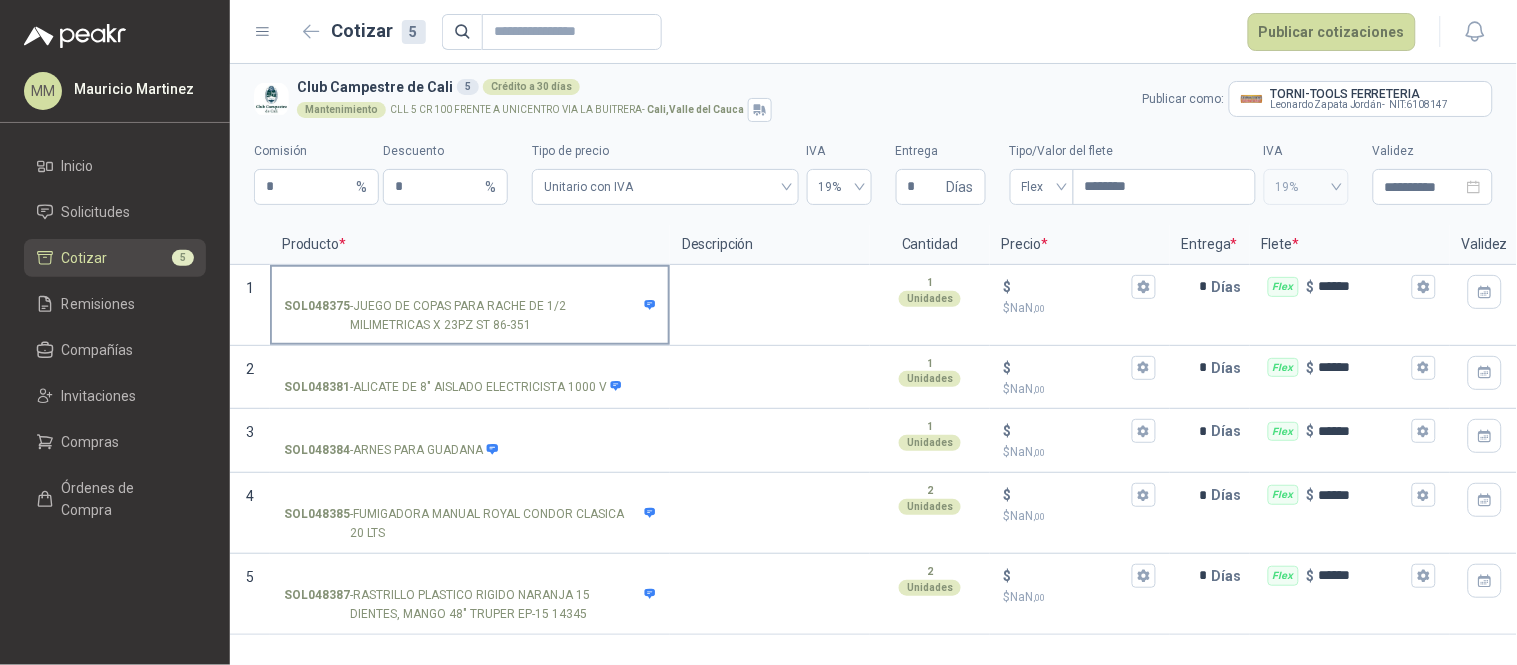 click on "SOL048375  -  JUEGO DE COPAS PARA RACHE DE 1/2 MILIMETRICAS X 23PZ ST 86-351" at bounding box center [470, 287] 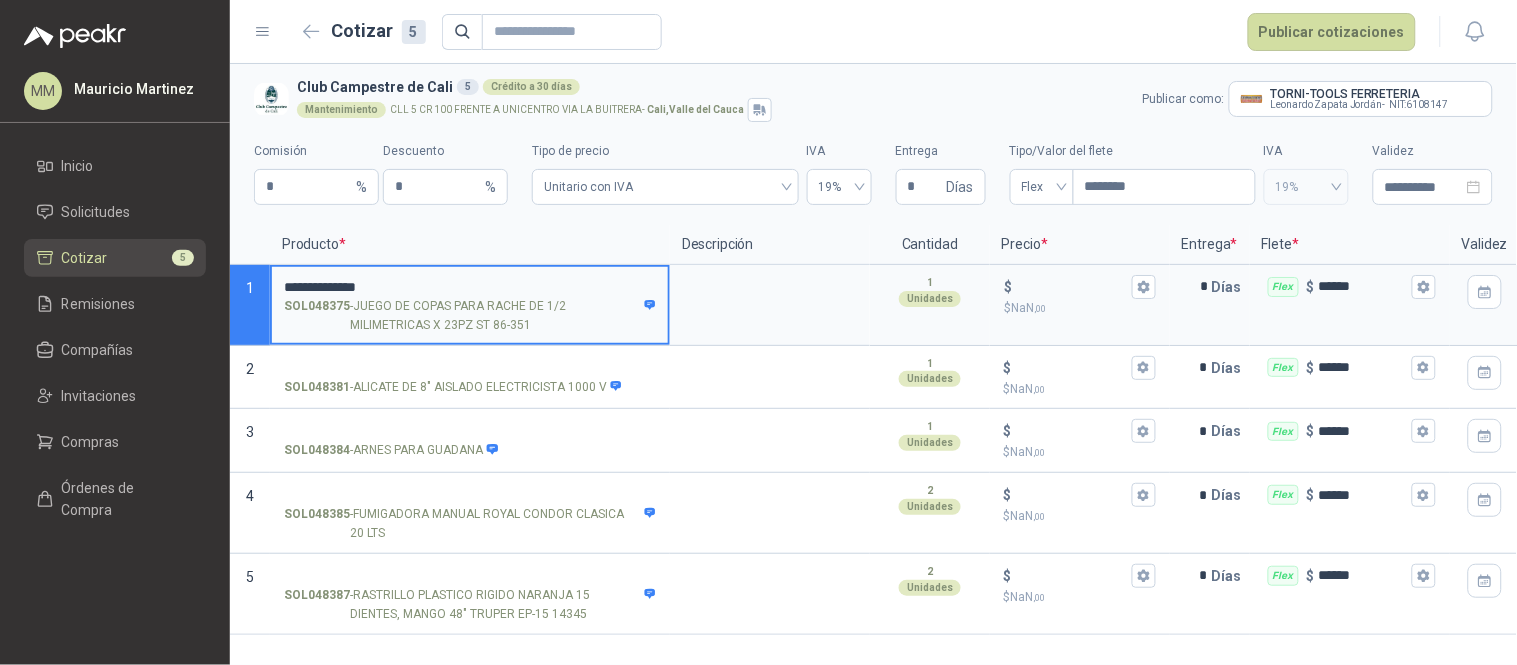 type on "**********" 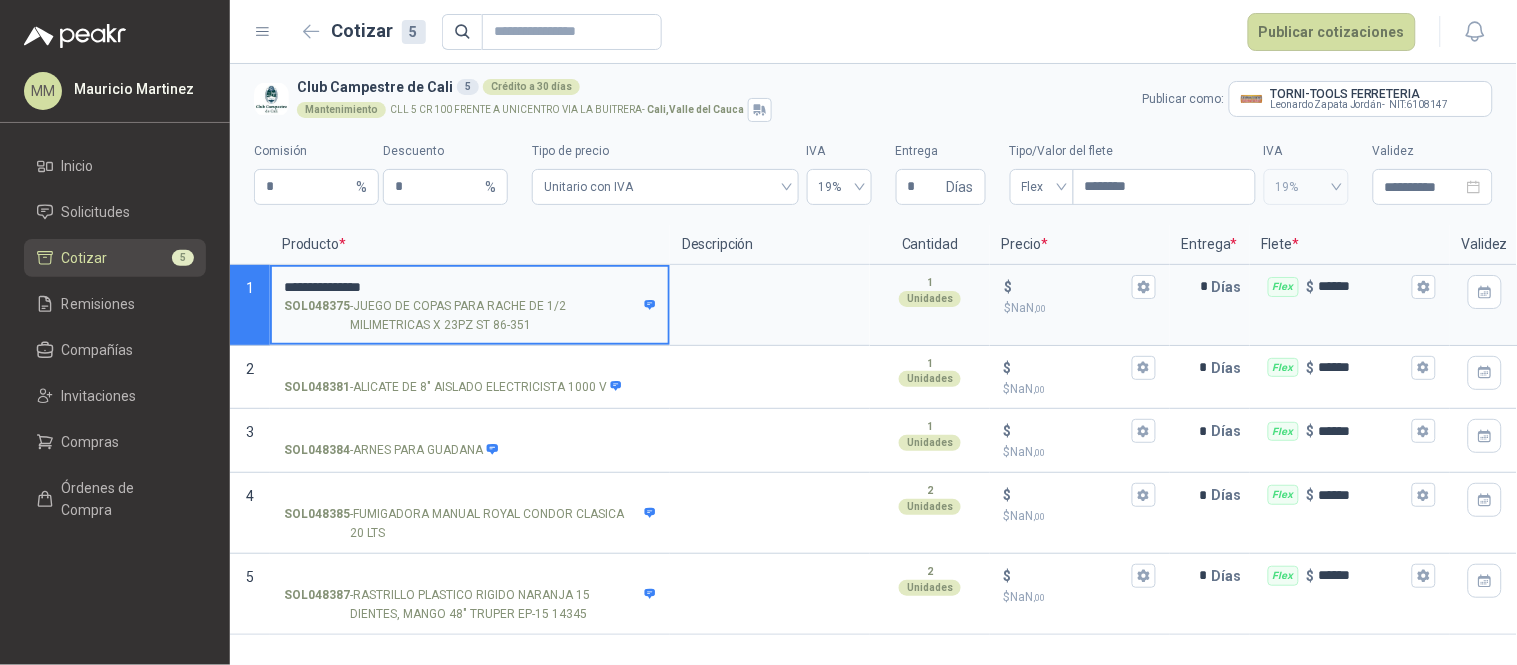 type 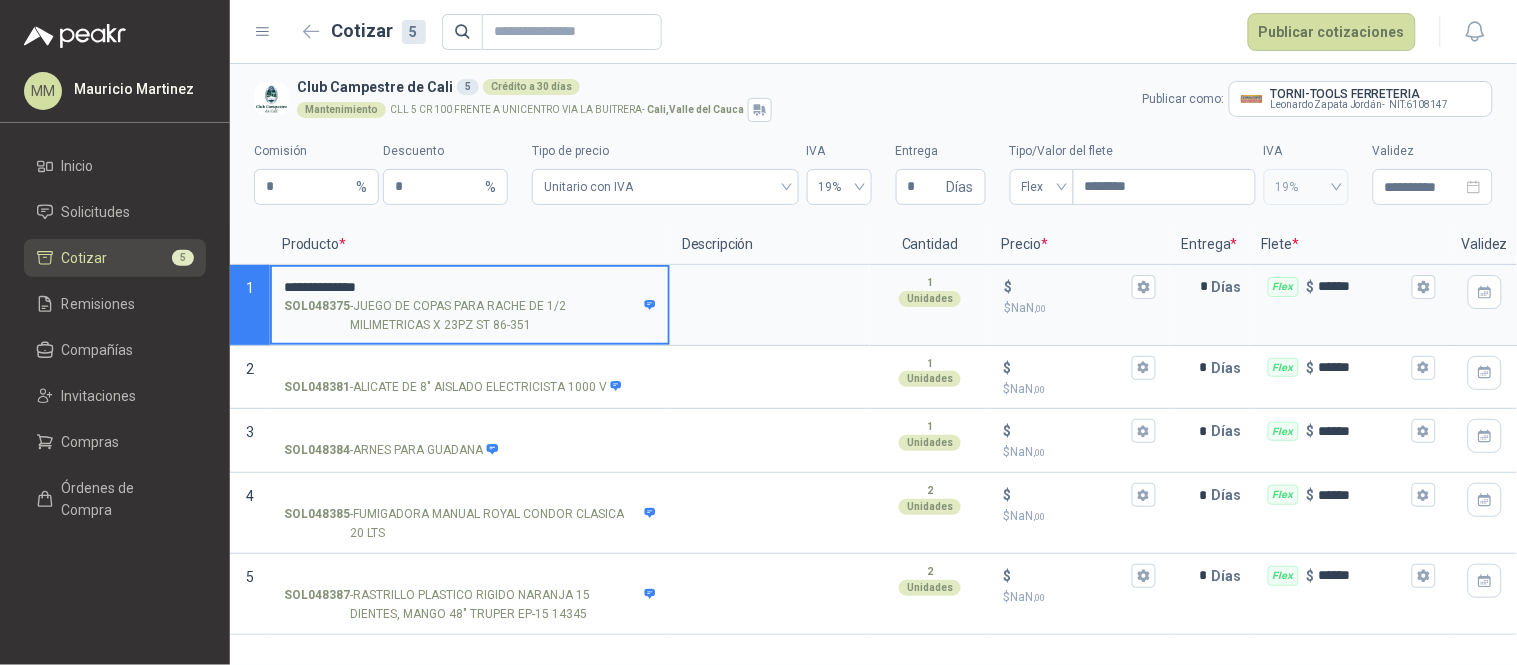 click on "**********" at bounding box center (470, 305) 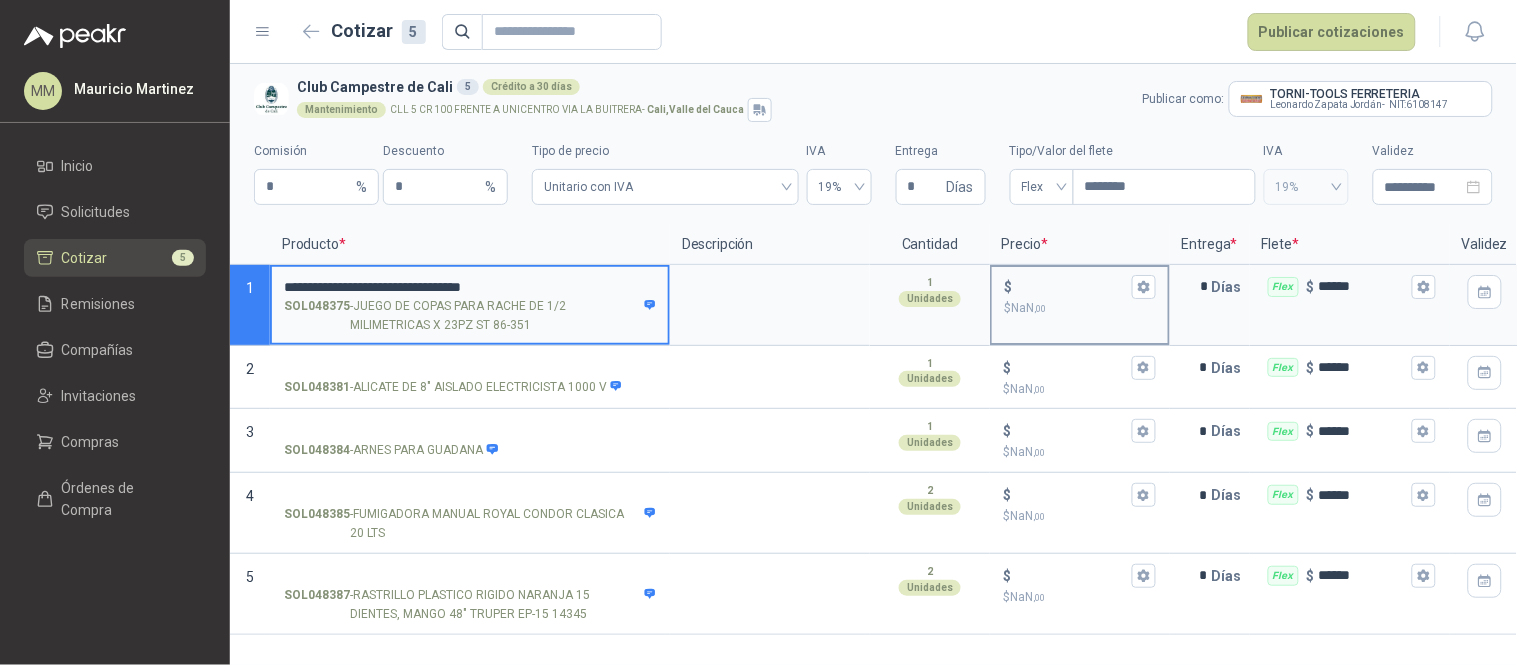 type on "**********" 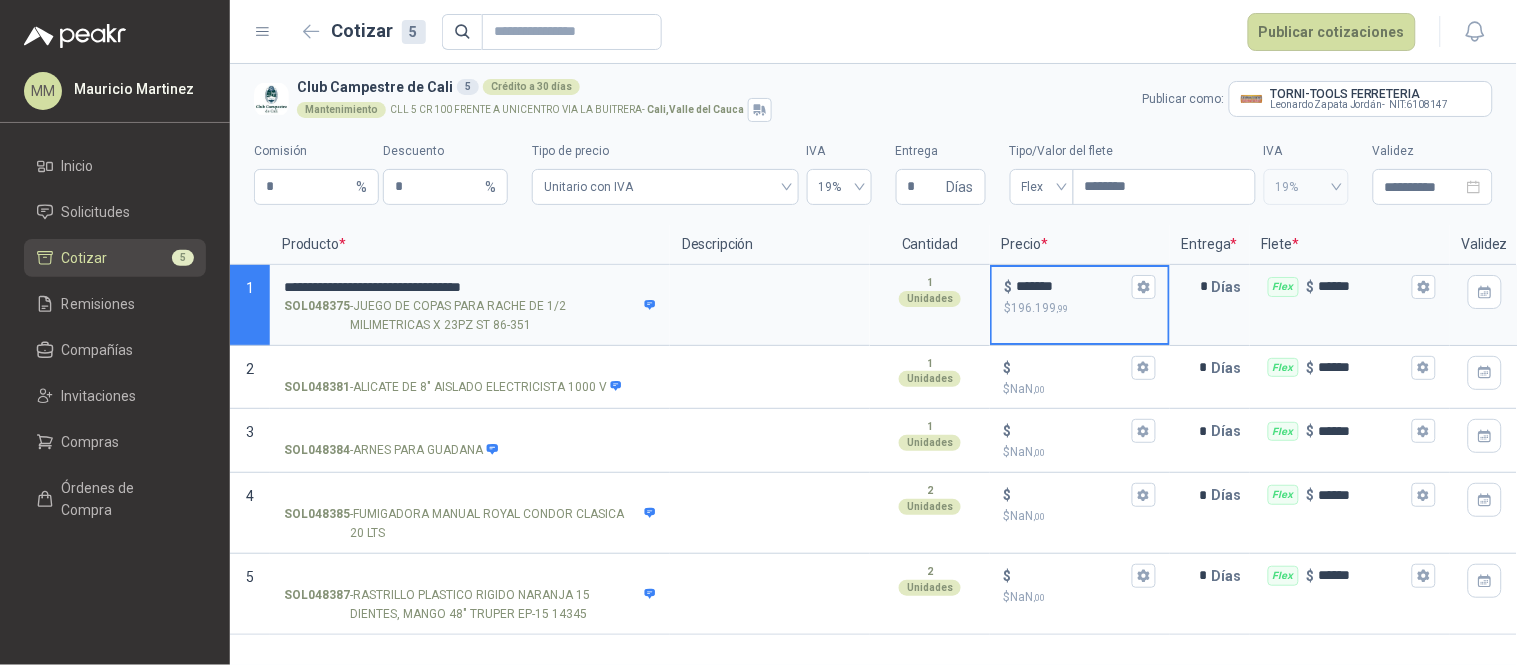 type on "*******" 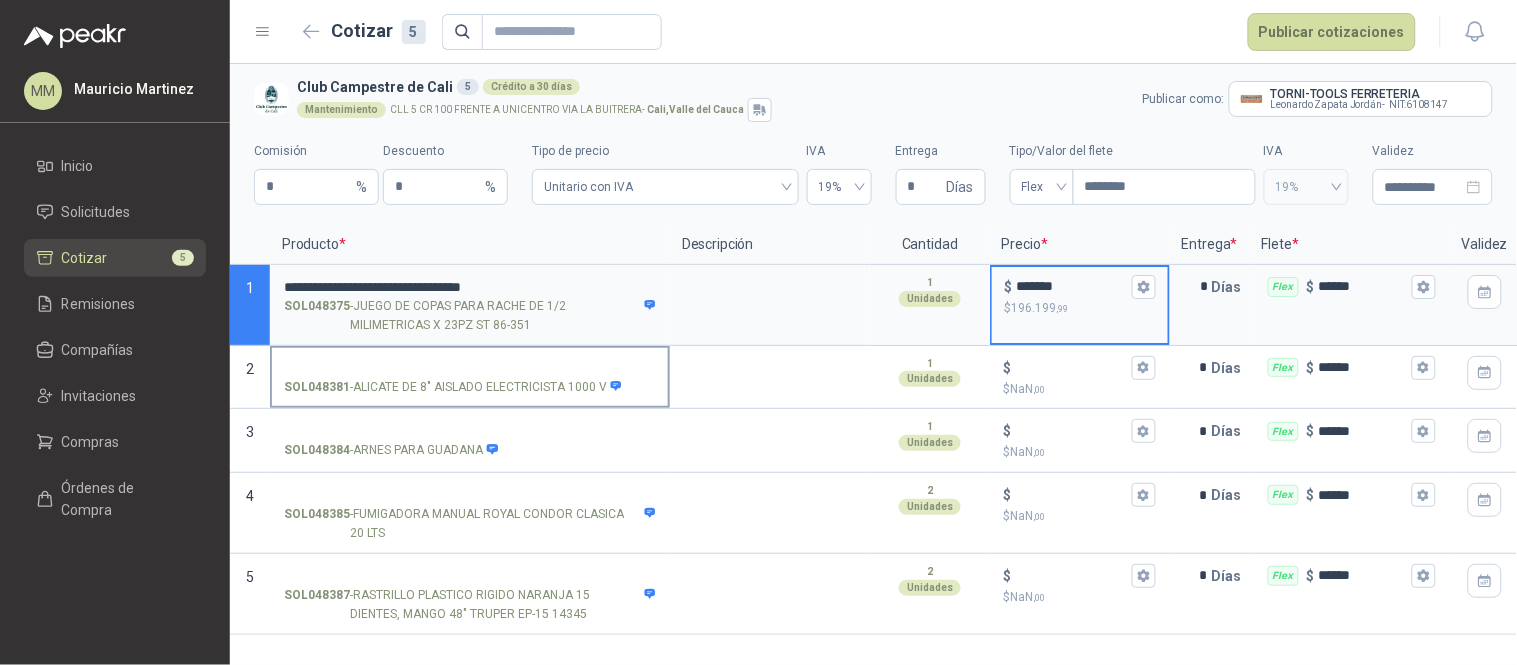click on "SOL048381  -  ALICATE DE 8" AISLADO ELECTRICISTA 1000 V" at bounding box center (453, 387) 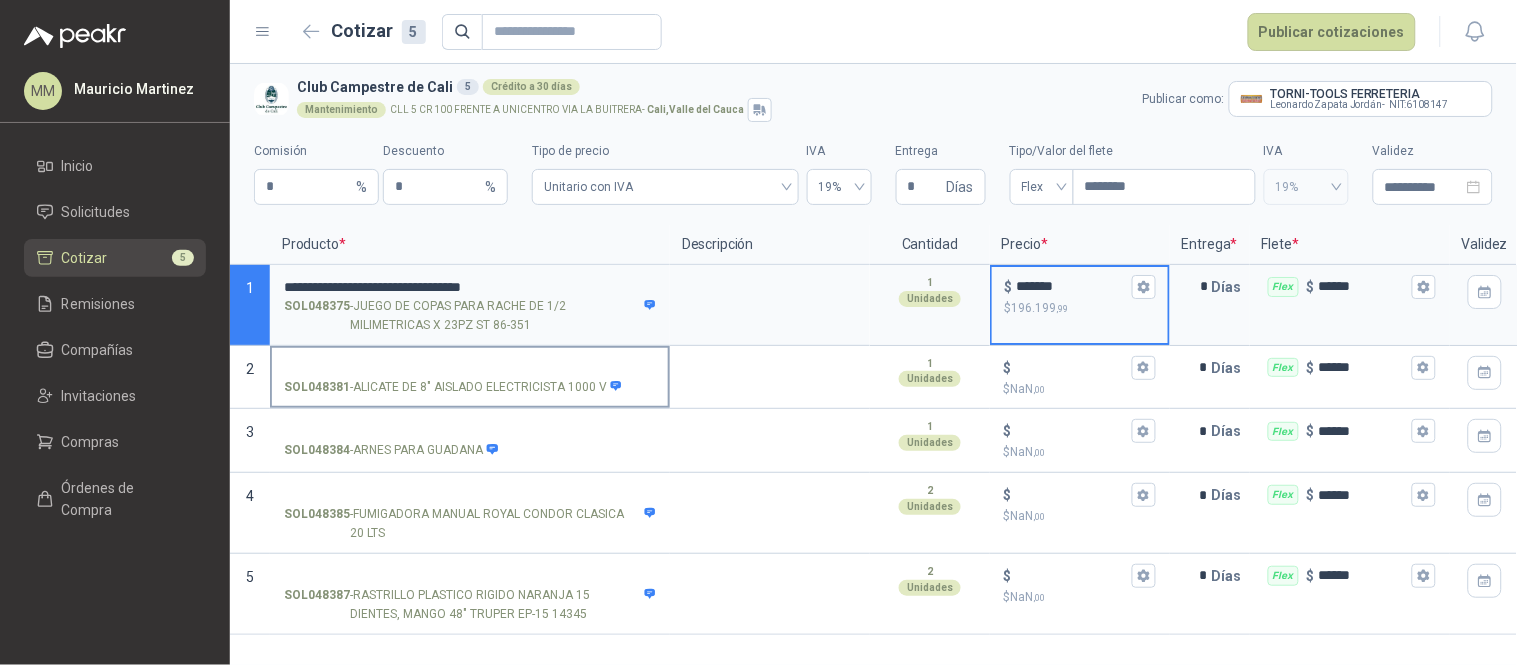 click on "SOL048381  -  ALICATE DE 8" AISLADO ELECTRICISTA 1000 V" at bounding box center (470, 368) 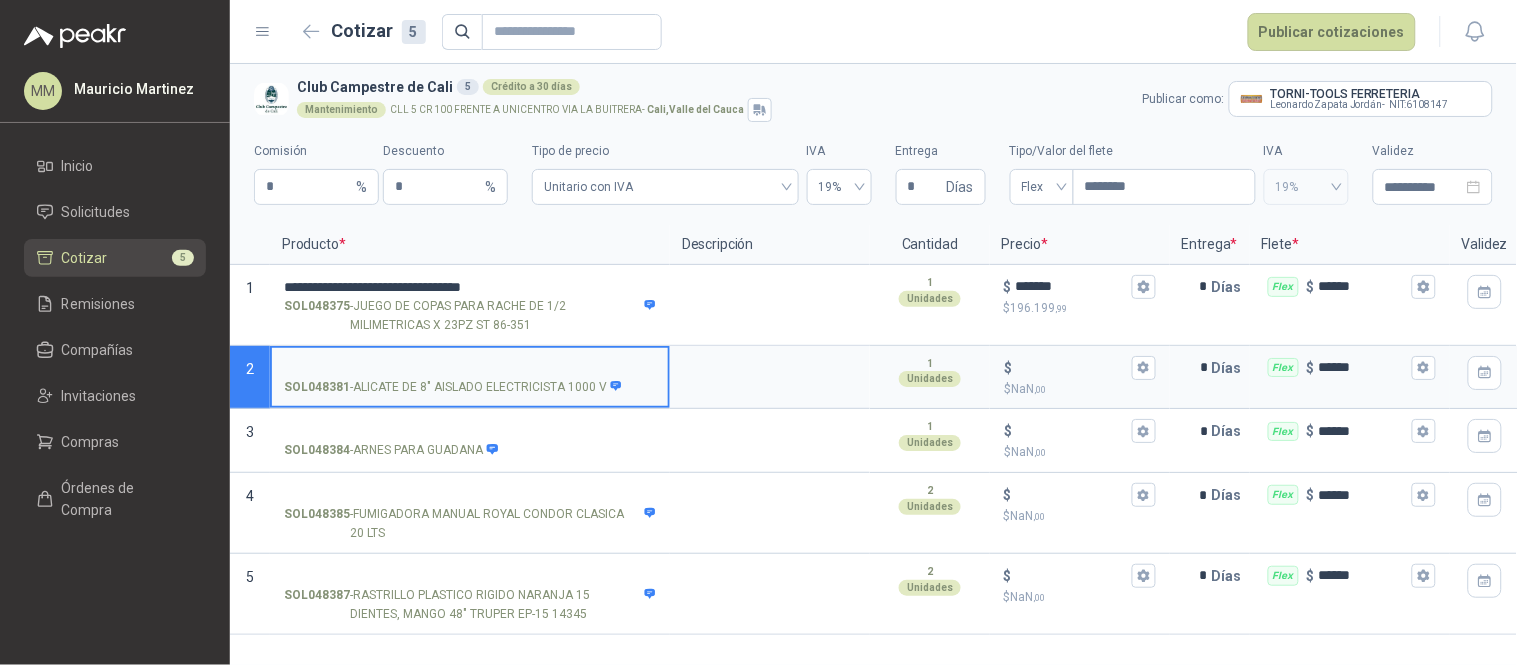 paste on "**********" 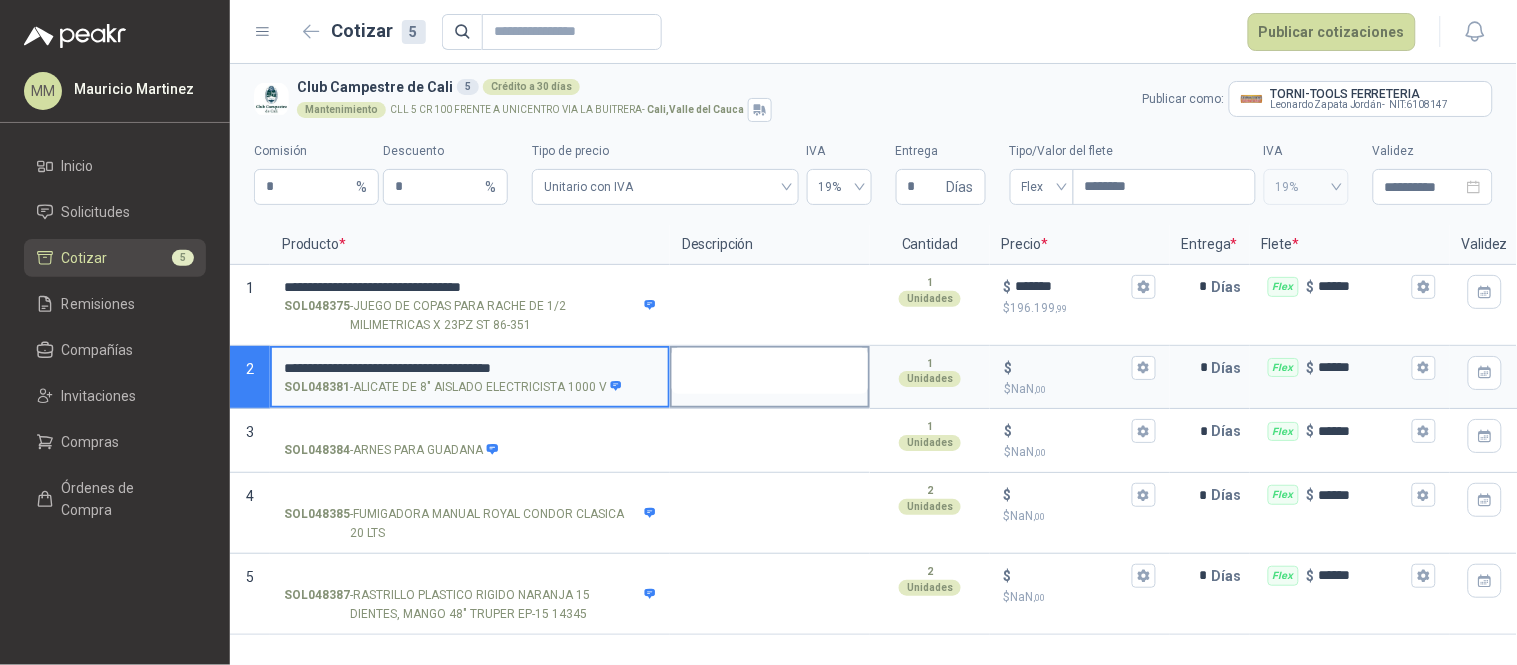 type on "**********" 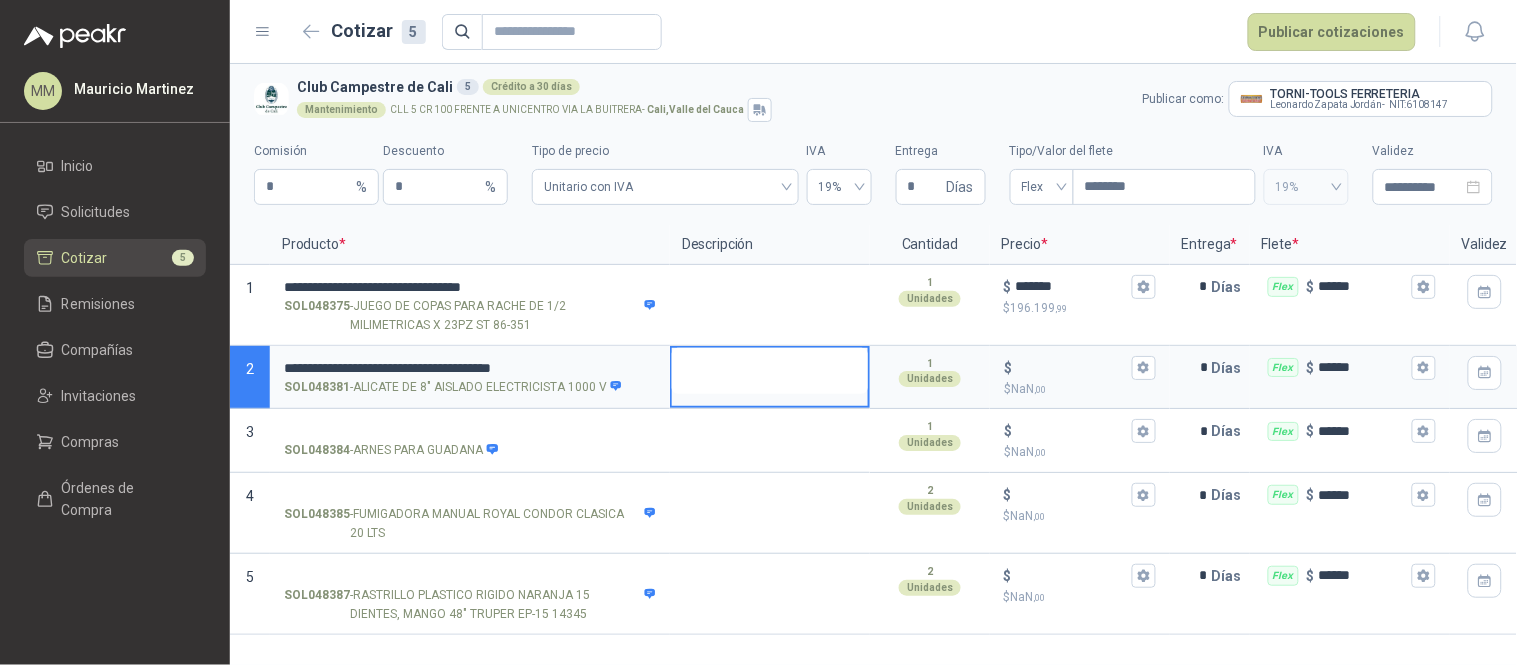 type 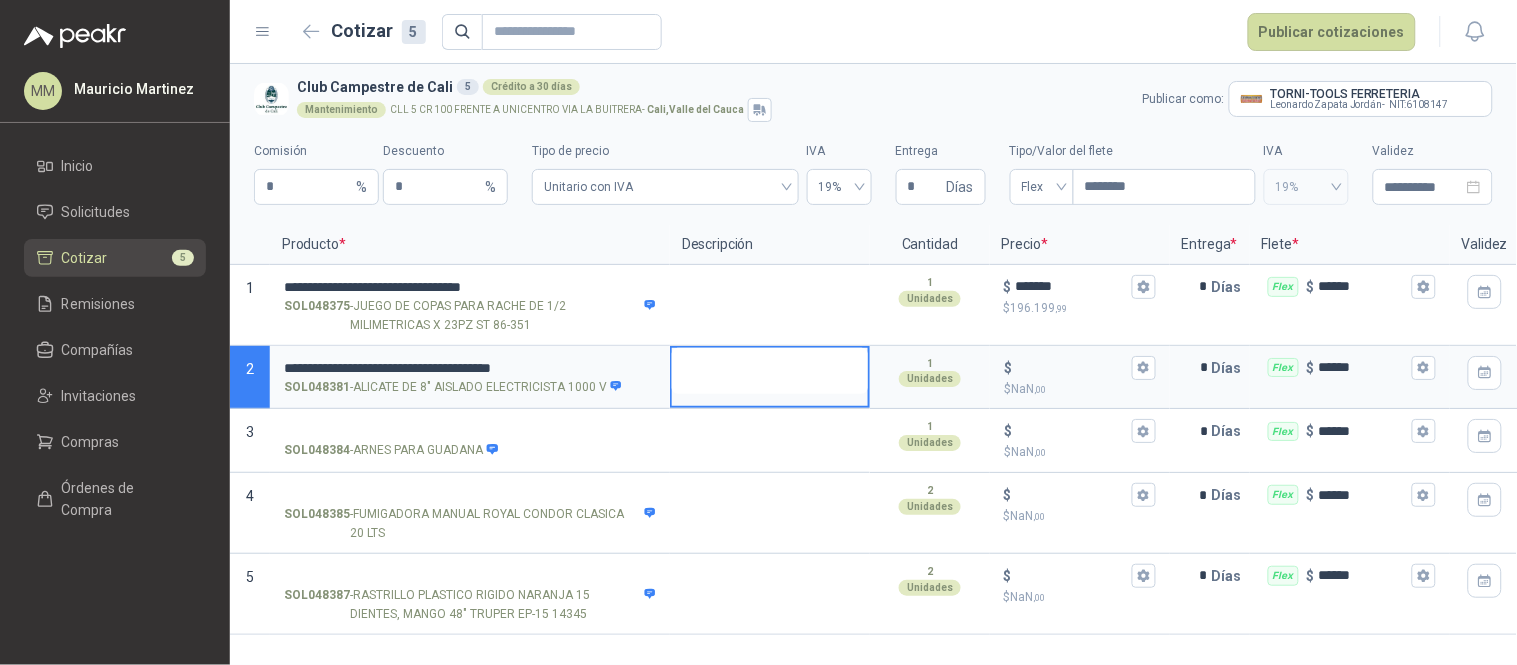 type on "*" 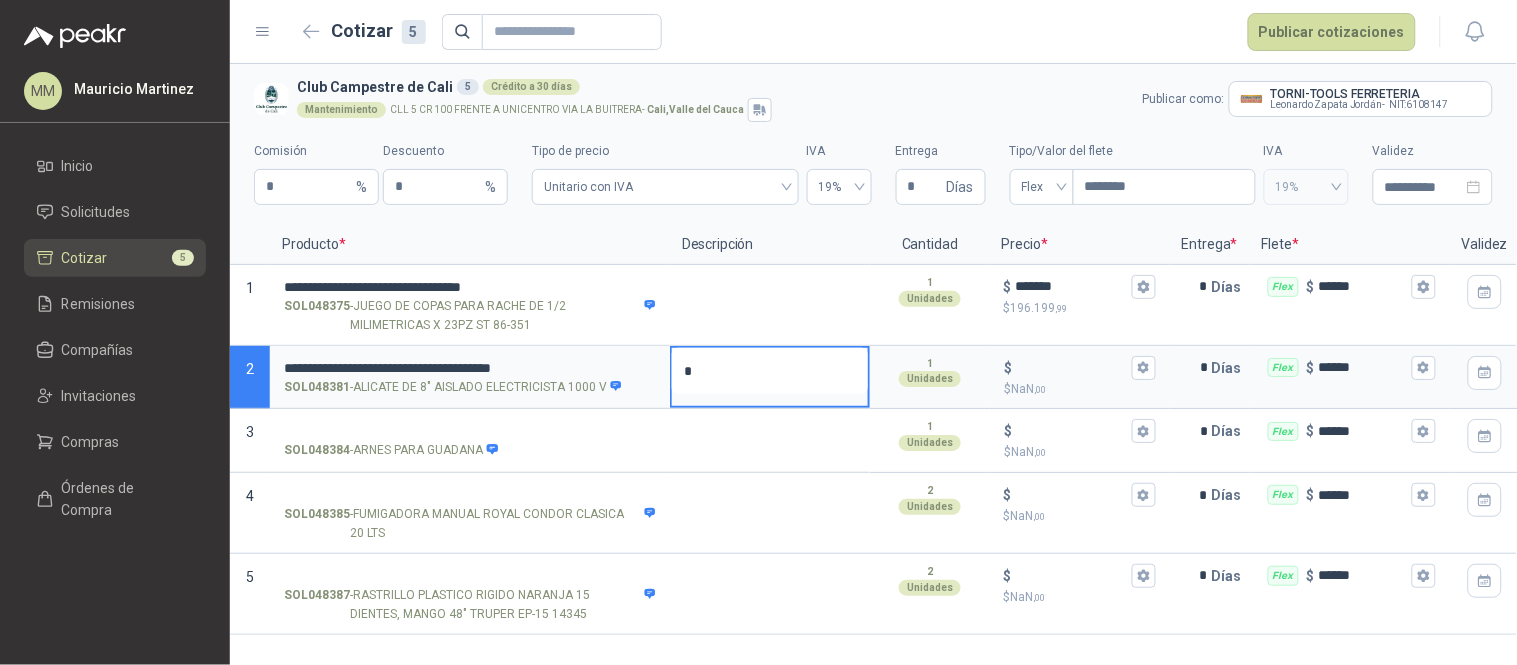 type 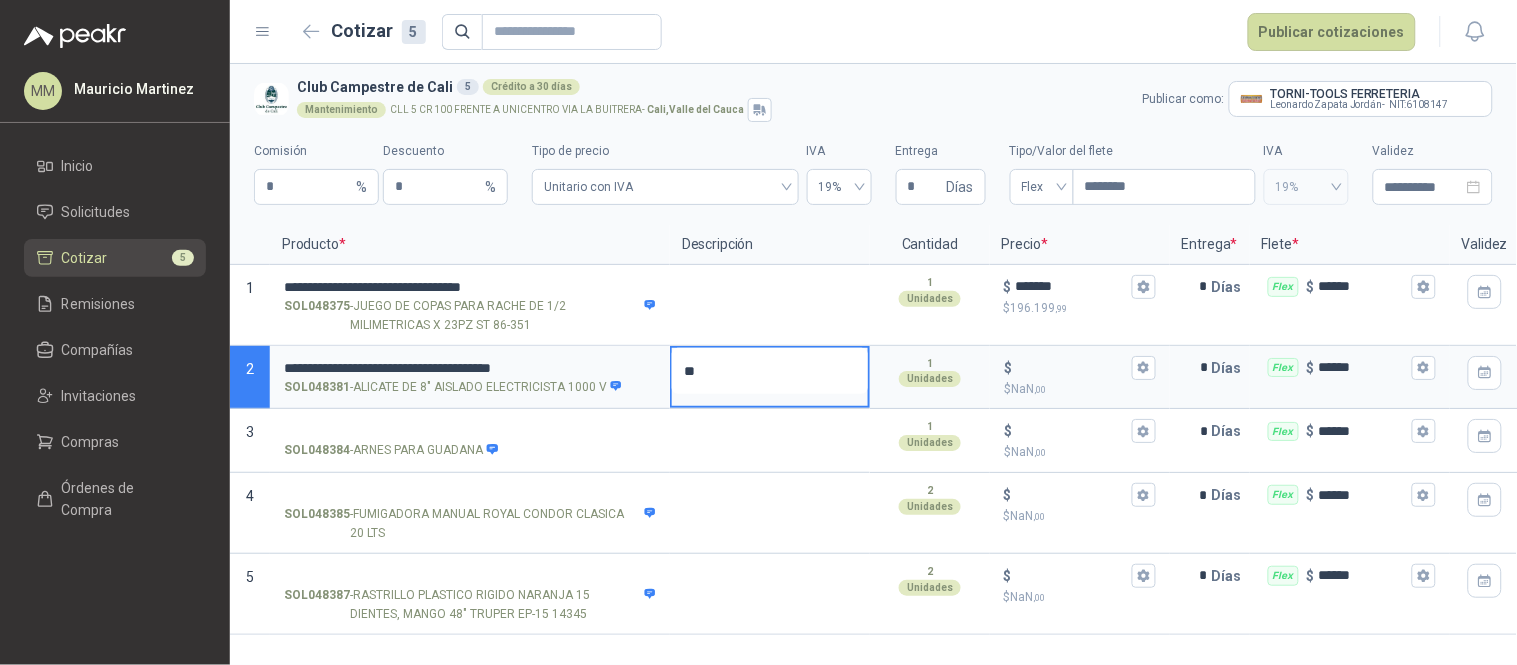 type 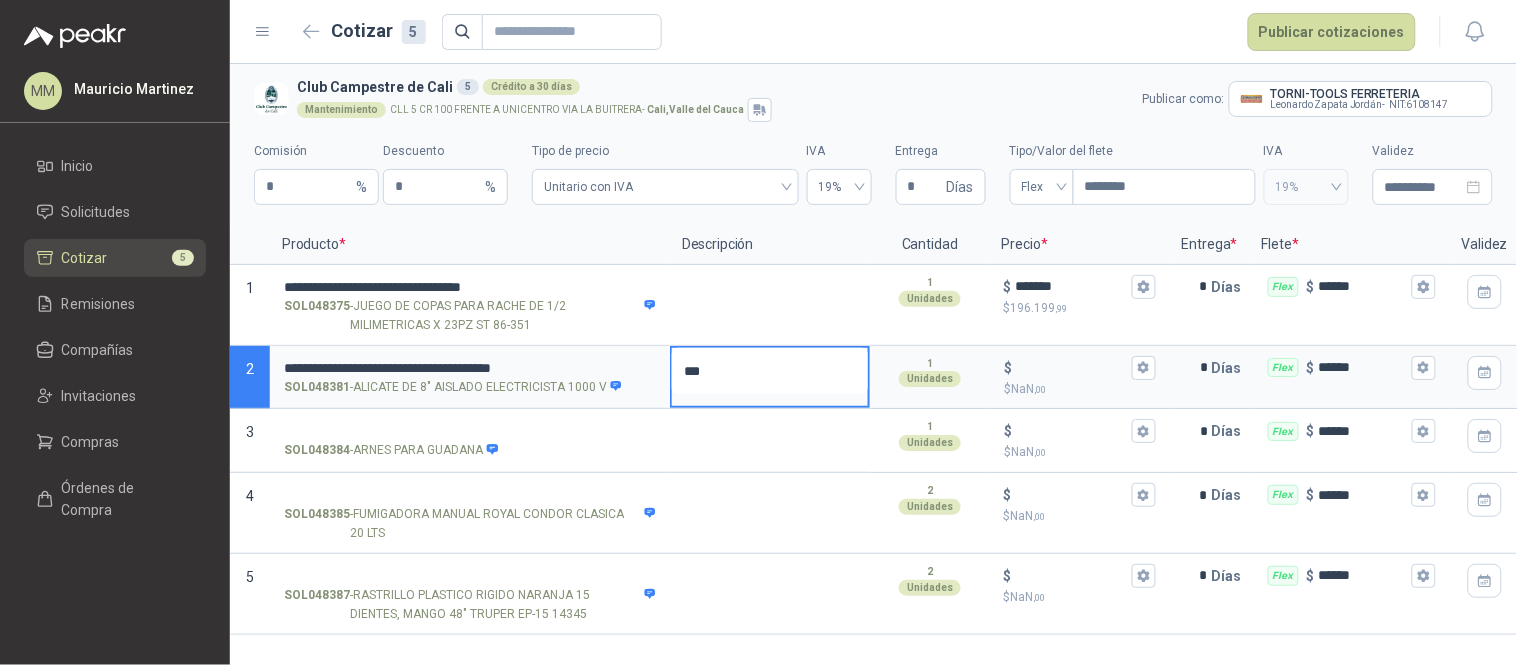 type 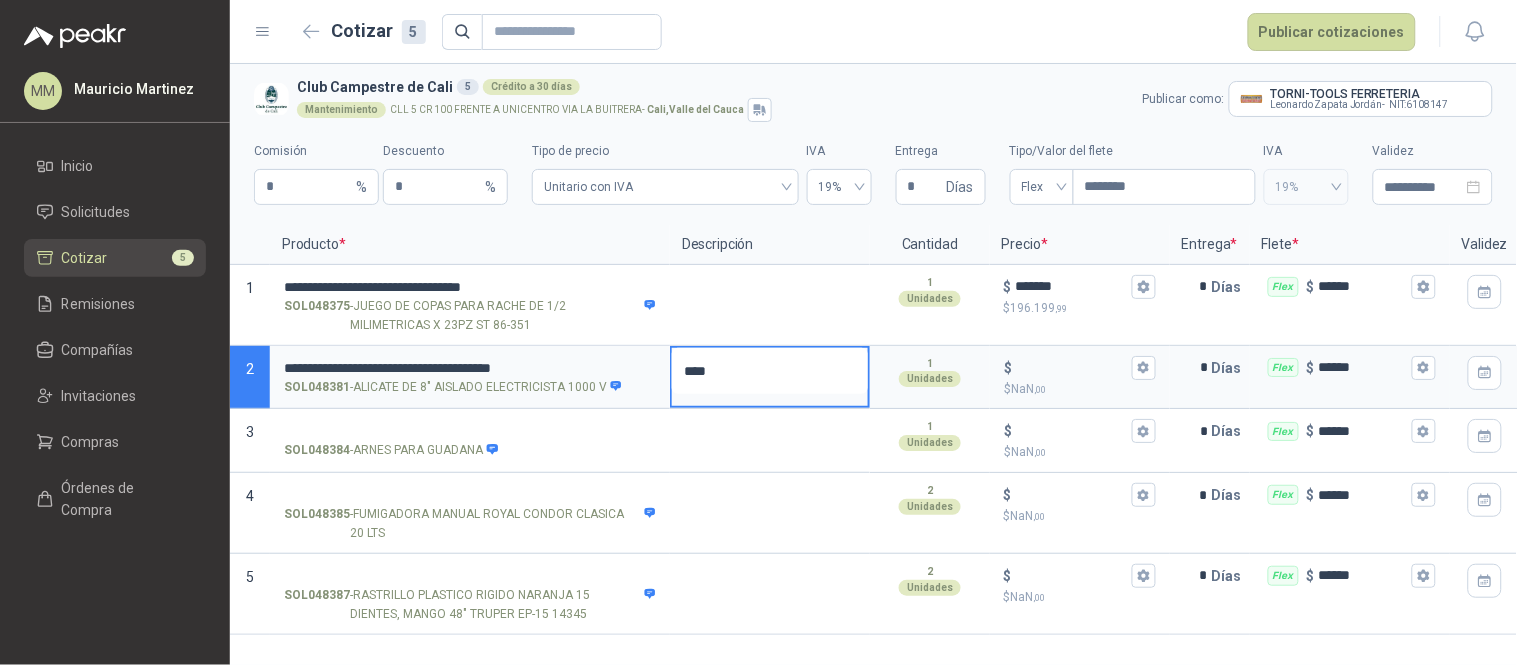 type 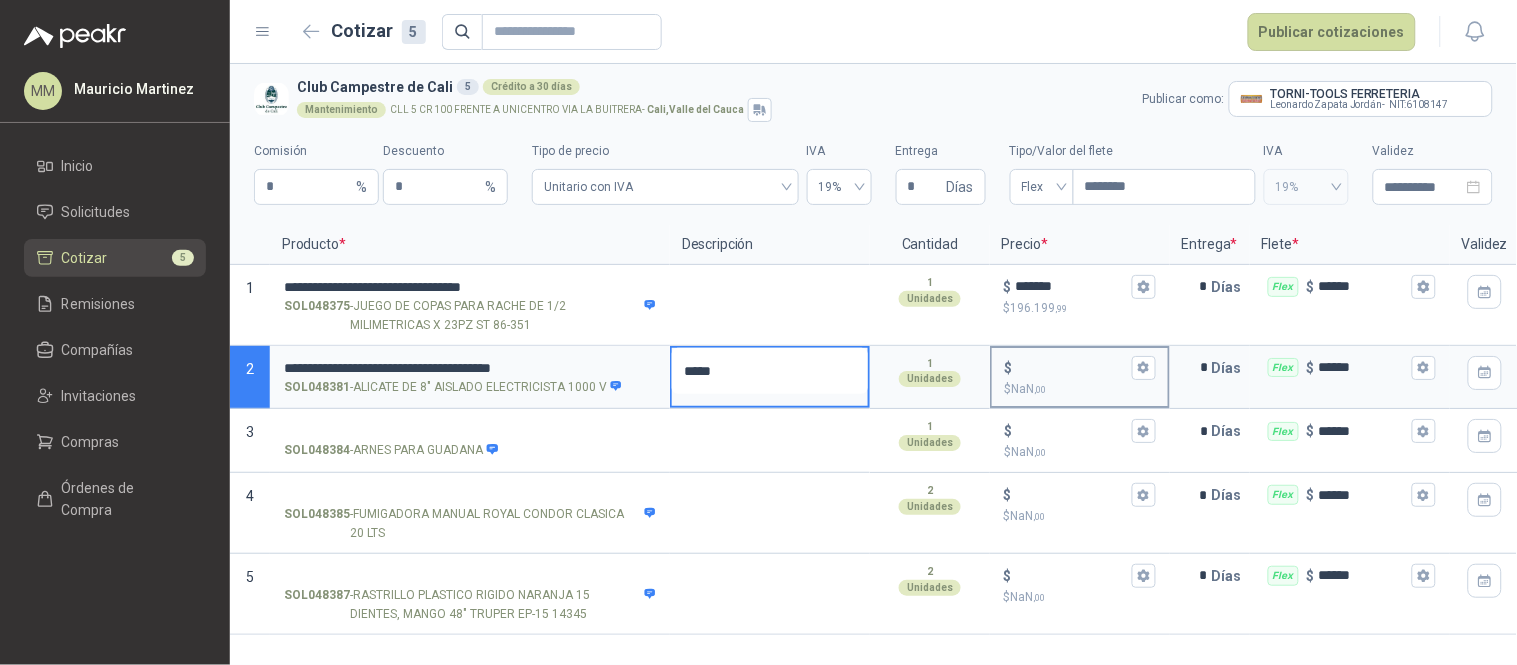 type on "*****" 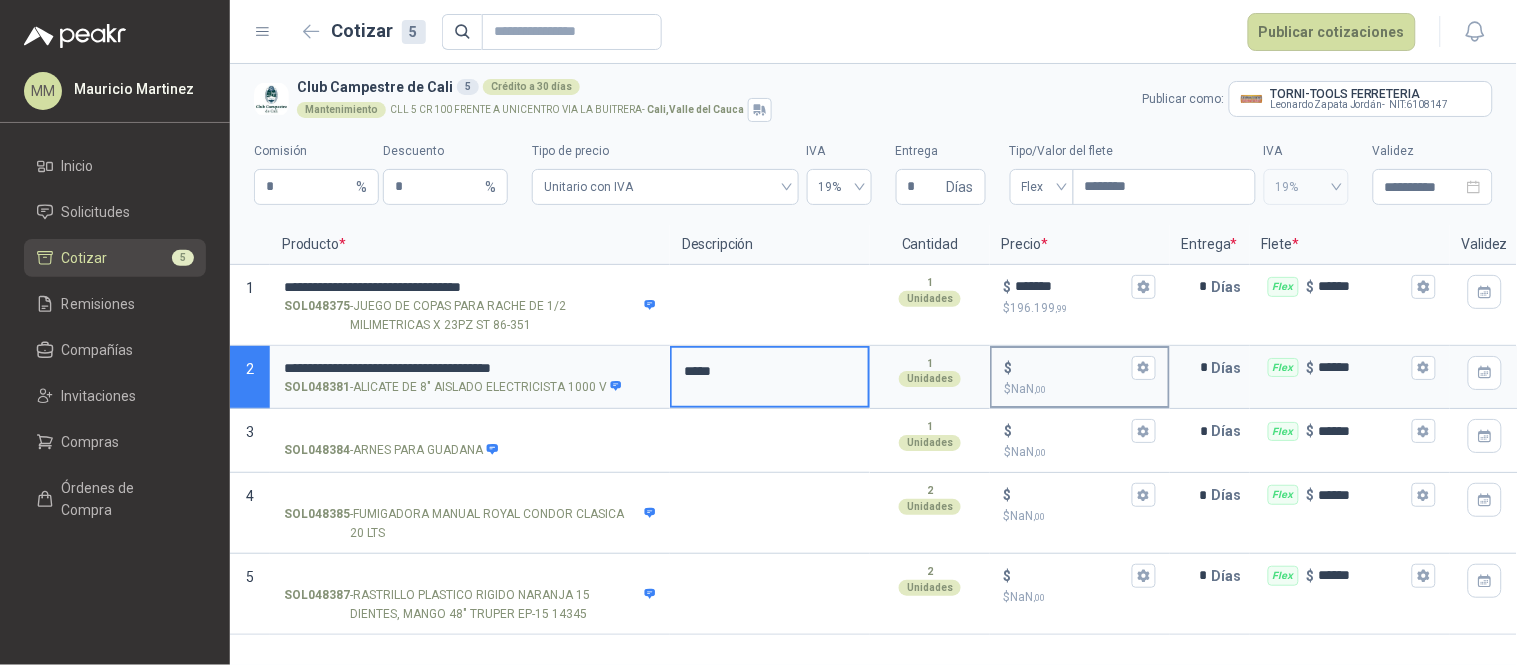 click on "$ $  NaN ,00" at bounding box center [1072, 367] 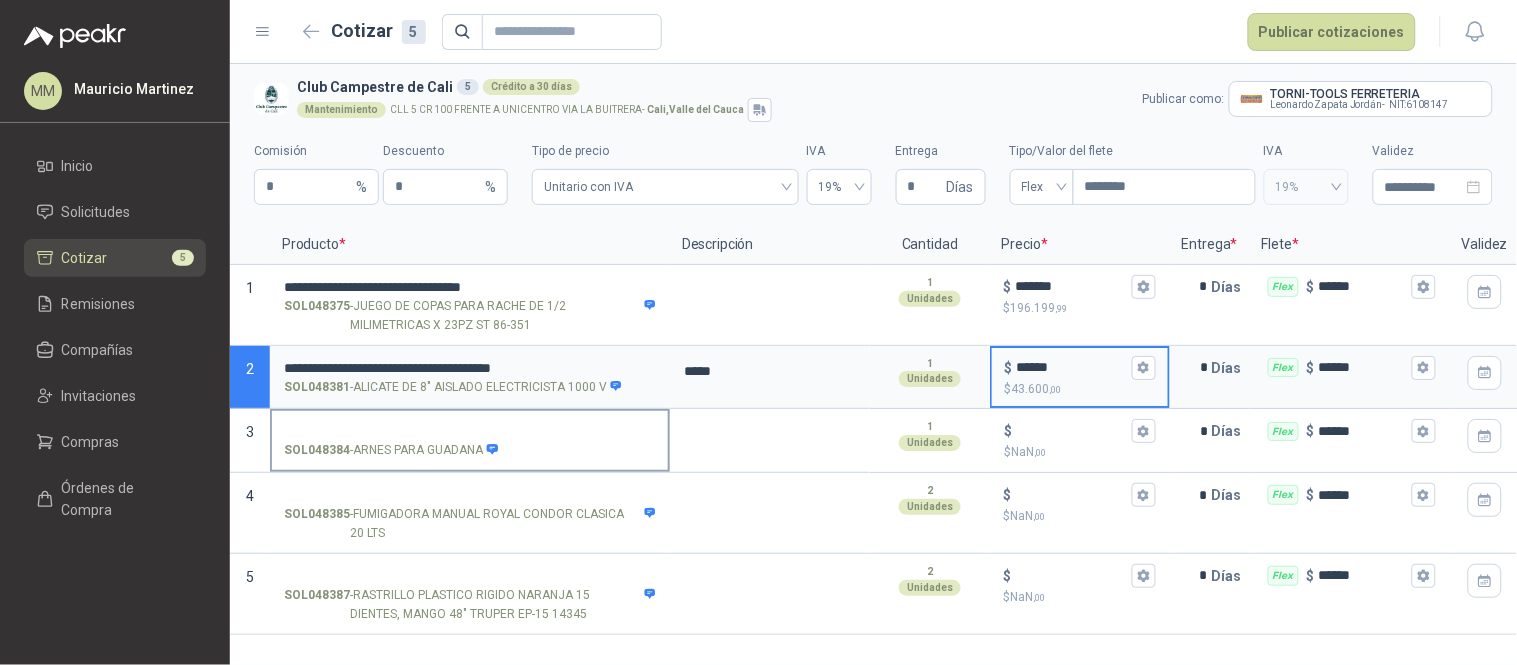 type on "******" 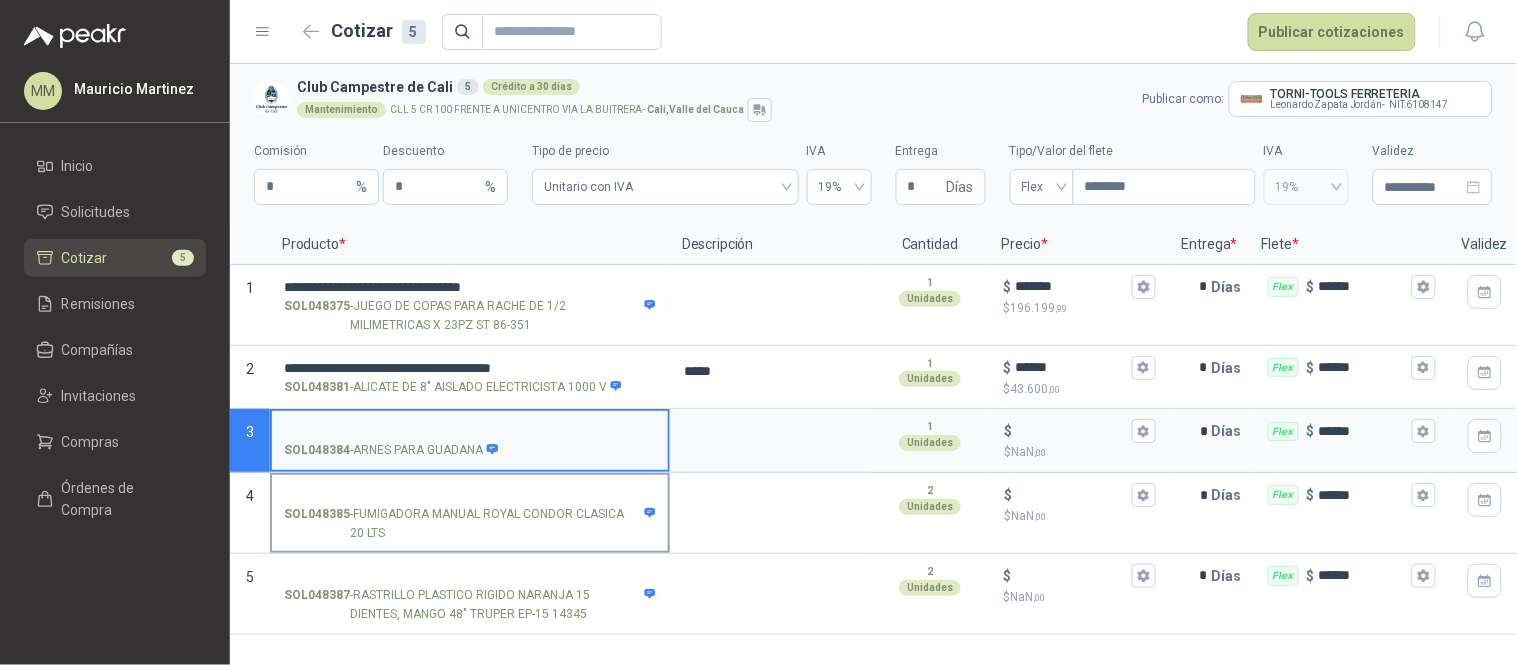 click on "SOL048385  -  FUMIGADORA MANUAL ROYAL CONDOR CLASICA 20 LTS" at bounding box center [470, 495] 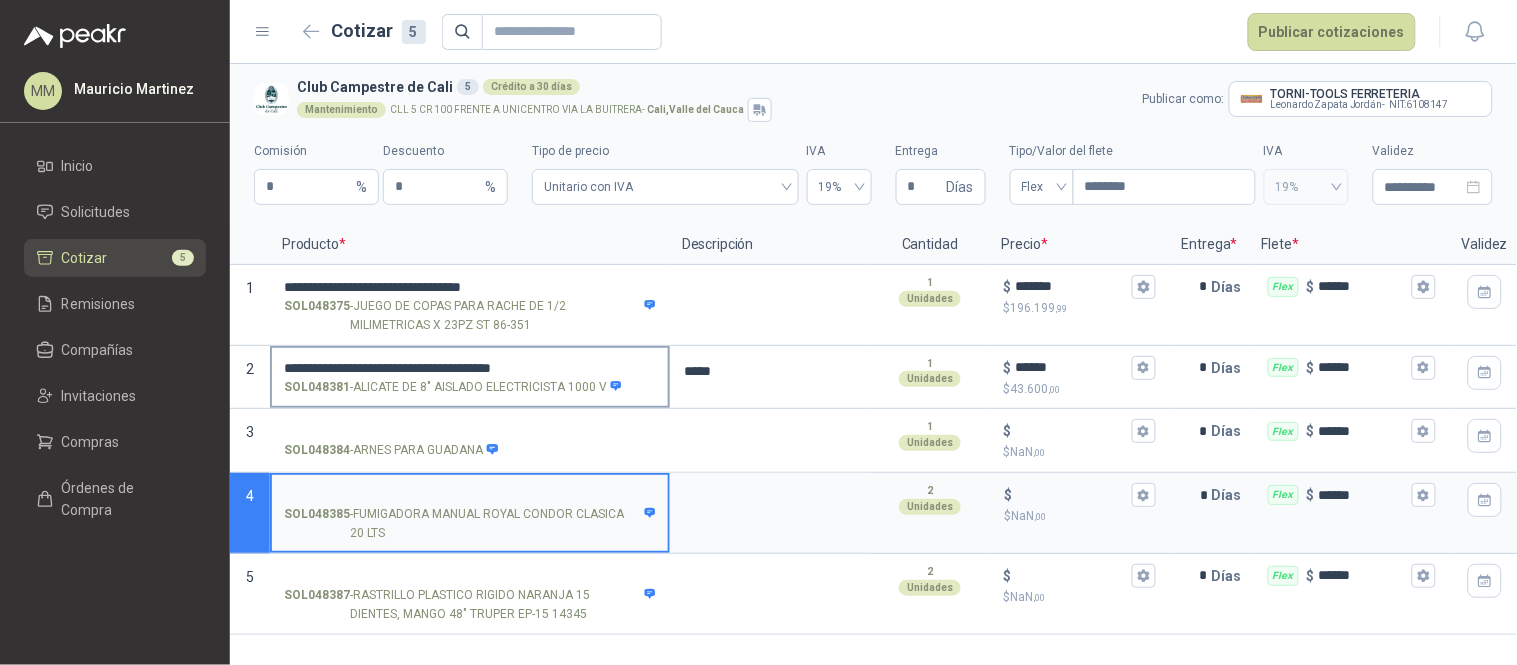 paste on "**********" 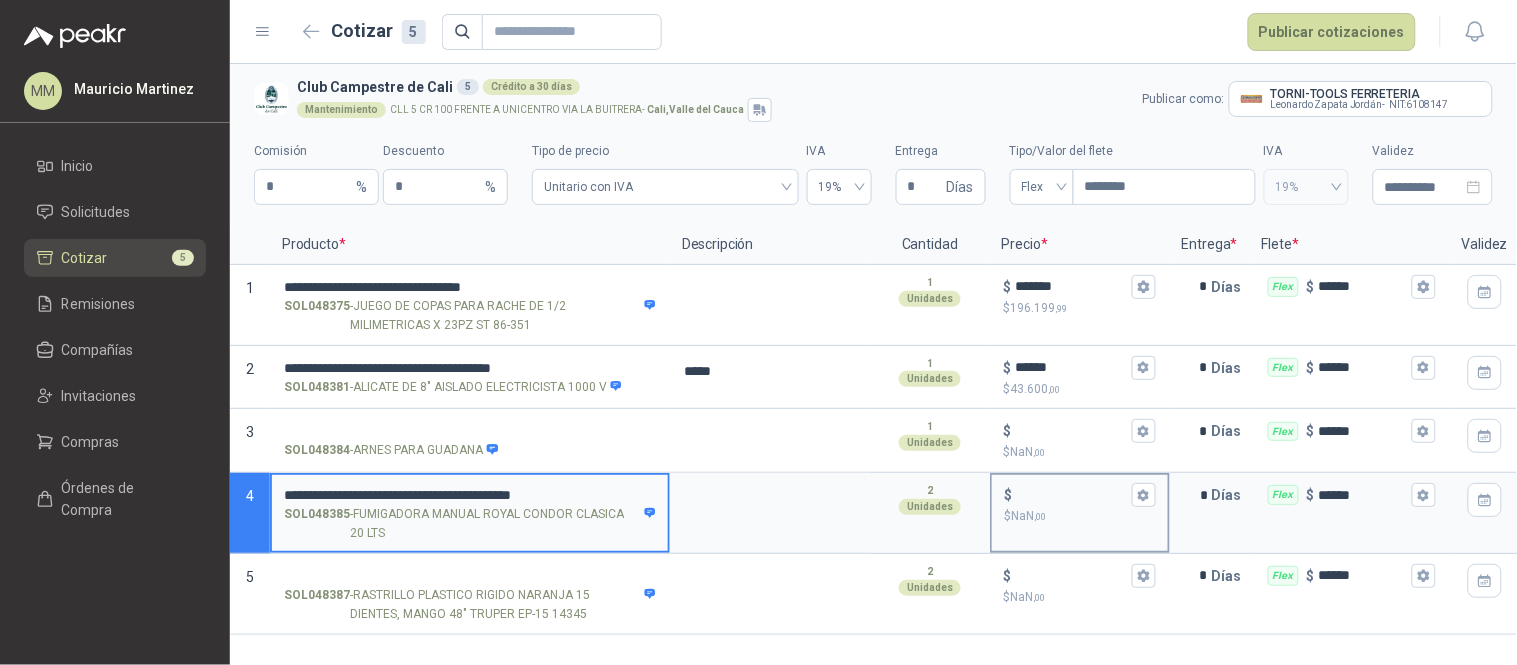 type on "**********" 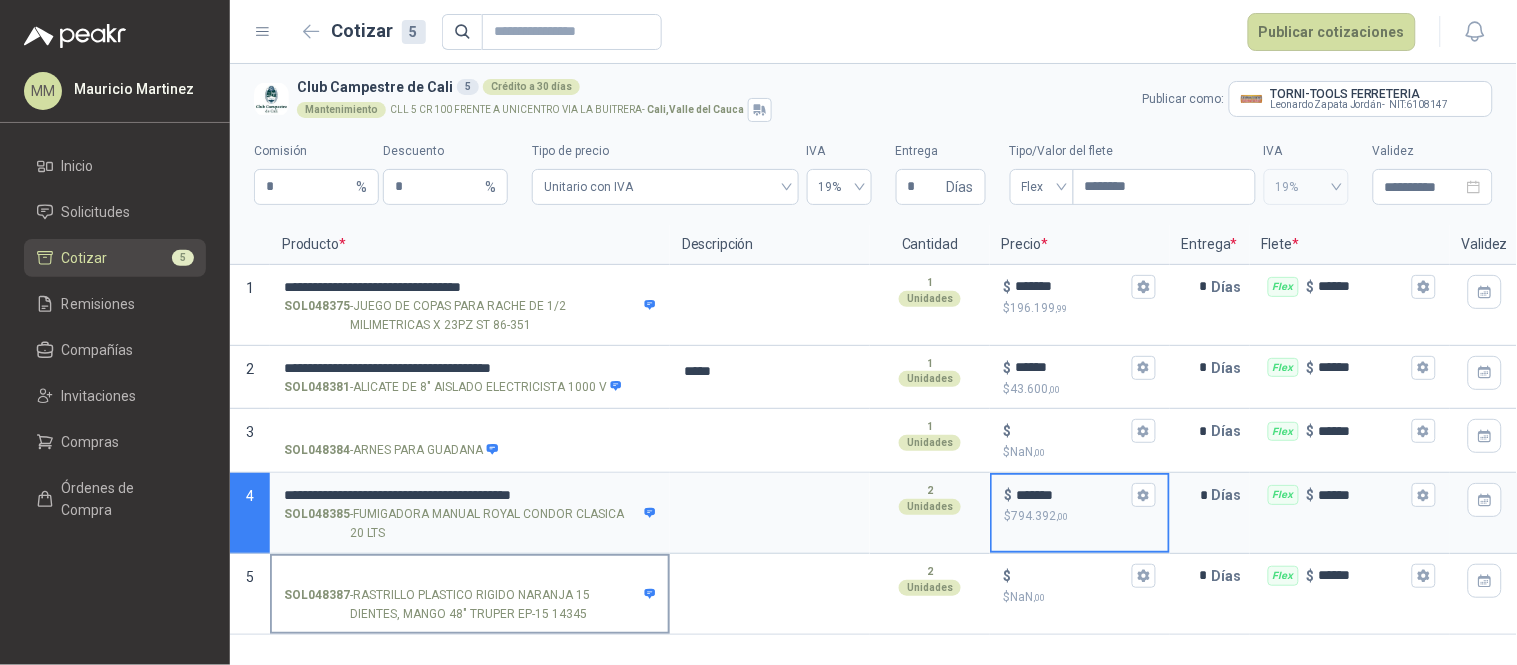 type on "*******" 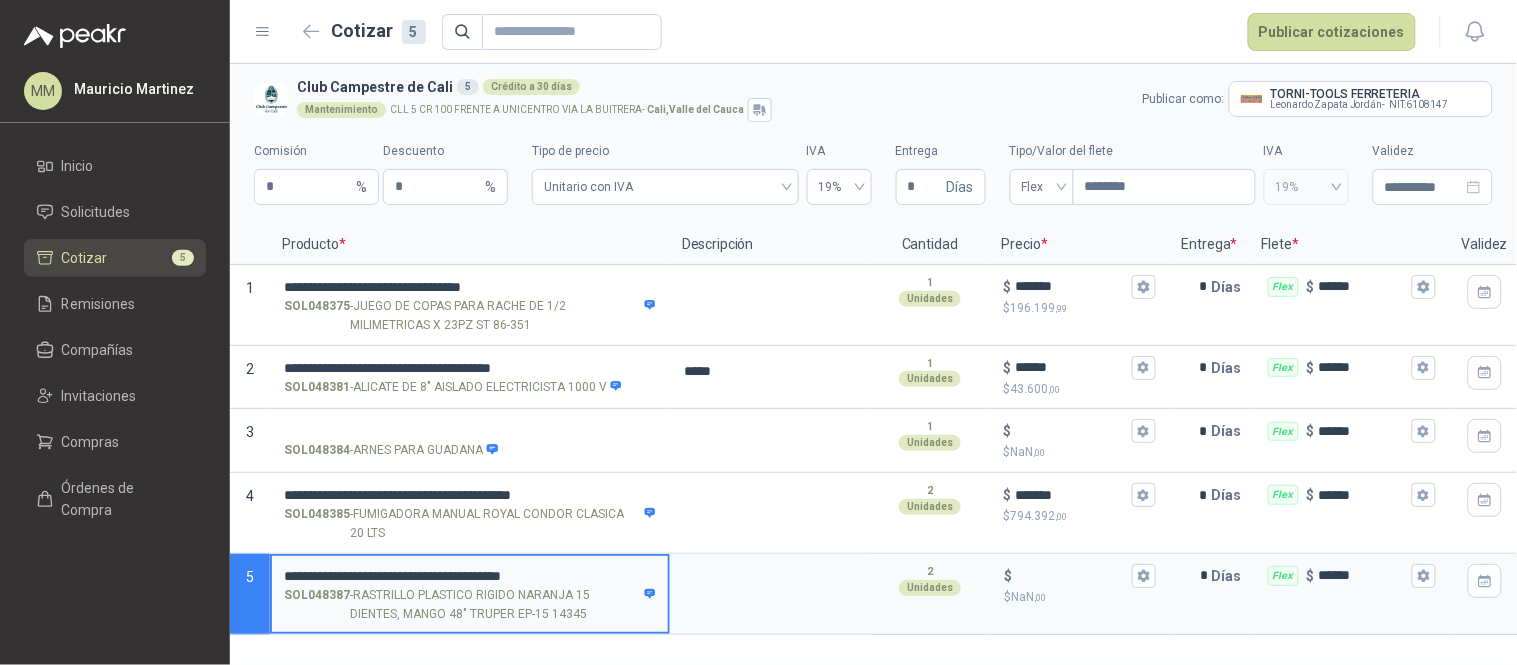 type on "**********" 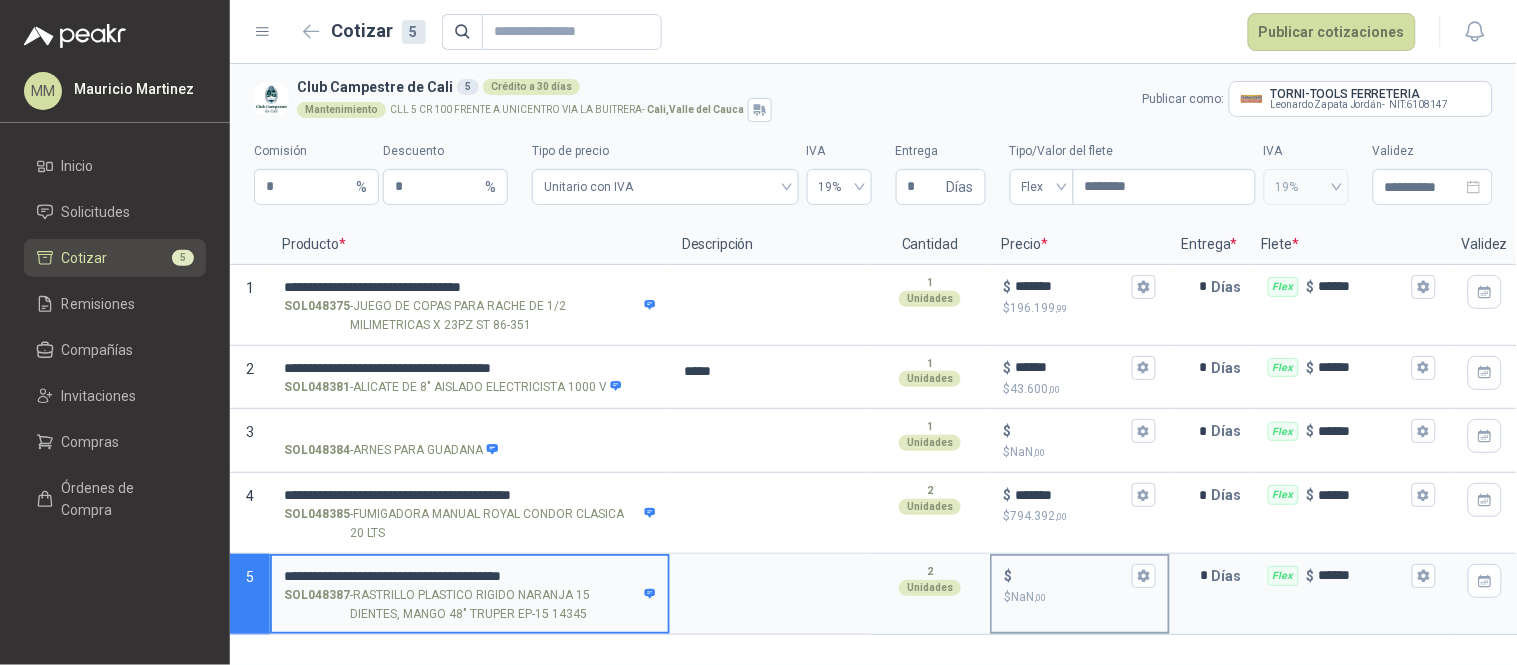 click on "$ $  NaN ,00" at bounding box center (1072, 575) 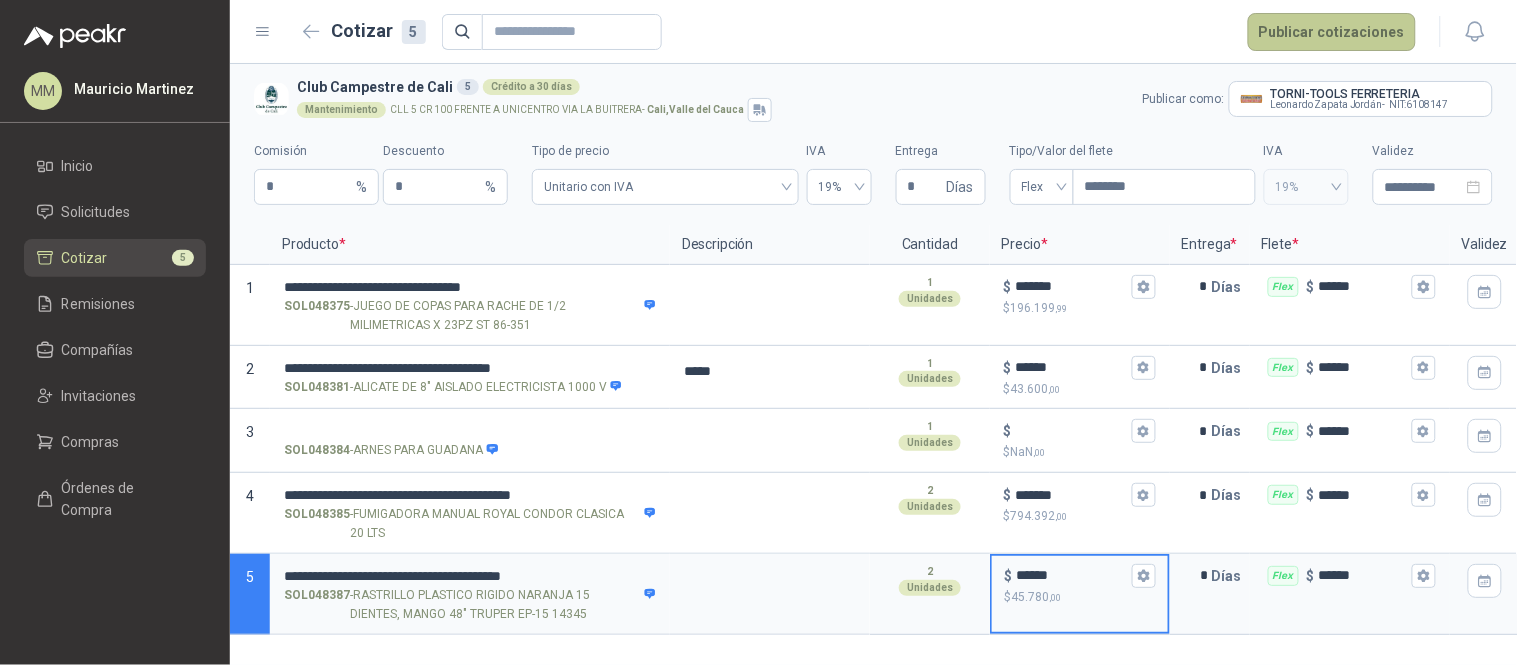 type on "******" 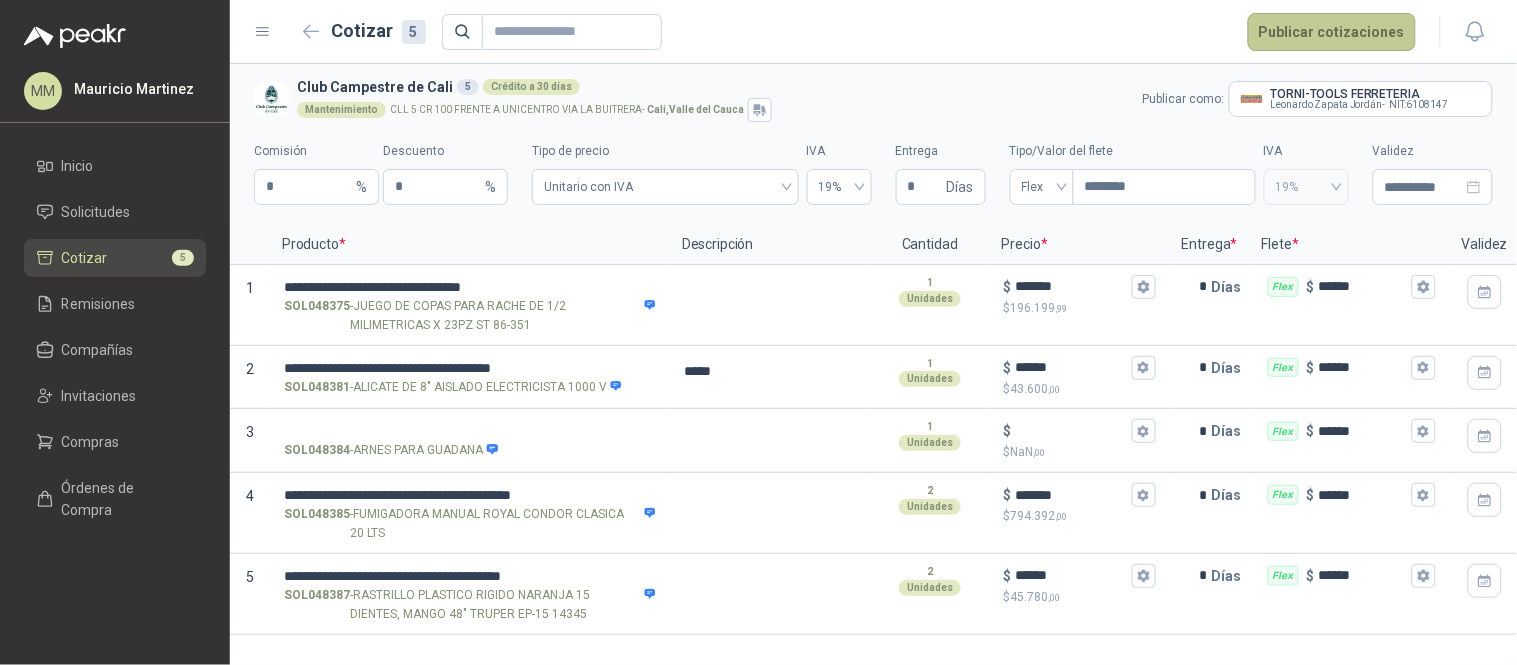 click on "Publicar cotizaciones" at bounding box center [1332, 32] 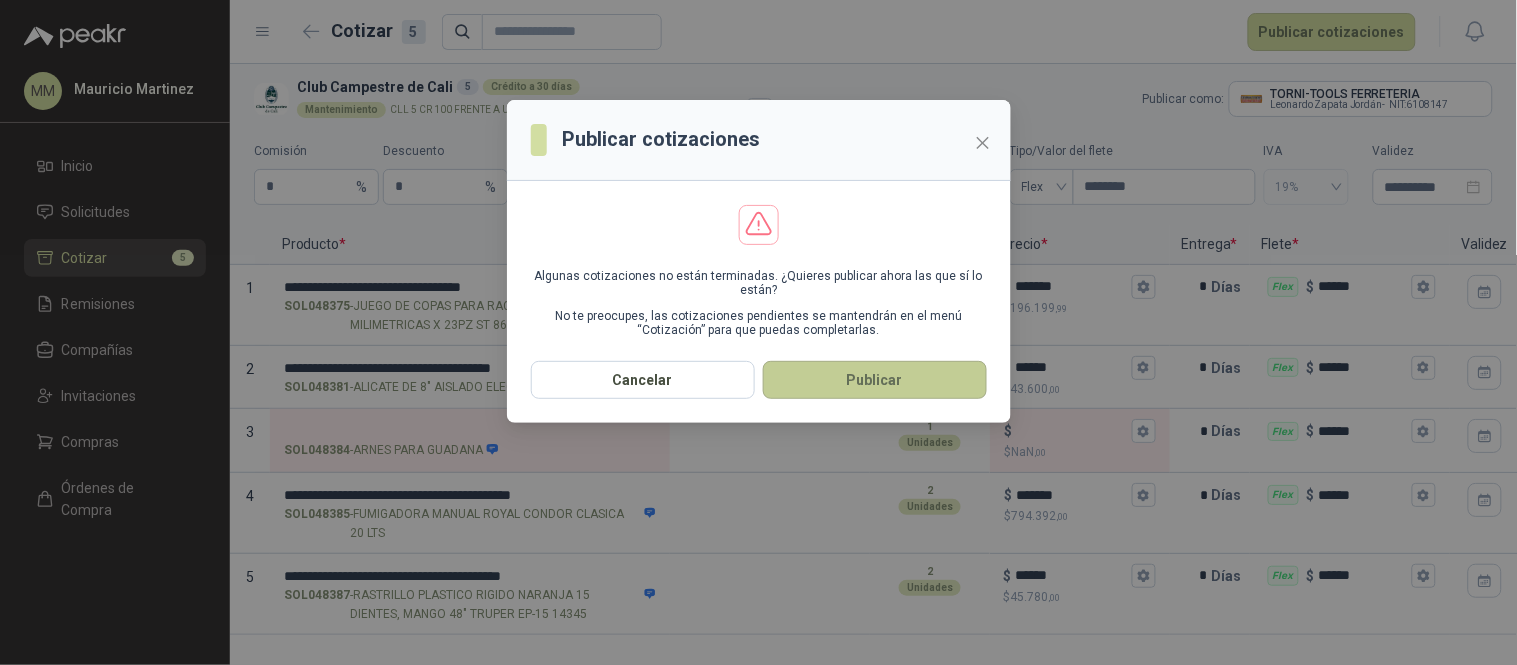 click on "Publicar" at bounding box center (875, 380) 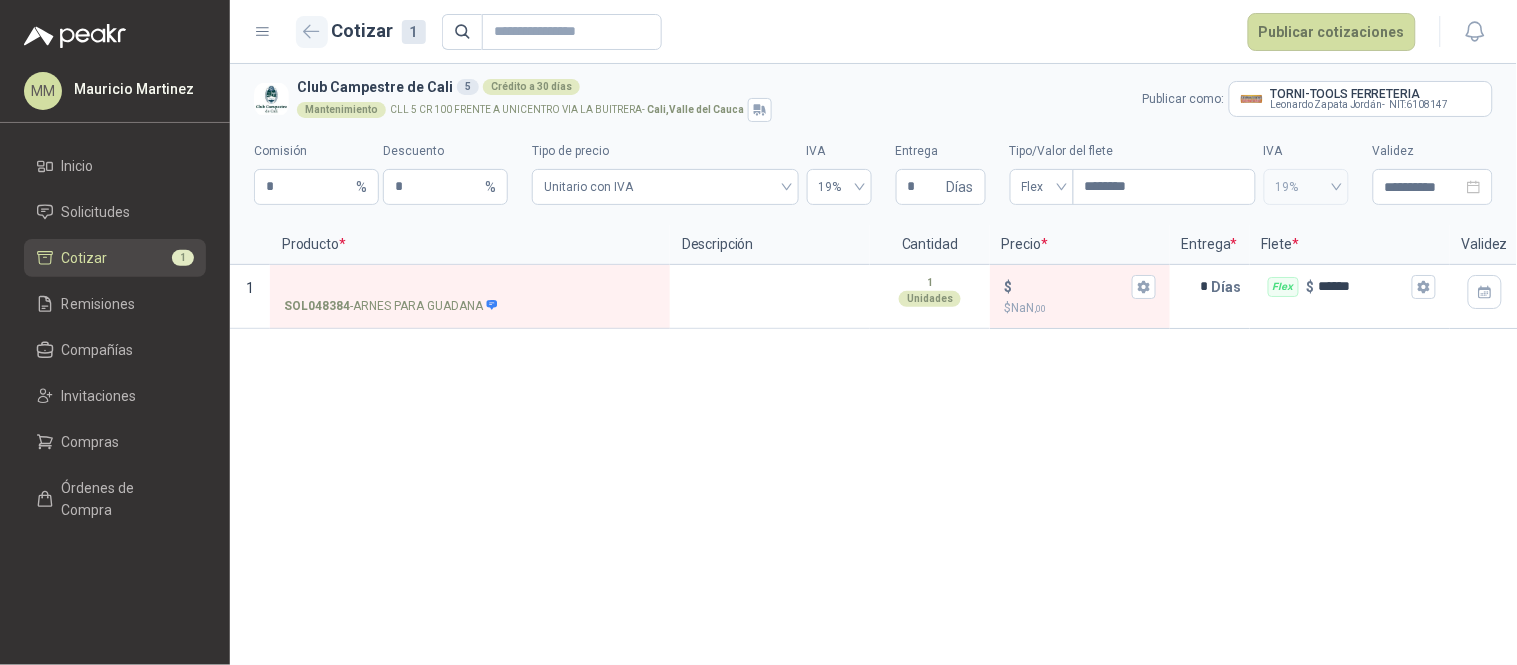 click at bounding box center [312, 32] 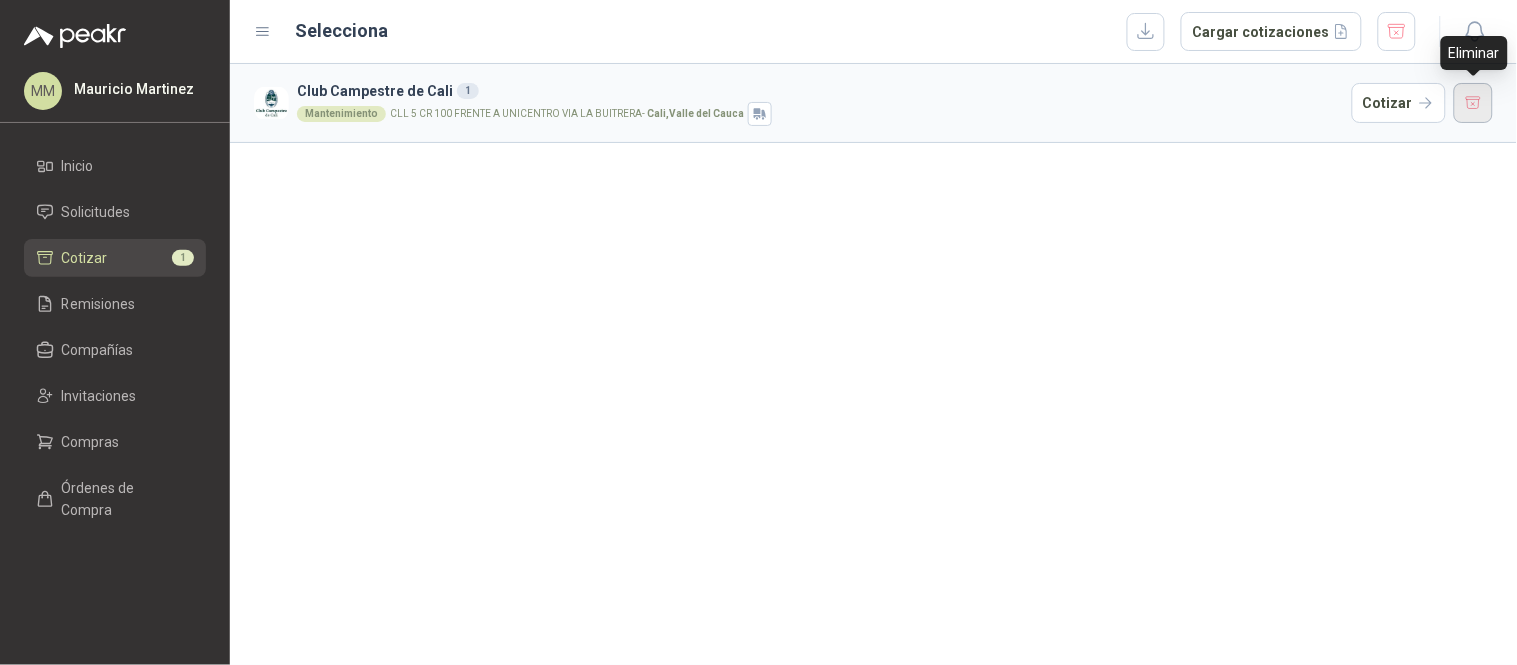 click at bounding box center [1474, 103] 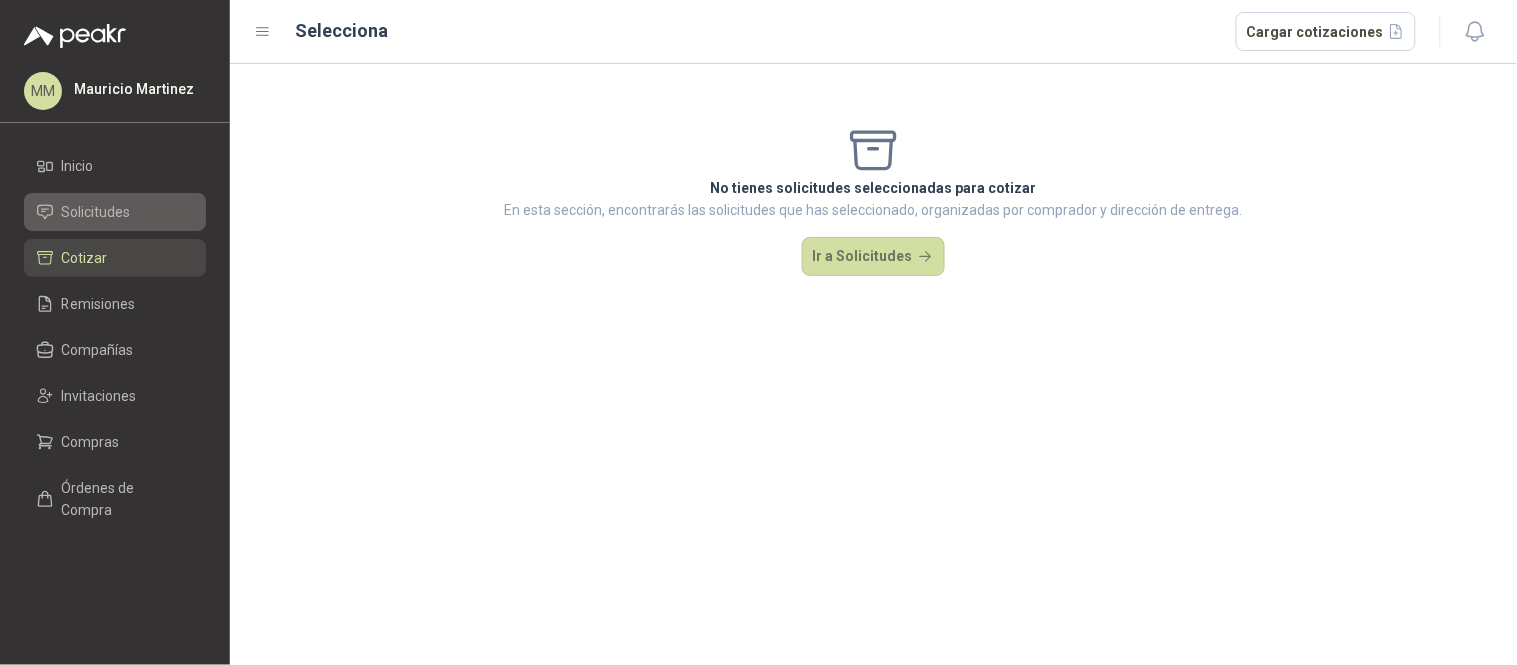click on "Solicitudes" at bounding box center [115, 212] 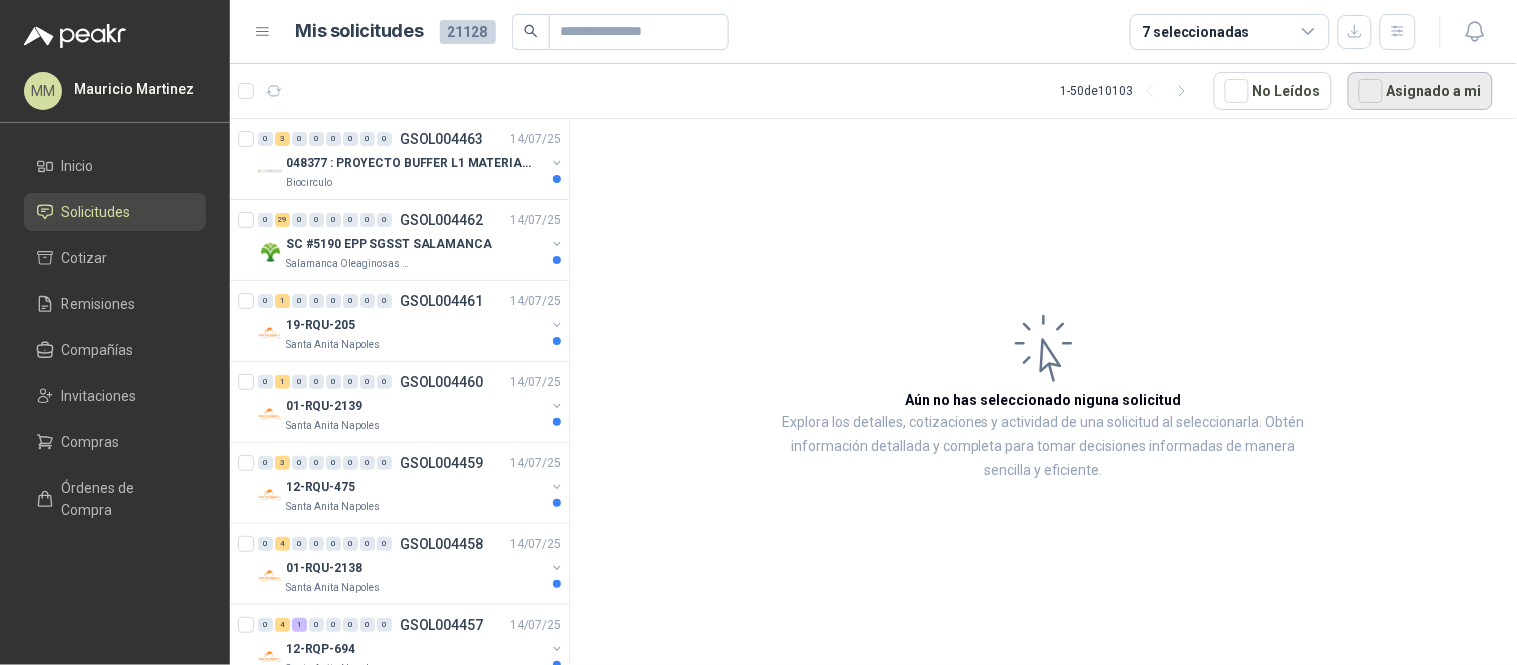 click on "Asignado a mi" at bounding box center [1420, 91] 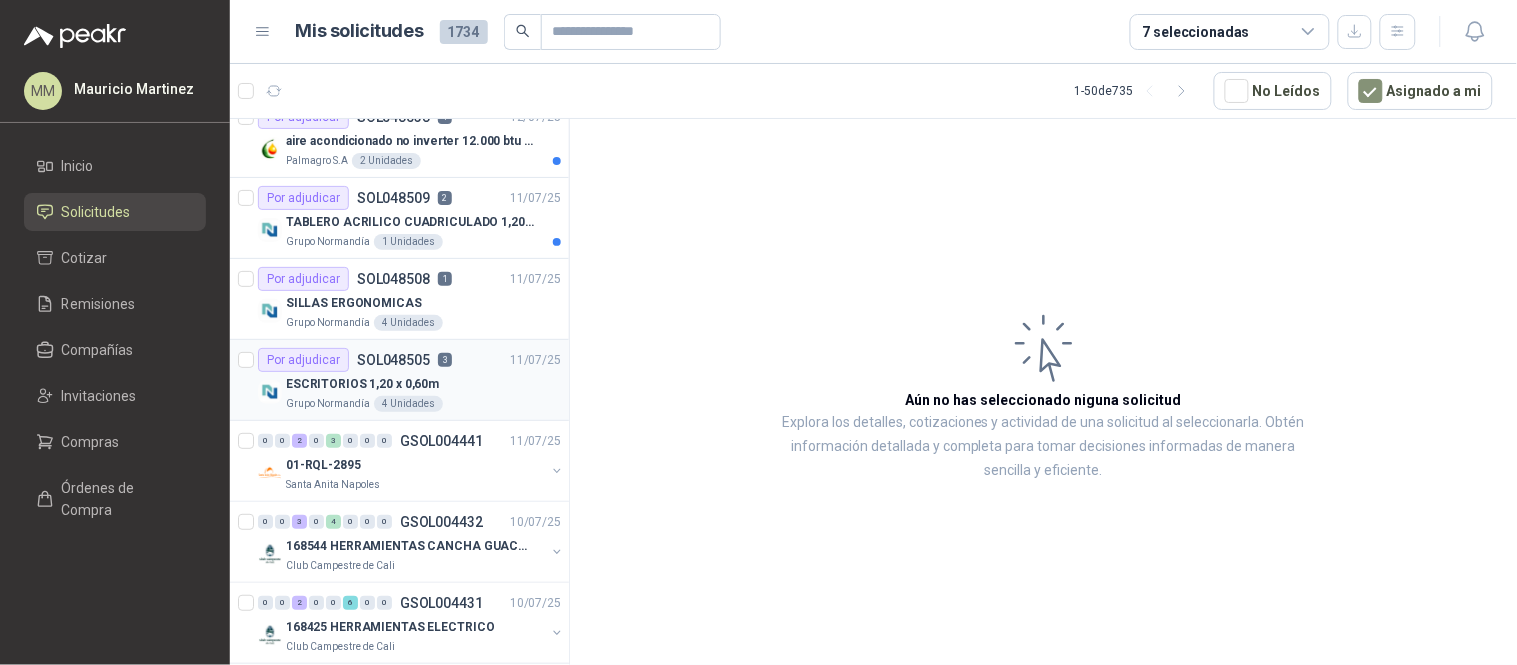 scroll, scrollTop: 0, scrollLeft: 0, axis: both 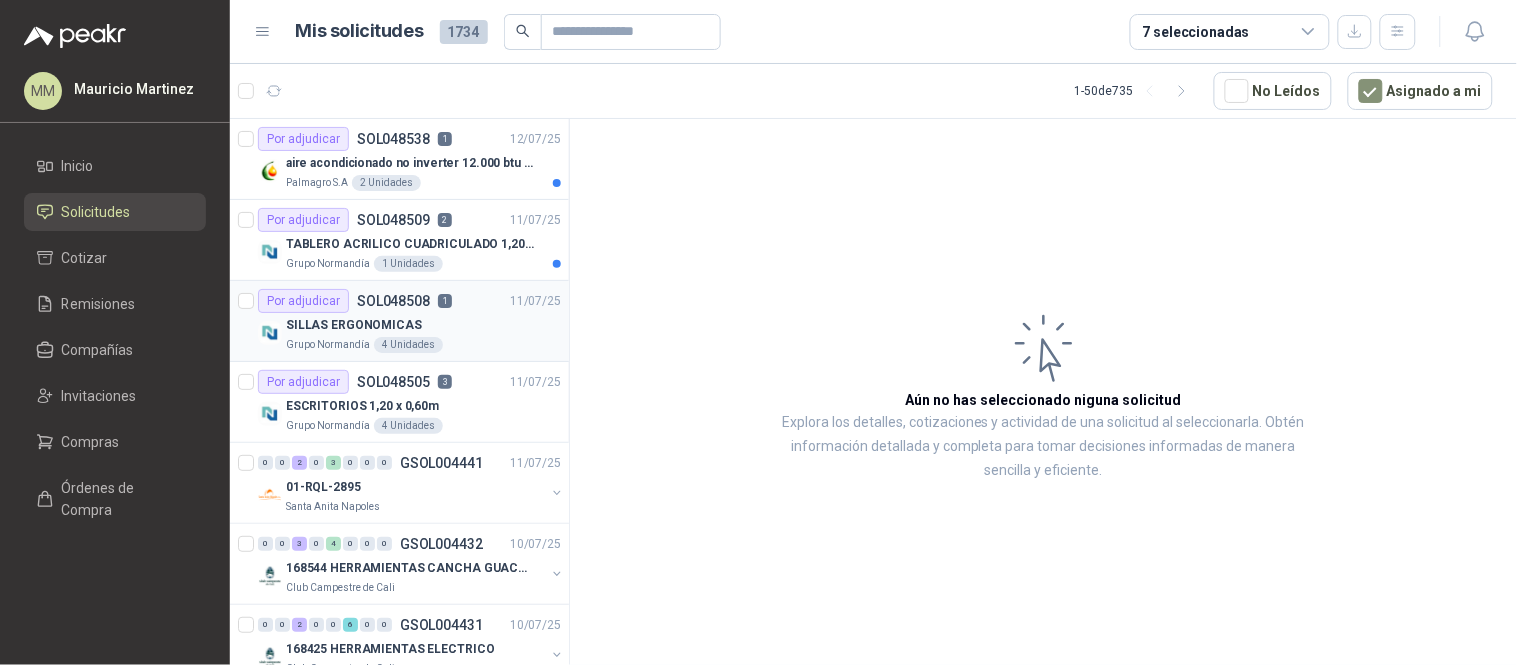 click on "SILLAS ERGONOMICAS" at bounding box center (423, 325) 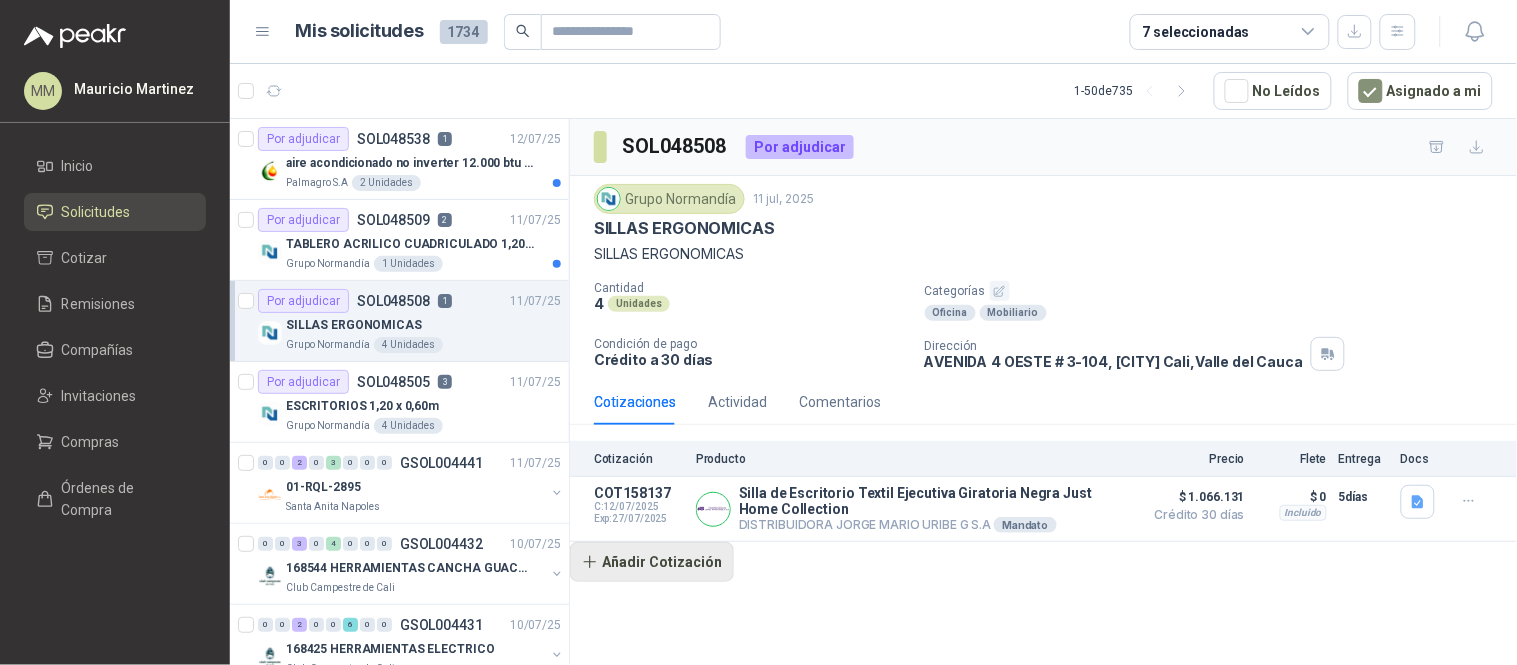 click on "Añadir Cotización" at bounding box center (652, 562) 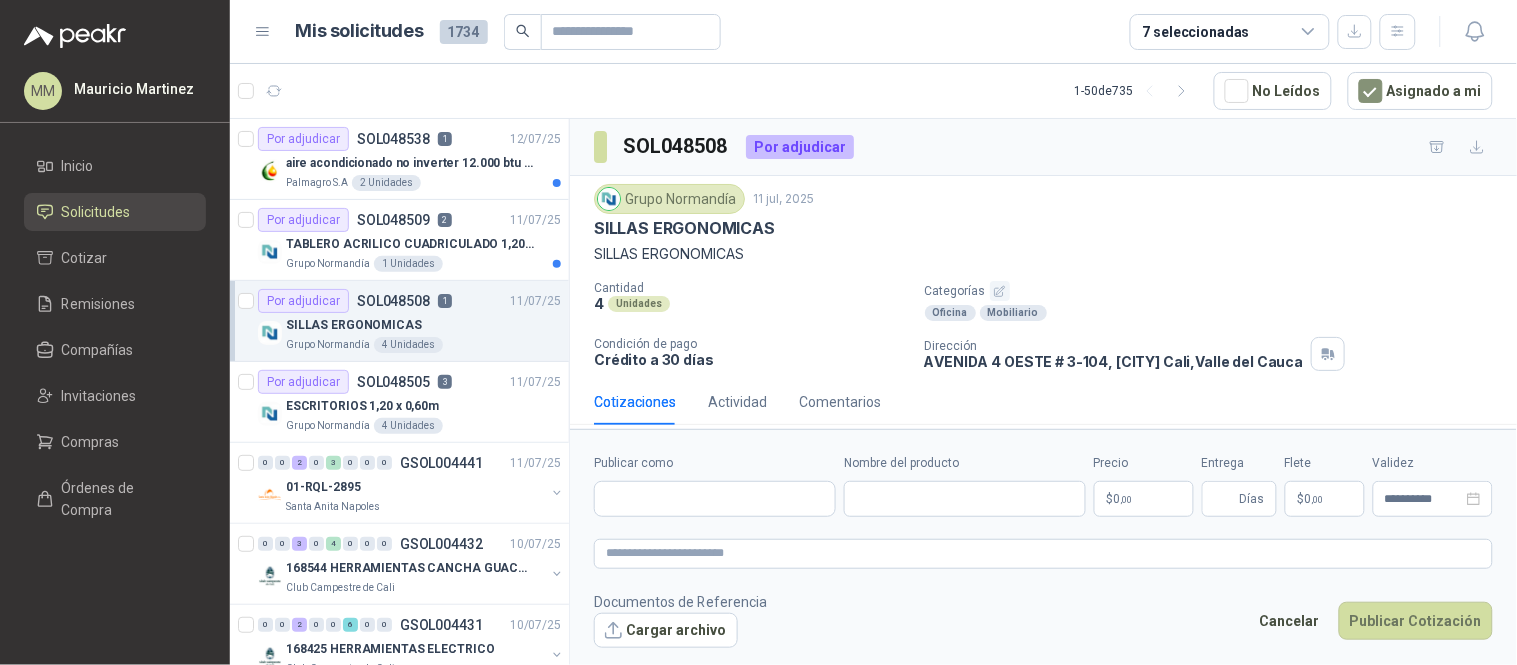 type 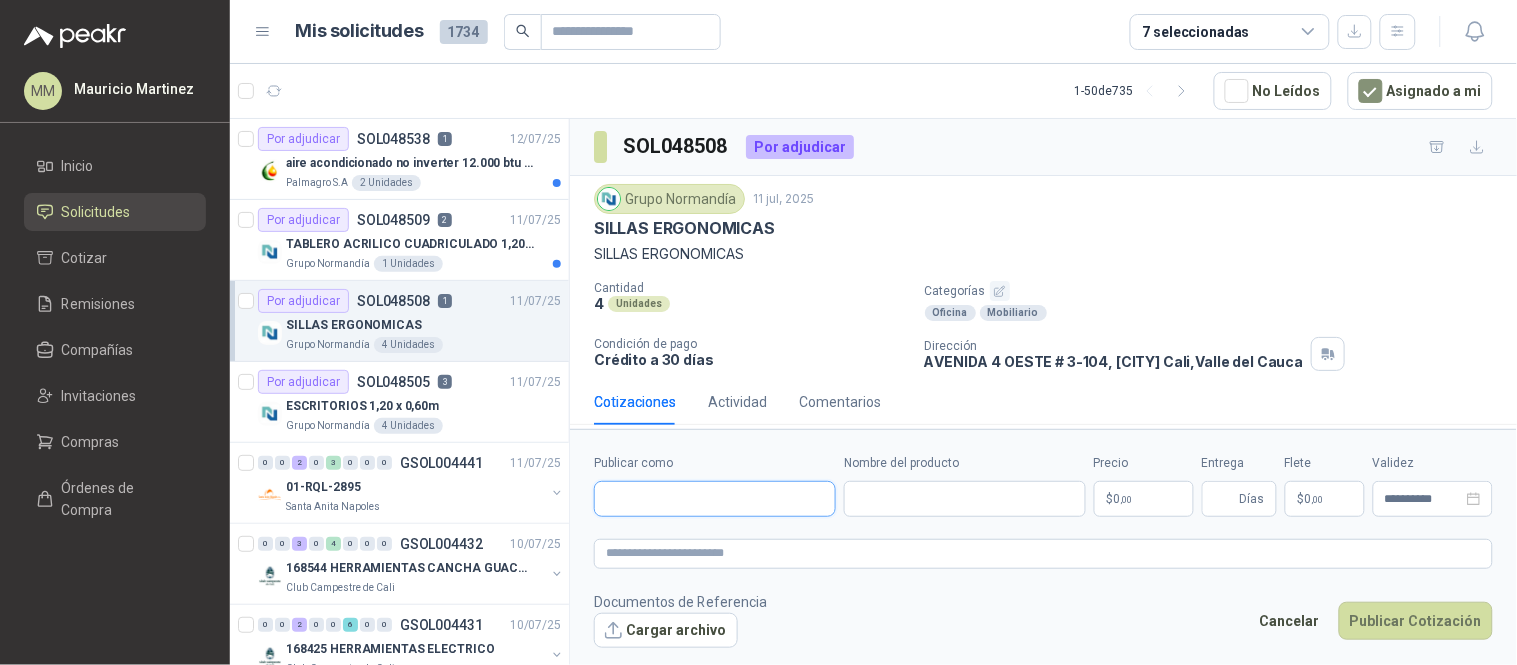 click on "Publicar como" at bounding box center (715, 499) 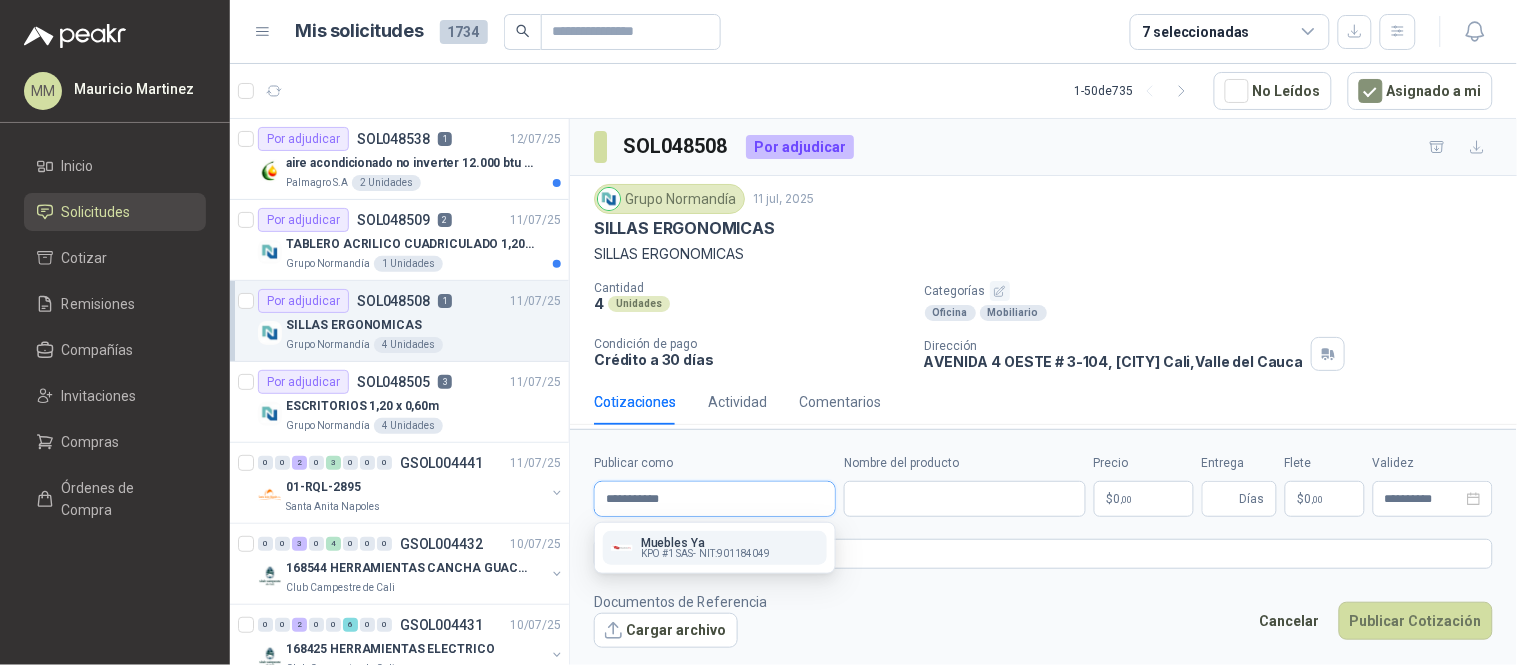 type on "**********" 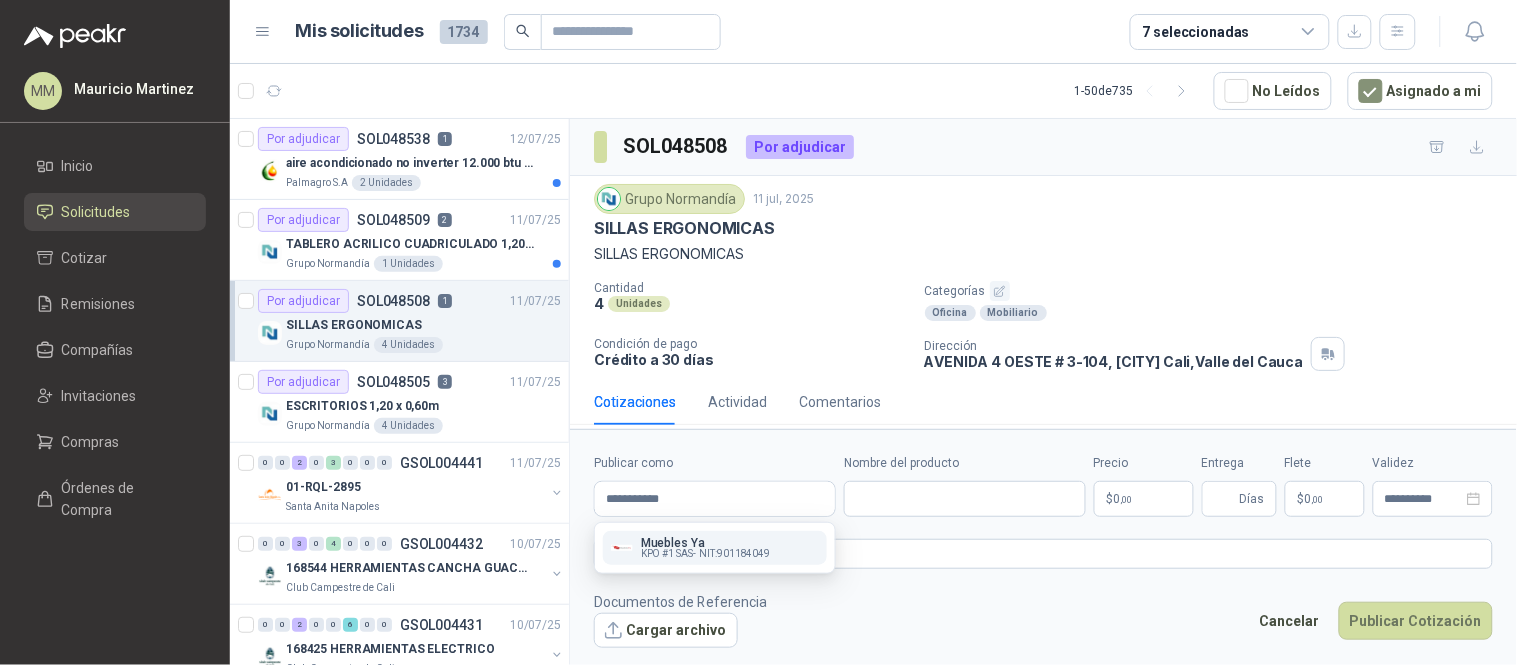click on "Muebles Ya" at bounding box center (705, 543) 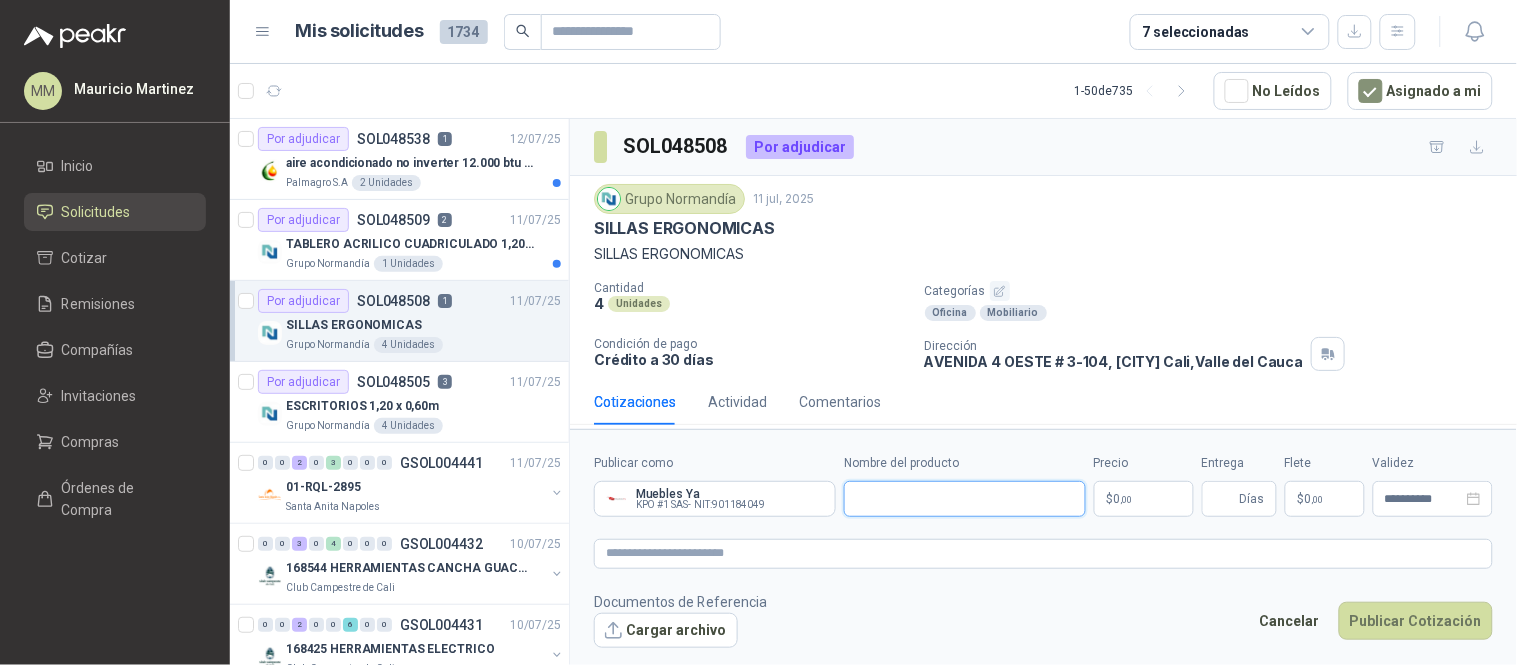 click on "Nombre del producto" at bounding box center (965, 499) 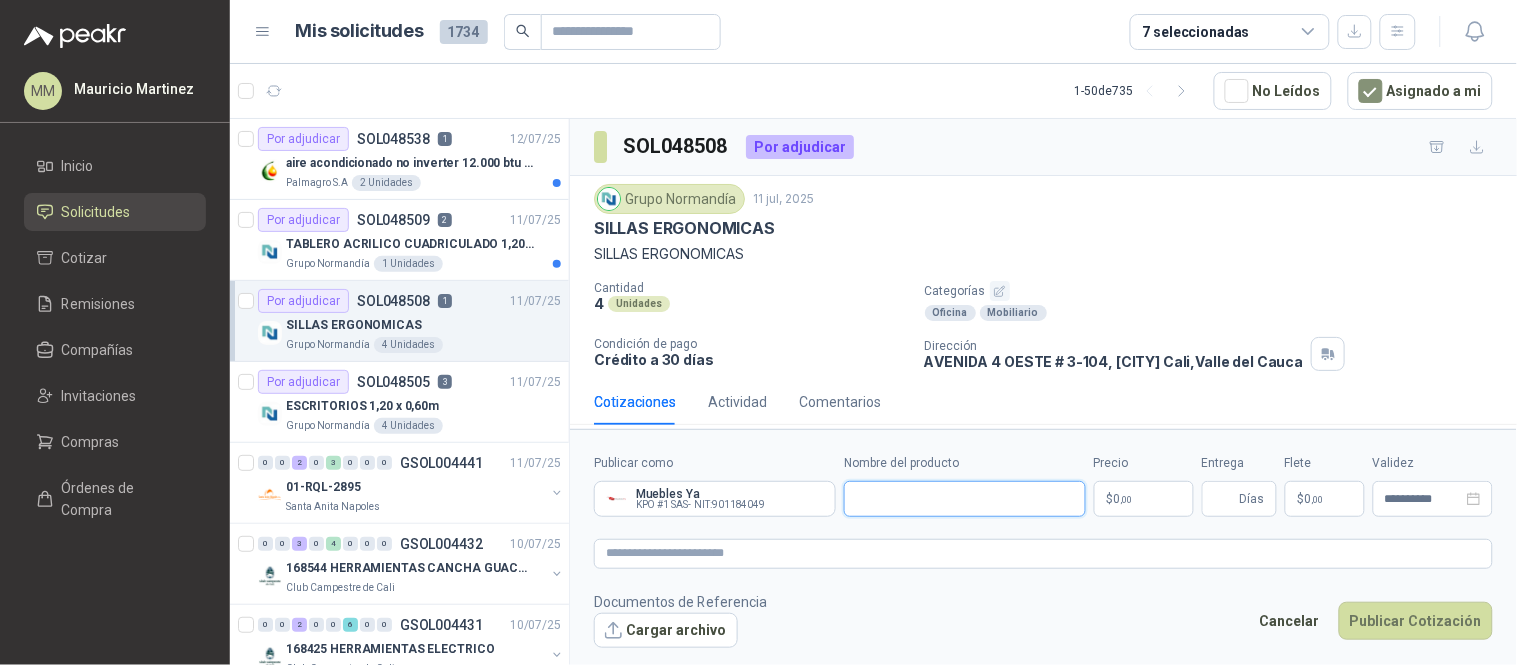 paste on "**********" 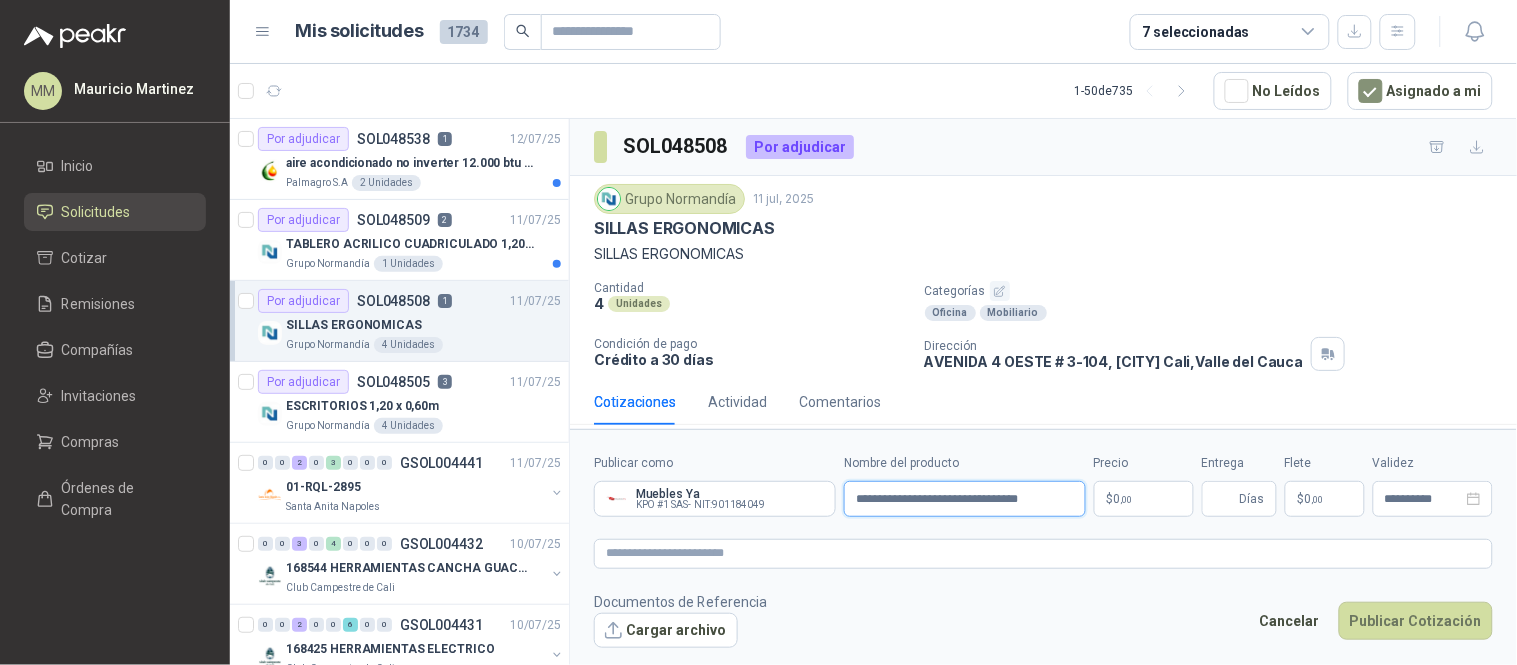 type on "**********" 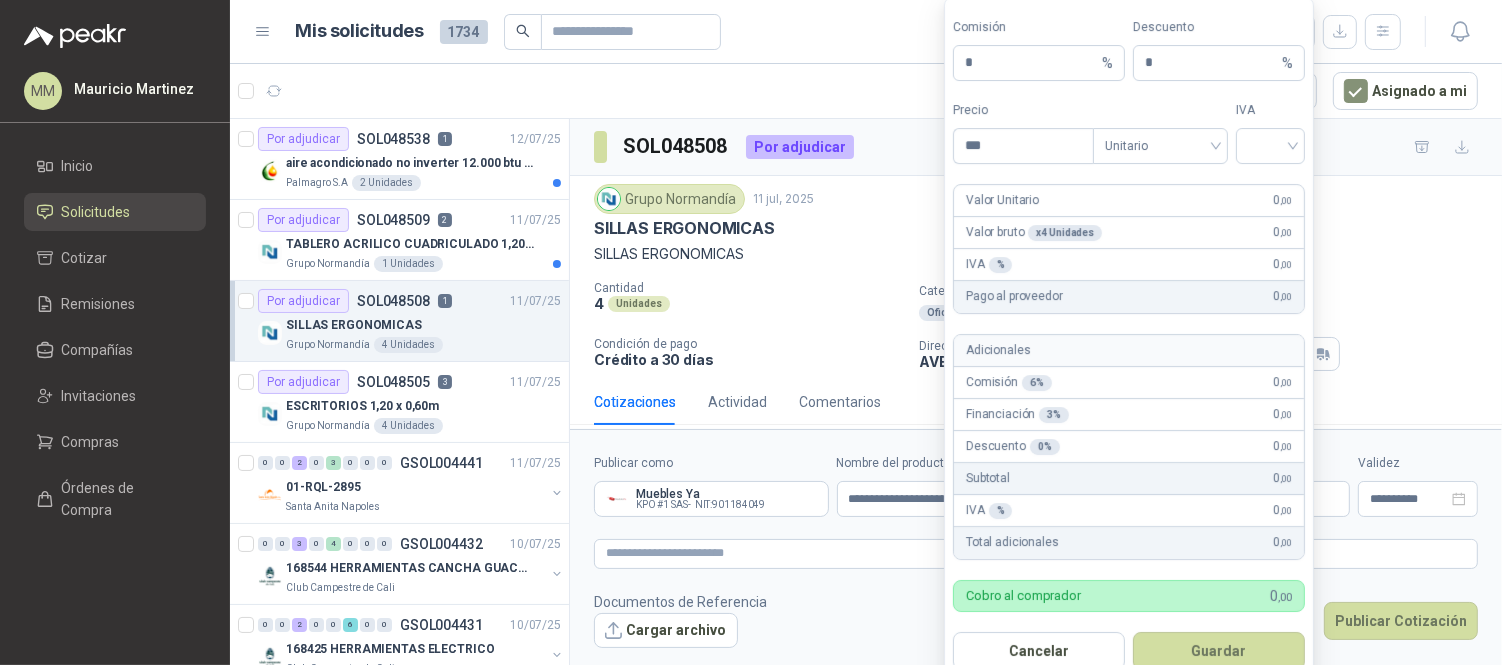 type 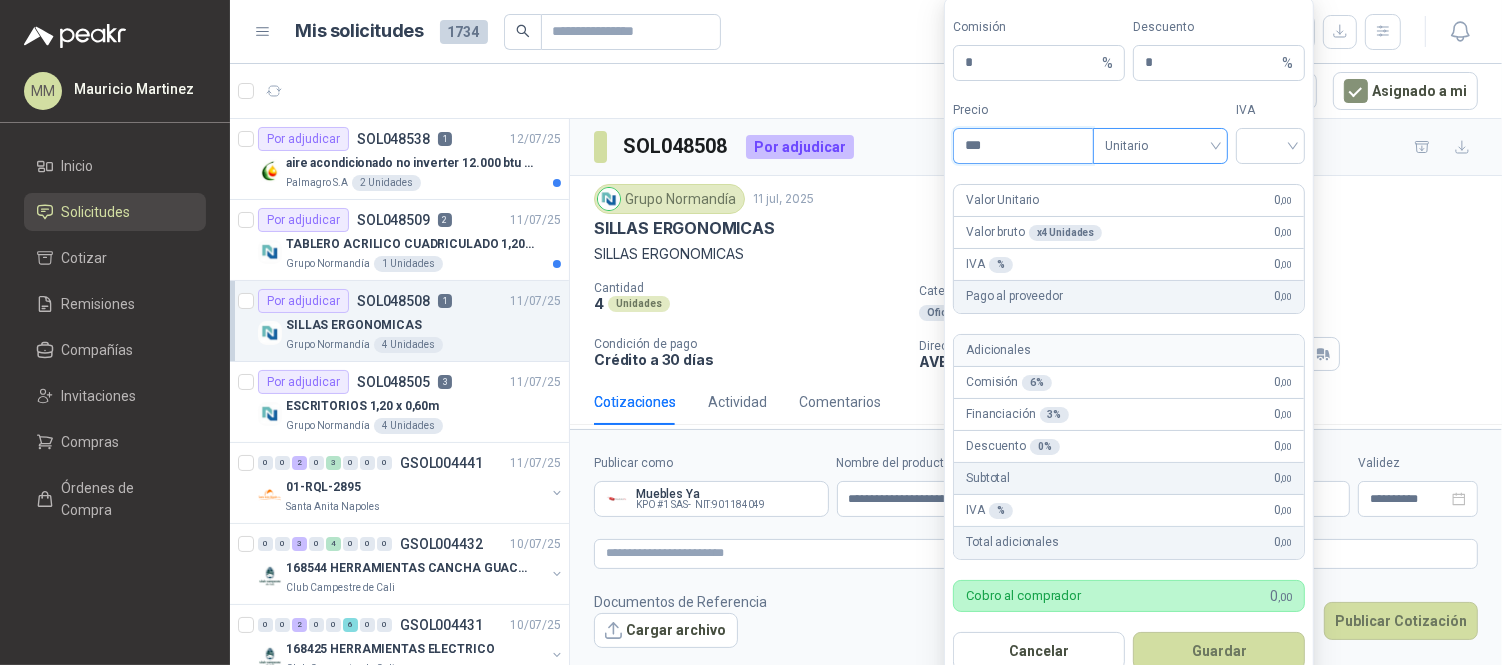 click on "Unitario" at bounding box center (1160, 146) 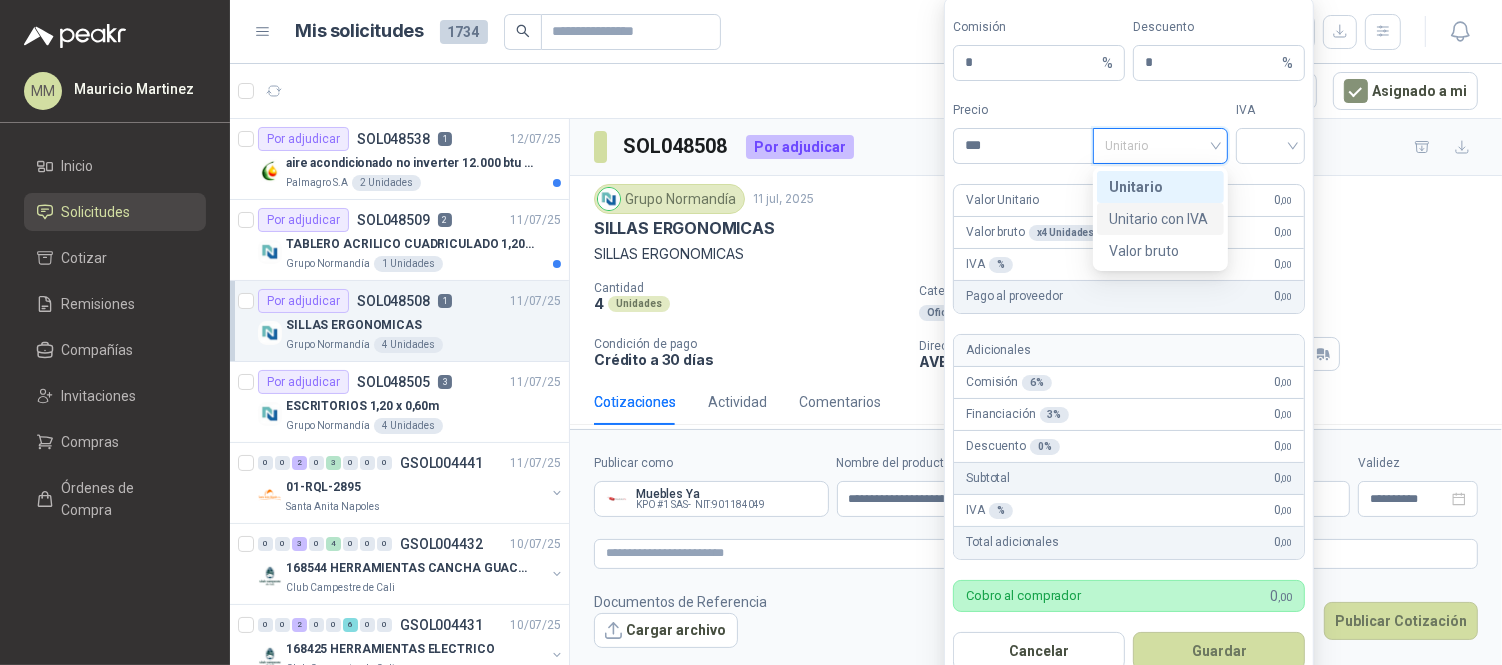 click on "Unitario con IVA" at bounding box center [1160, 219] 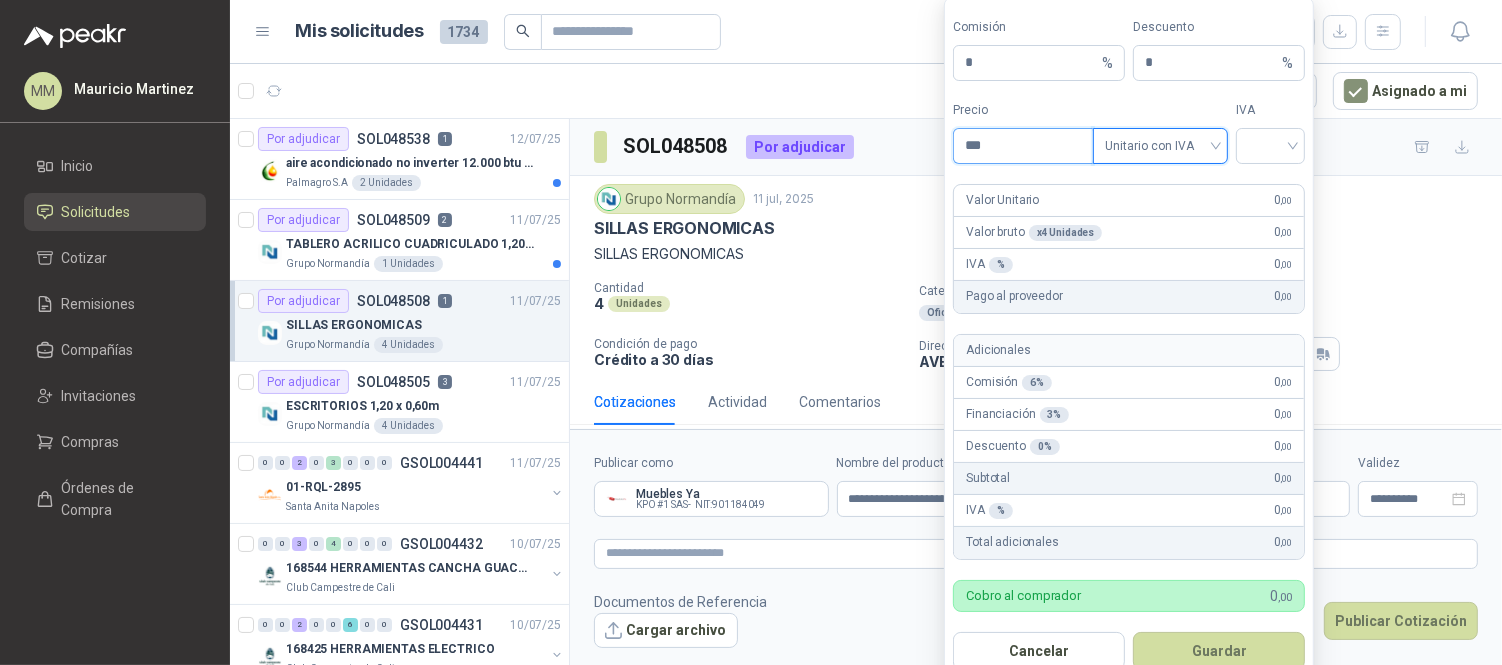 click on "***" at bounding box center (1023, 146) 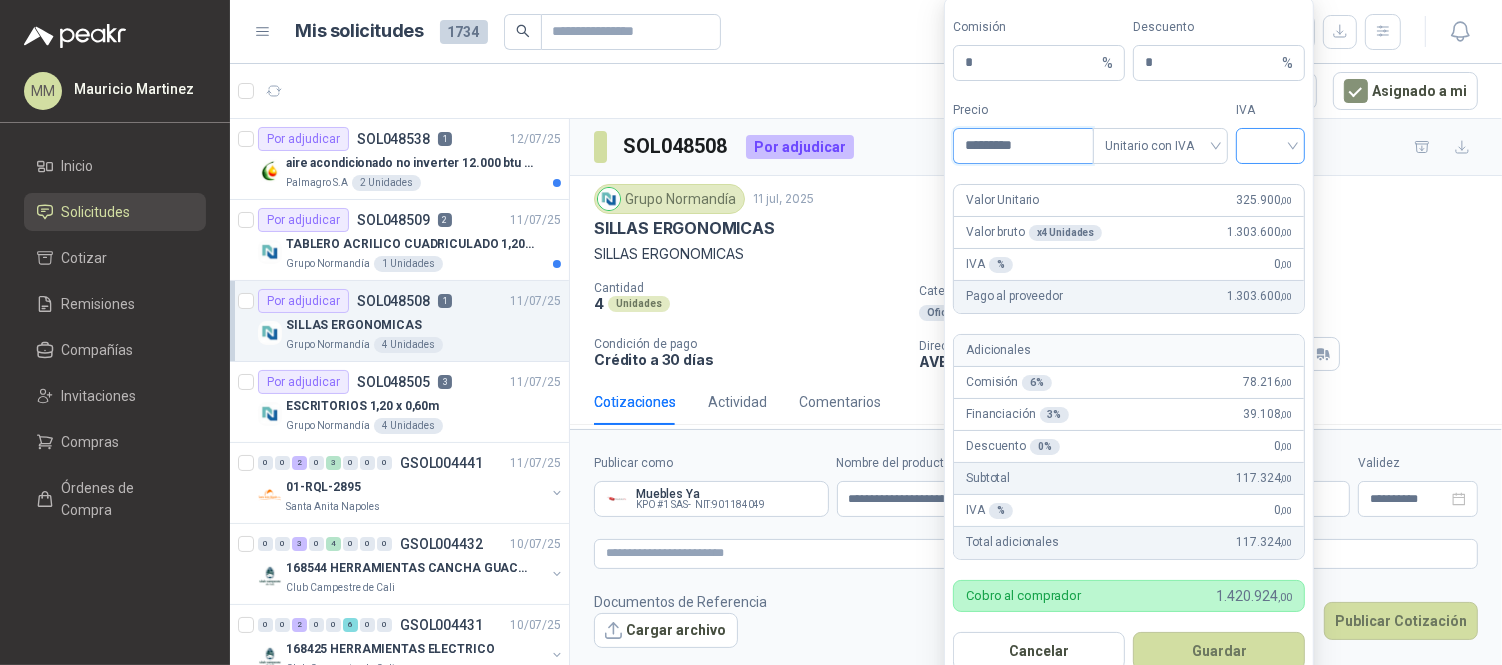 type on "*********" 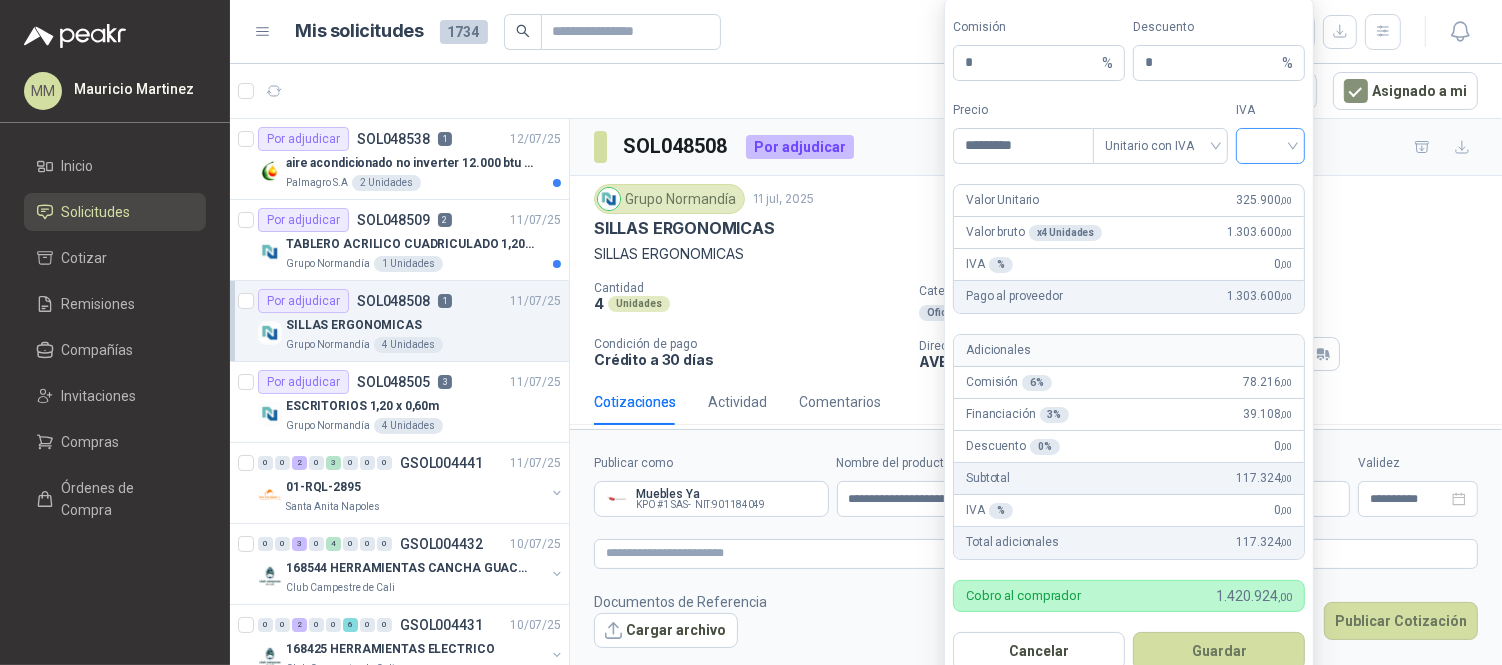 click at bounding box center [1270, 144] 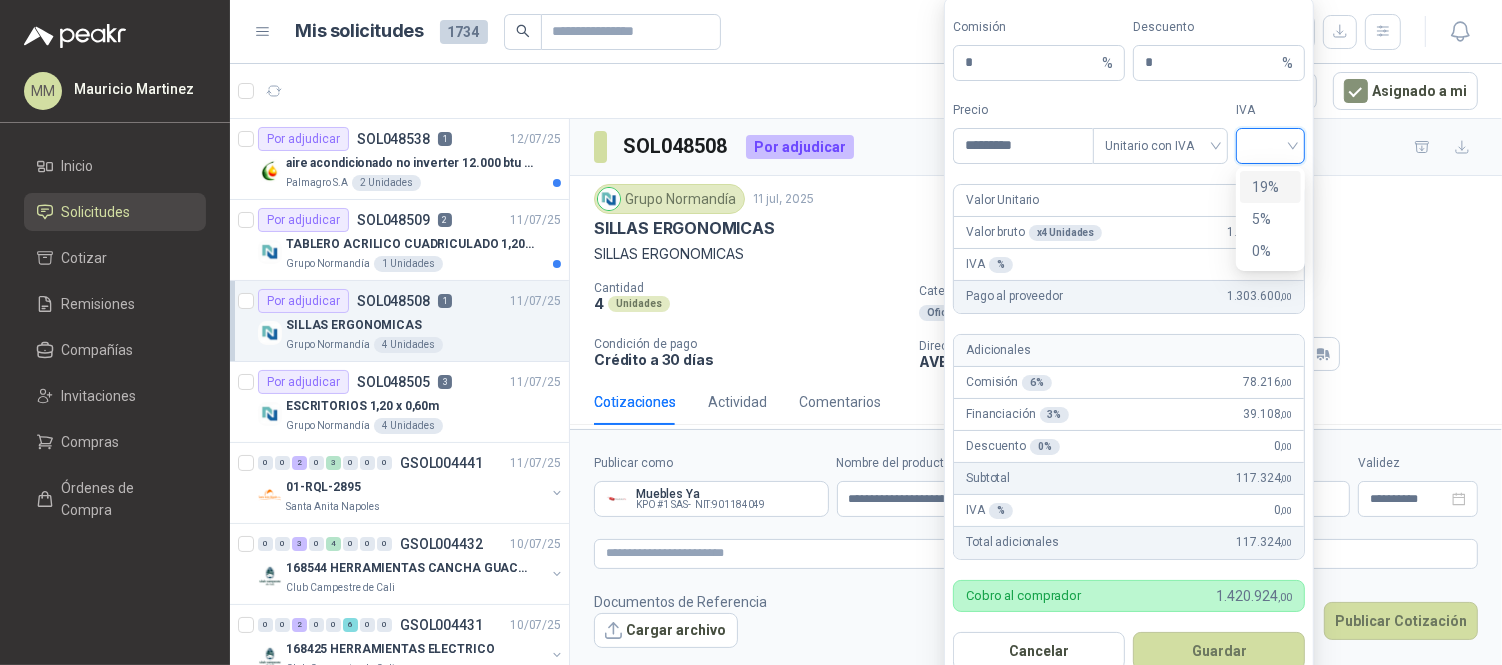click on "19%" at bounding box center [1270, 187] 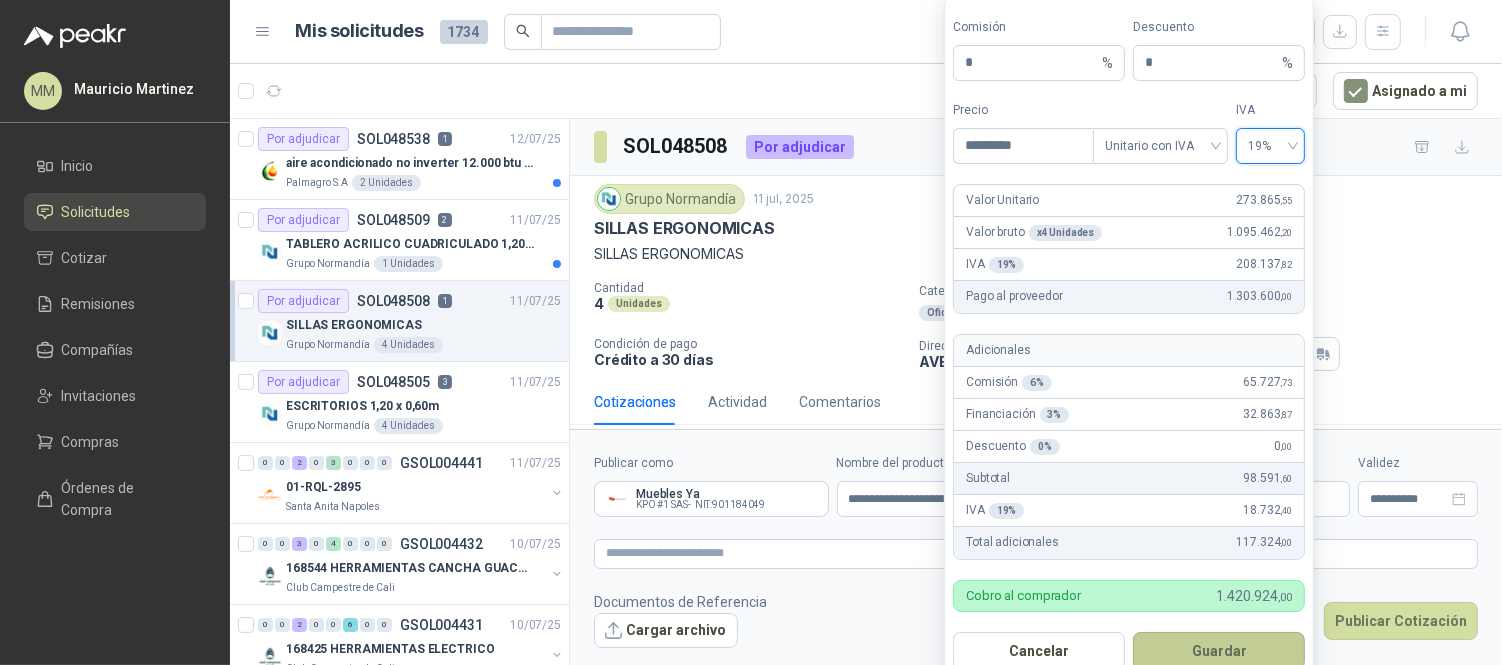 click on "Guardar" at bounding box center [1219, 651] 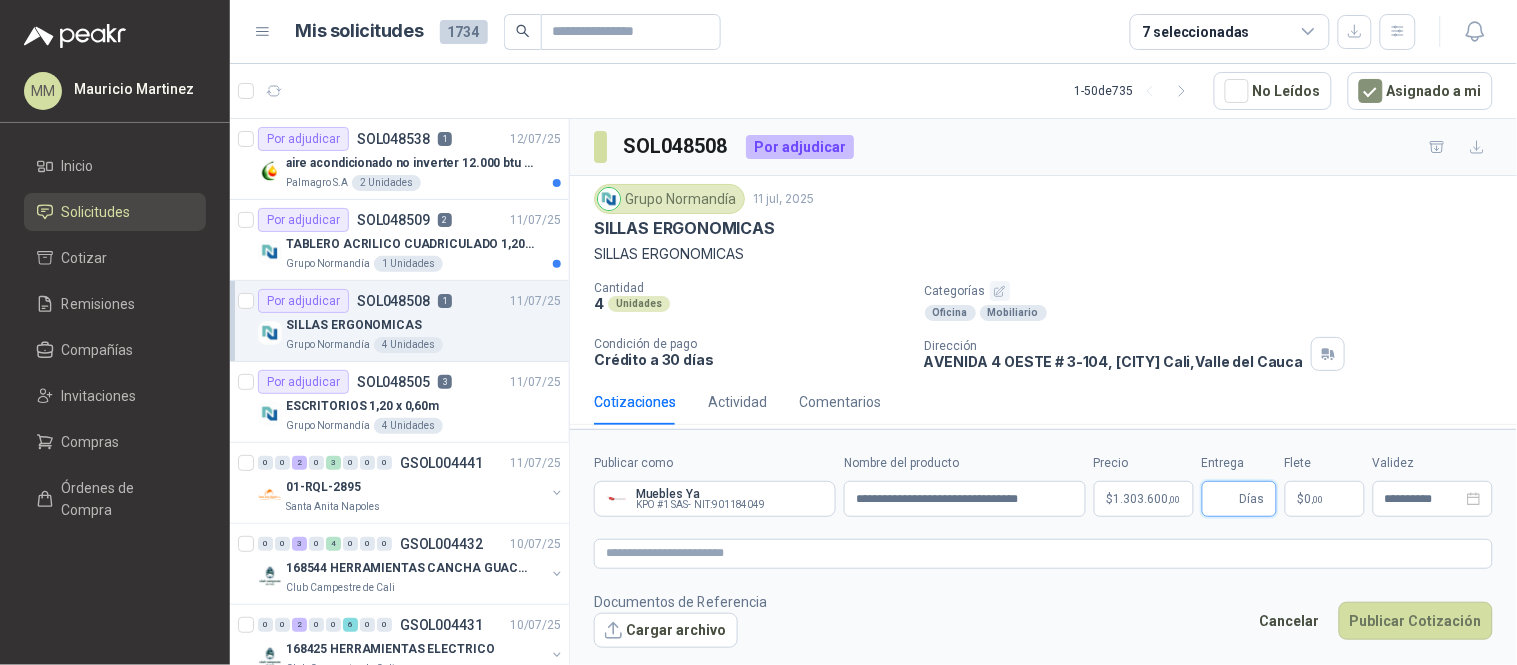type 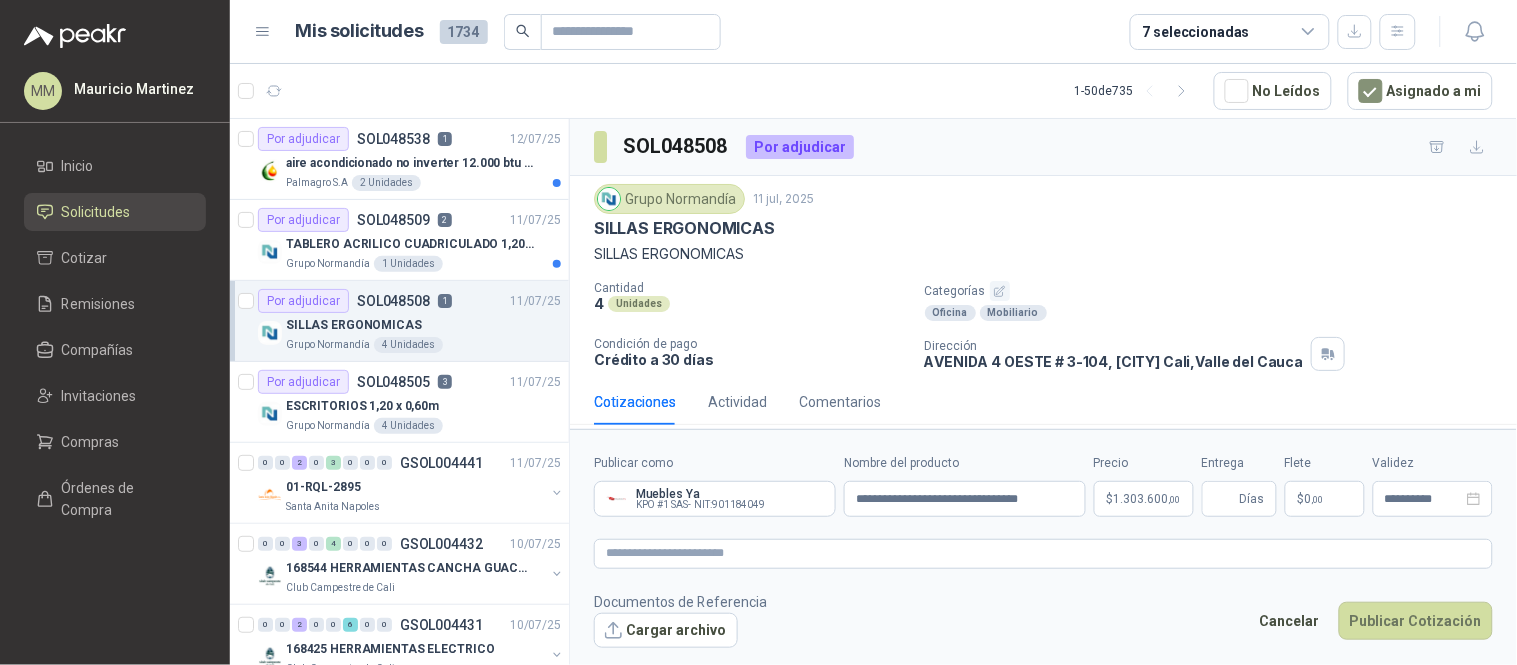 click on "Documentos de Referencia Cargar archivo Cancelar Publicar Cotización" at bounding box center [1043, 620] 